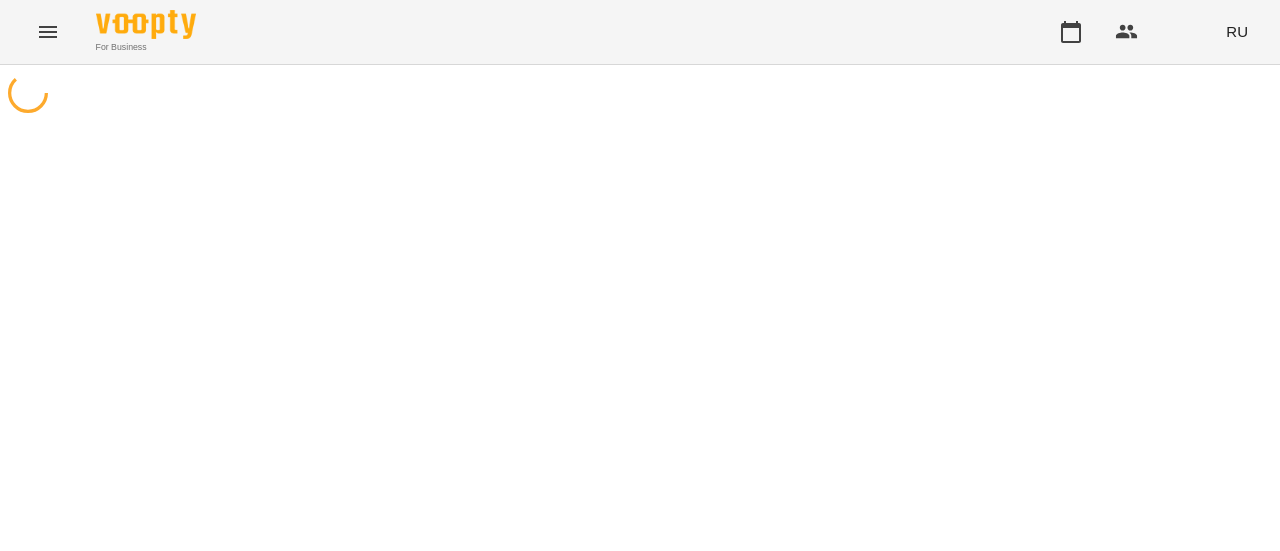 scroll, scrollTop: 0, scrollLeft: 0, axis: both 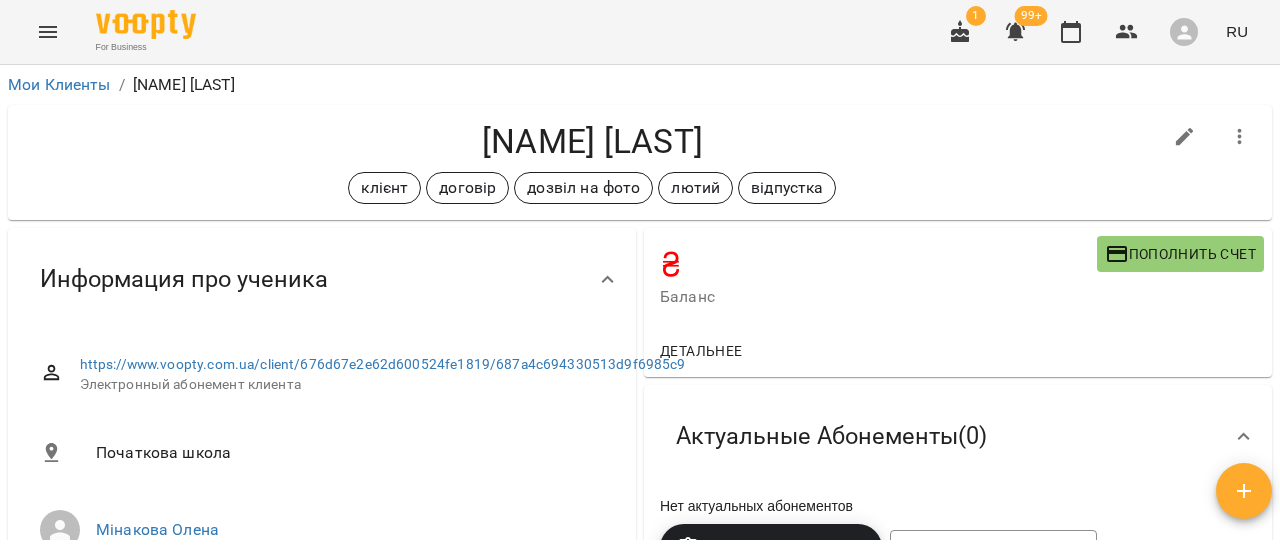 click 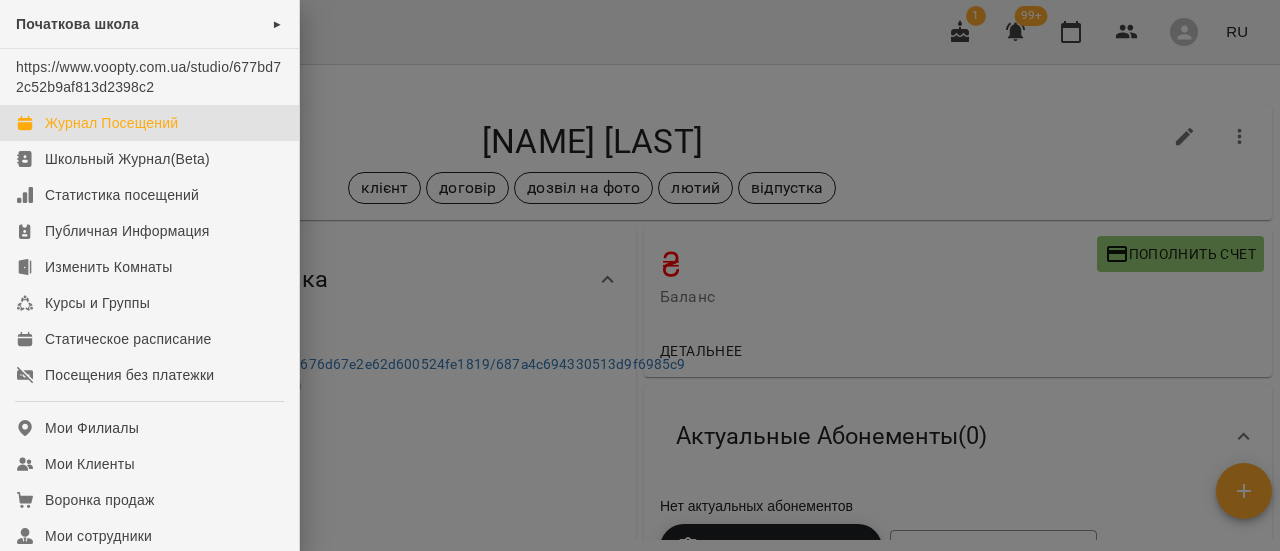 click on "Журнал Посещений" at bounding box center [111, 123] 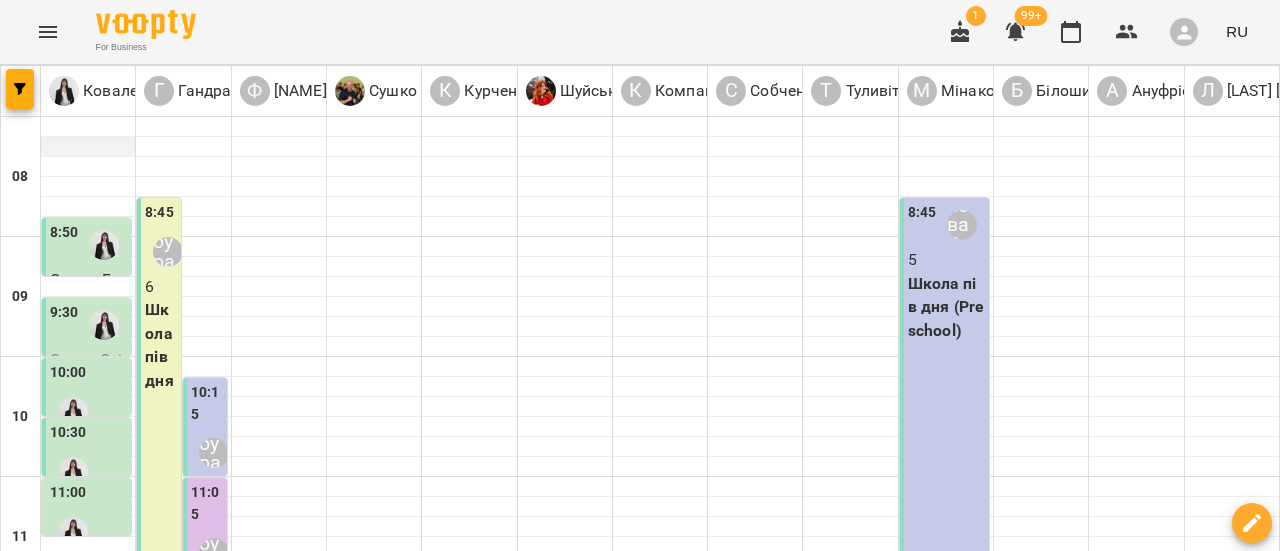 scroll, scrollTop: 0, scrollLeft: 0, axis: both 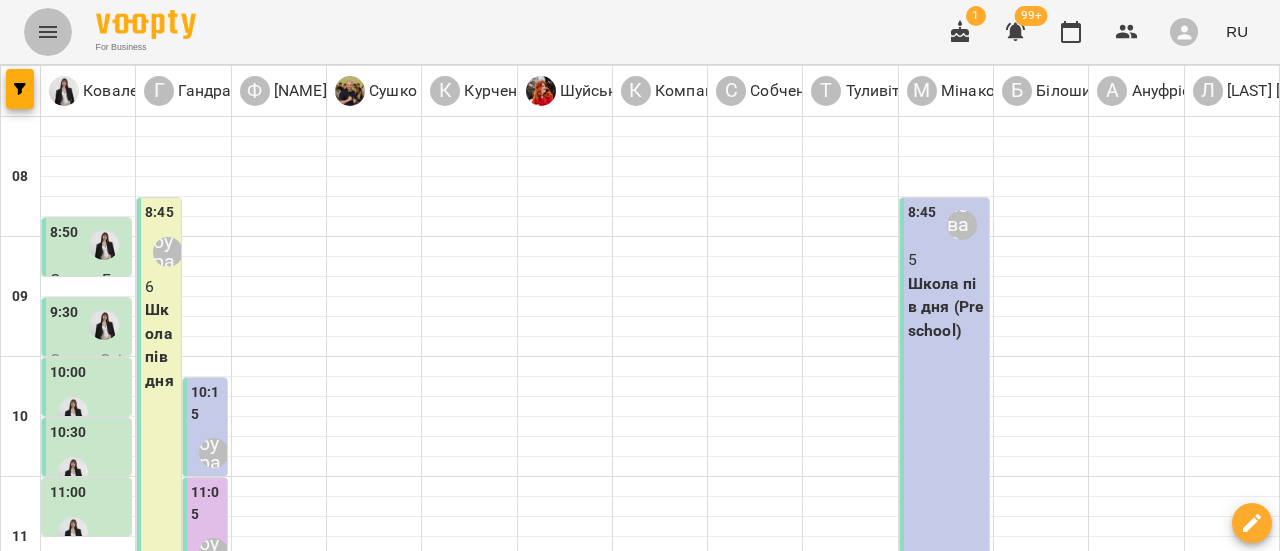 click 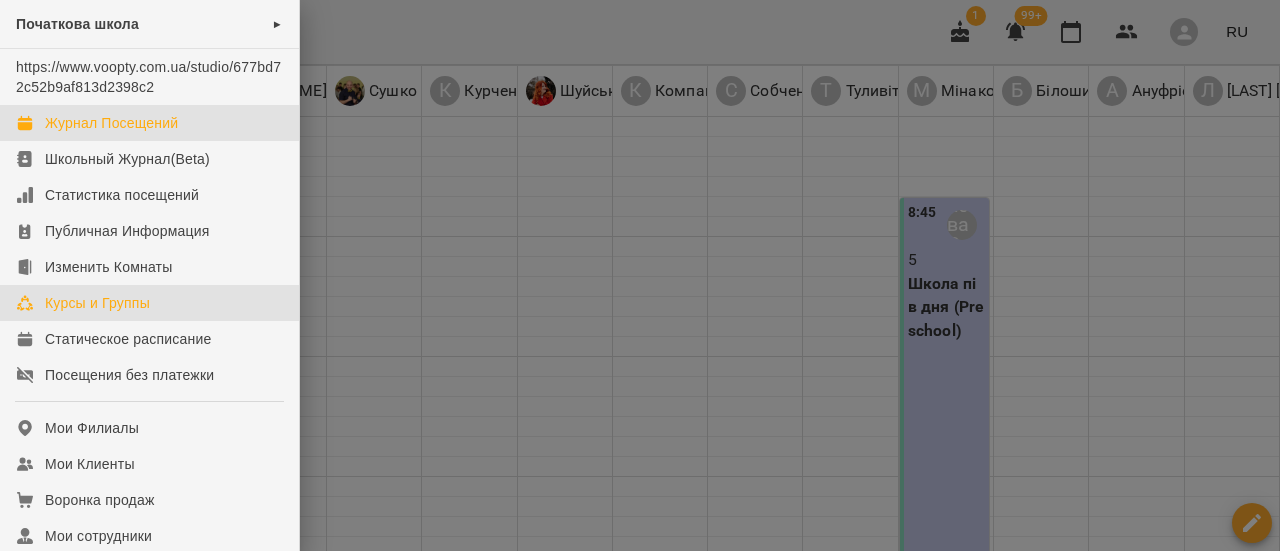 click on "Курсы и Группы" at bounding box center (97, 303) 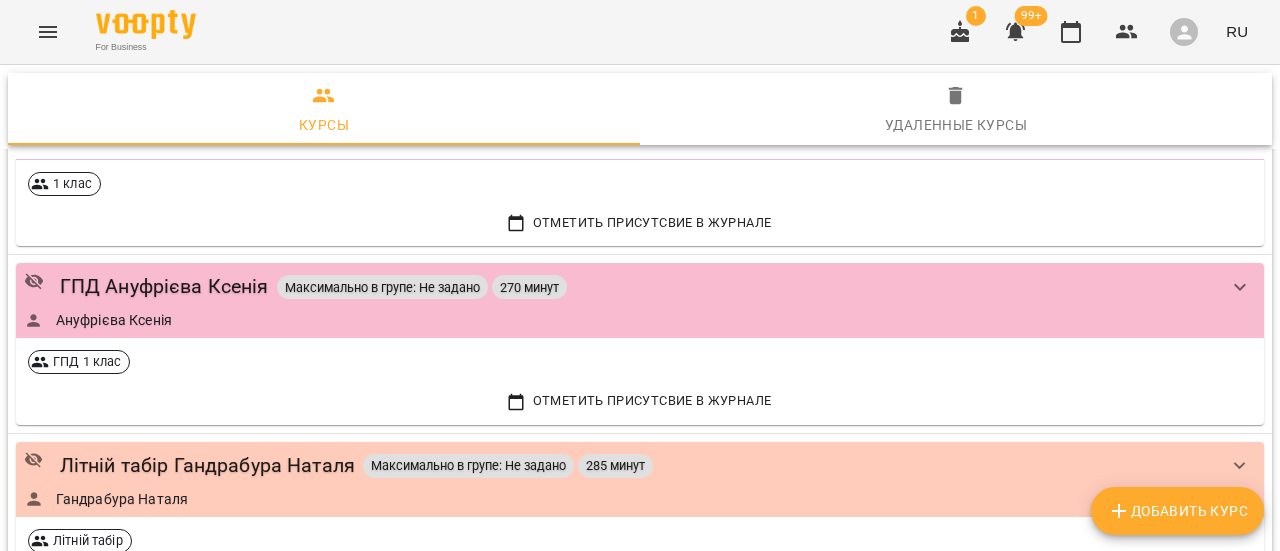 scroll, scrollTop: 2900, scrollLeft: 0, axis: vertical 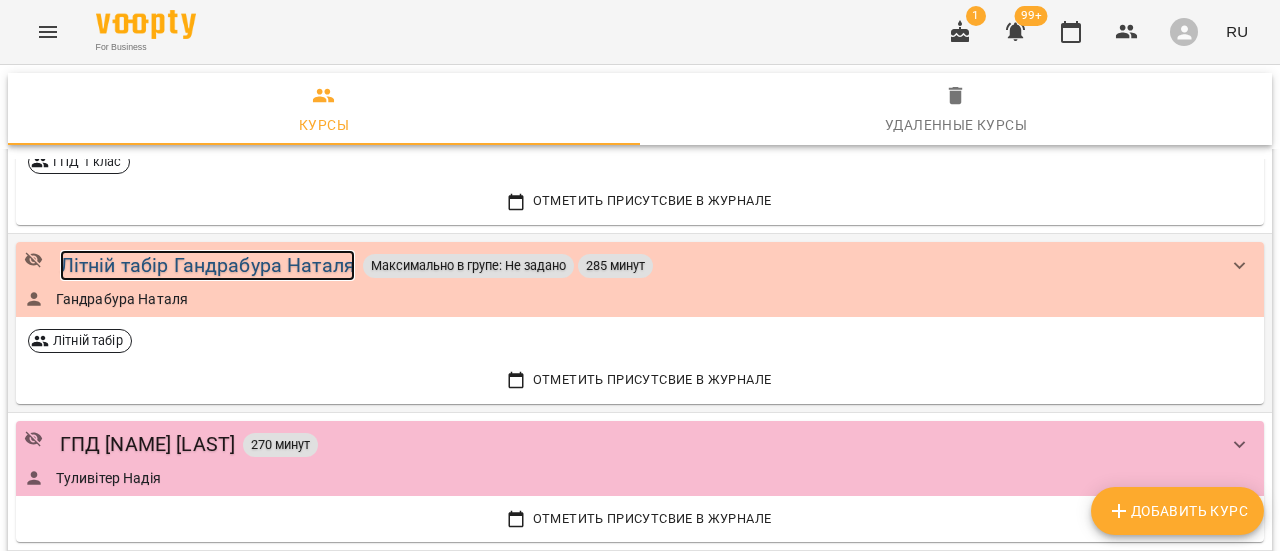 click on "Літній табір Гандрабура Наталя" at bounding box center [207, 265] 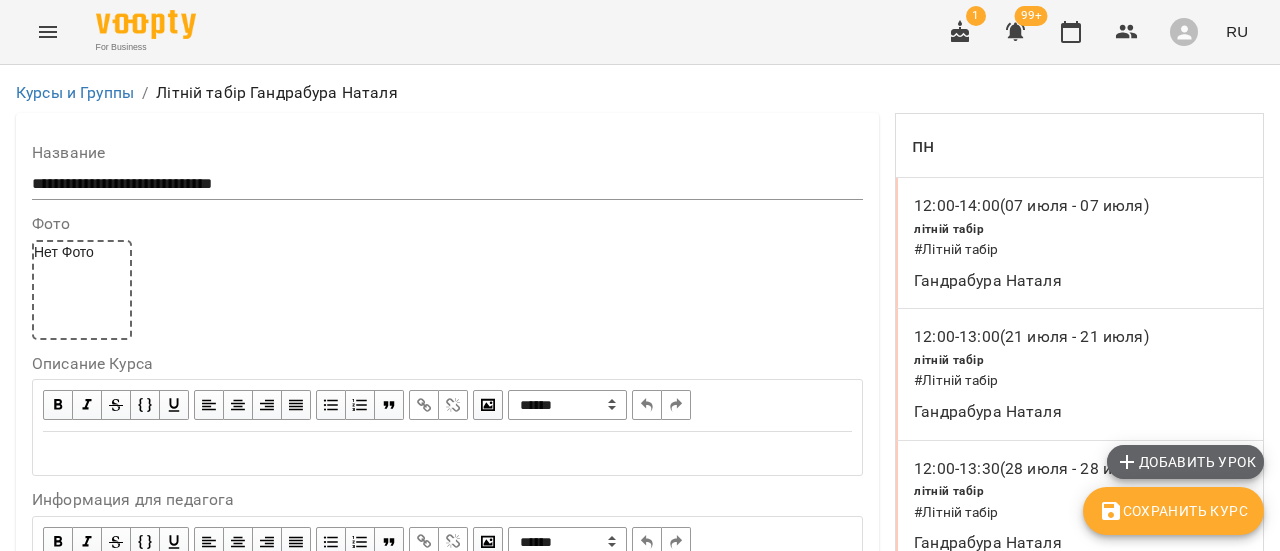 click on "Добавить урок" at bounding box center [1185, 462] 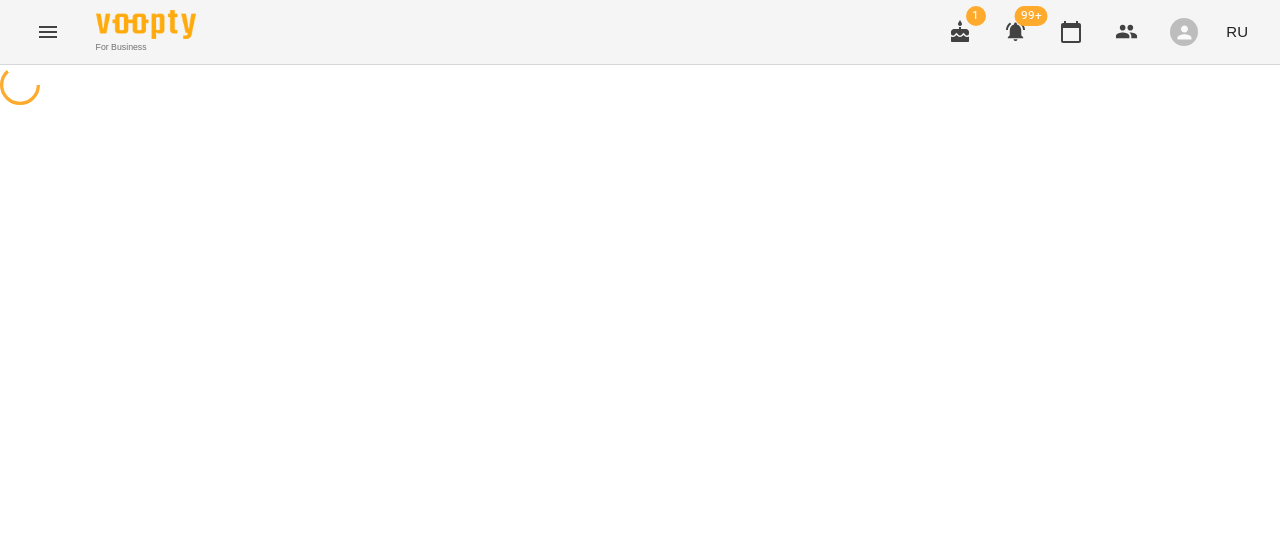 select on "**********" 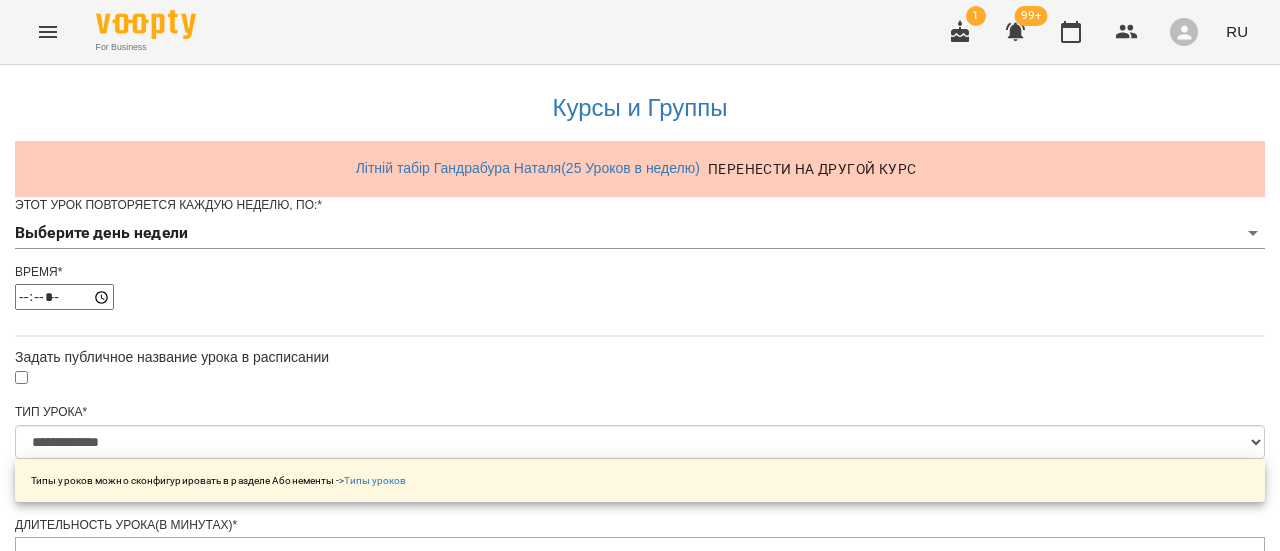 click on "**********" at bounding box center (640, 697) 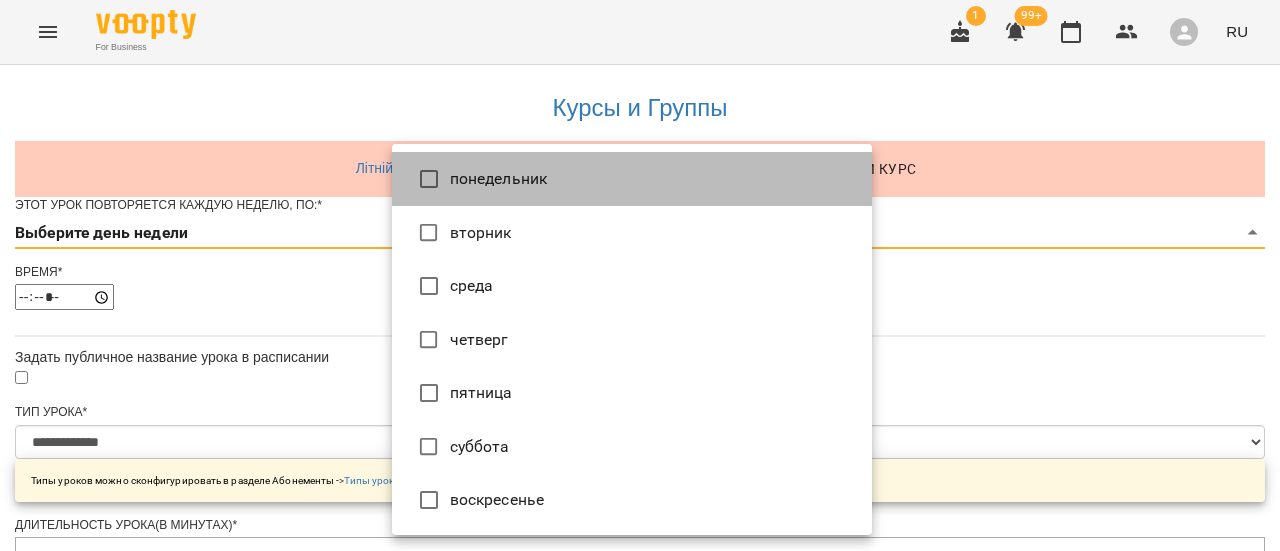 click on "понедельник" at bounding box center (632, 179) 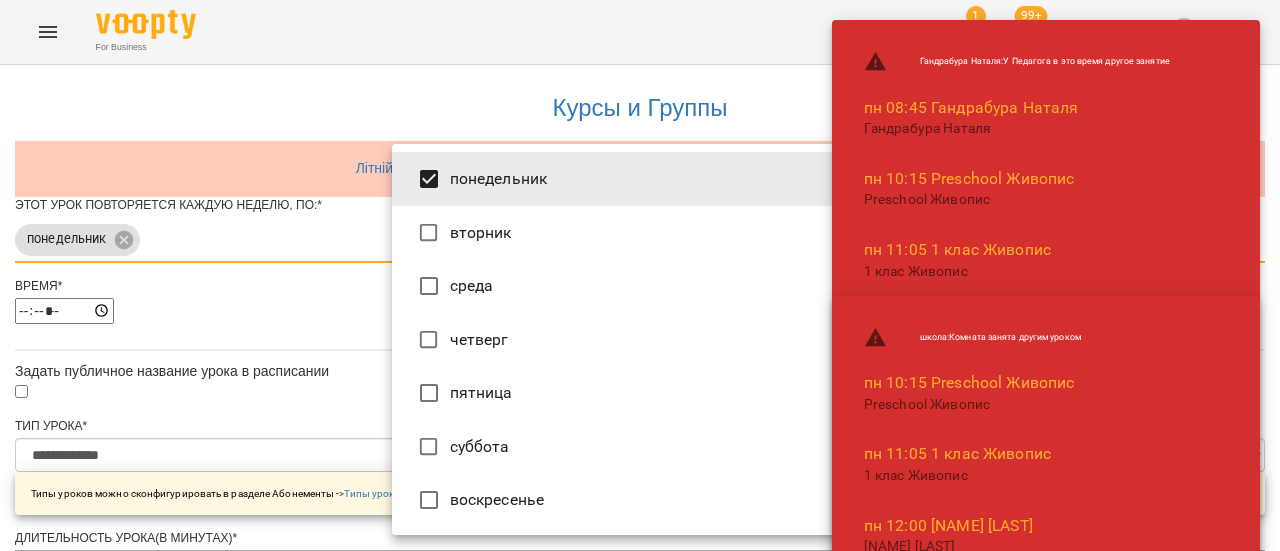 click at bounding box center (640, 275) 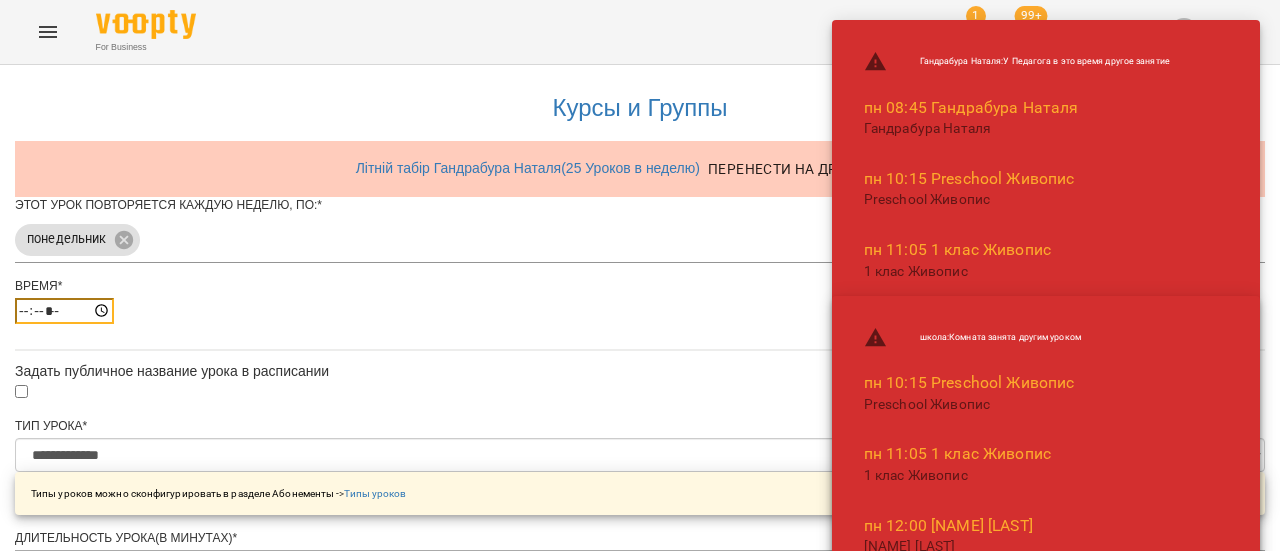 click on "*****" at bounding box center [64, 311] 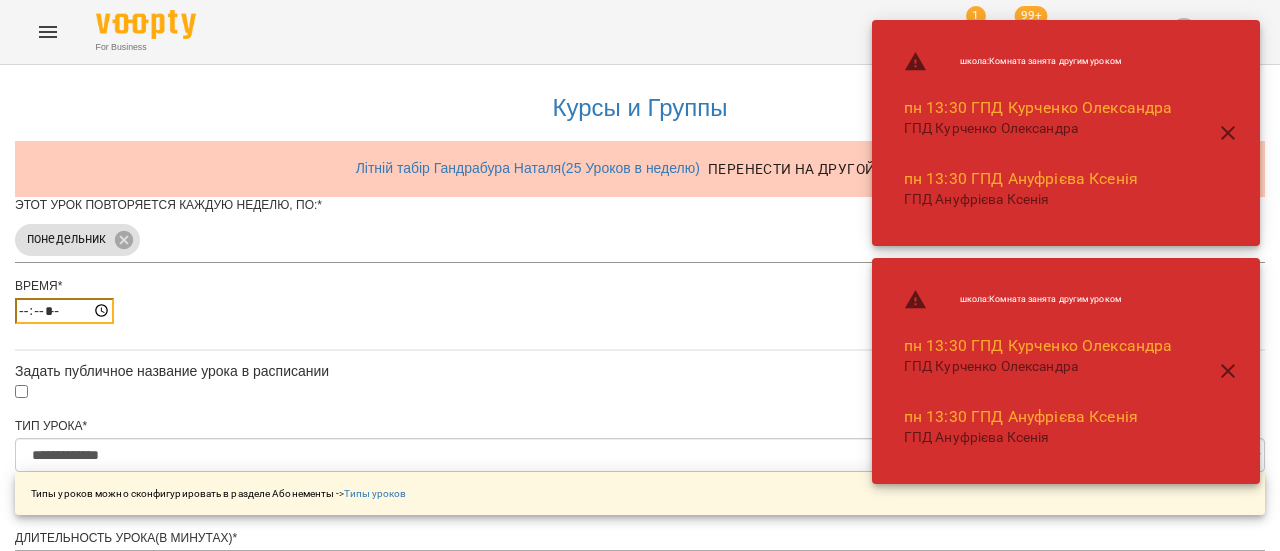 type on "*****" 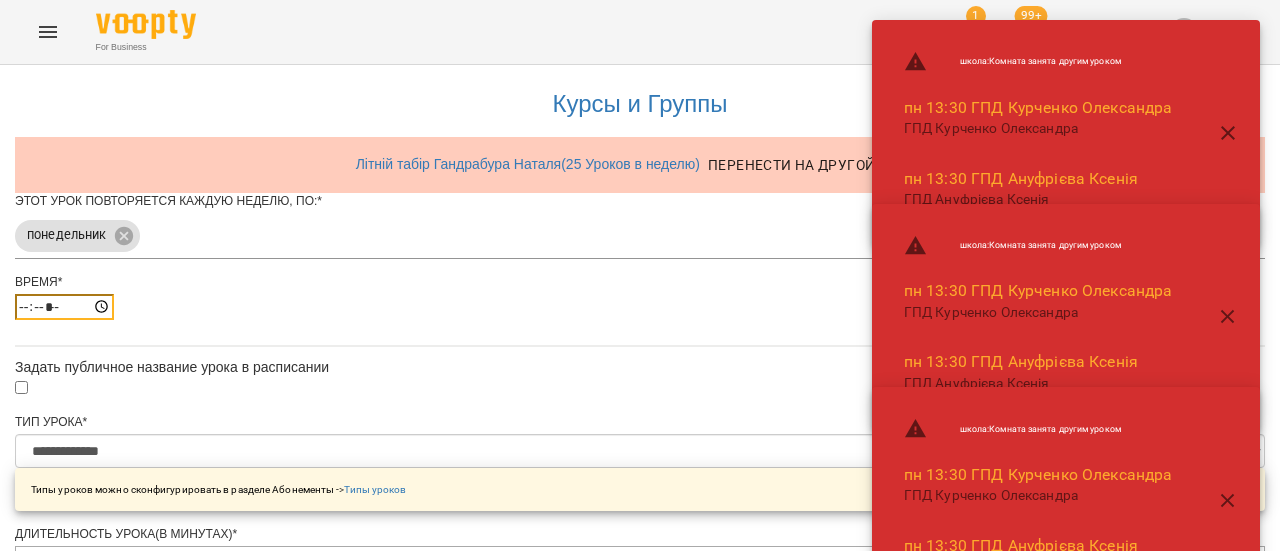 scroll, scrollTop: 200, scrollLeft: 0, axis: vertical 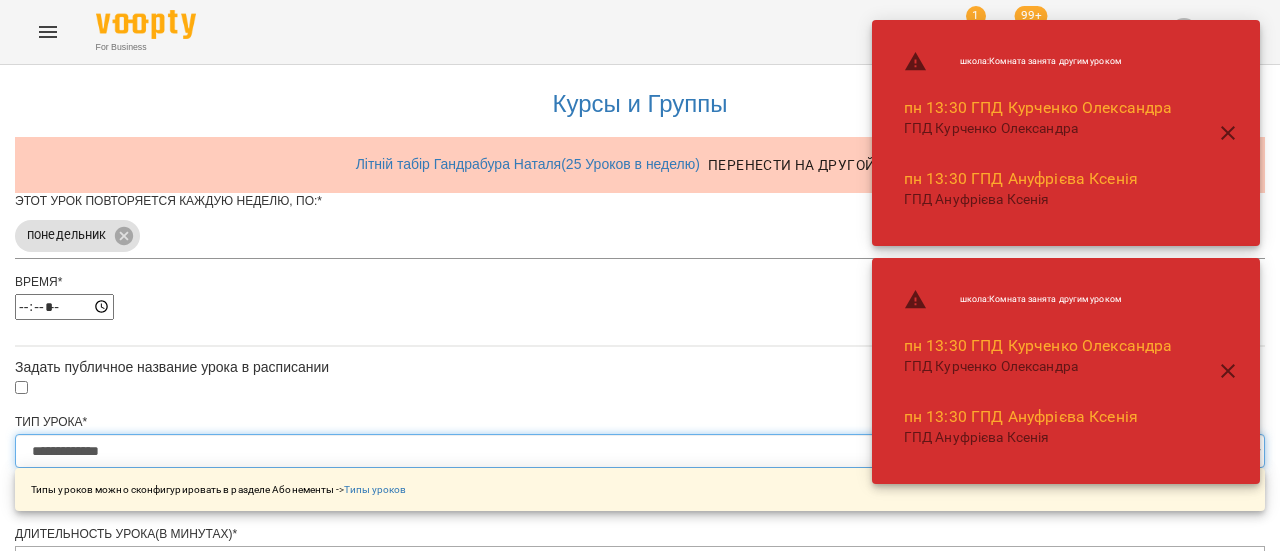 click on "**********" at bounding box center [640, 451] 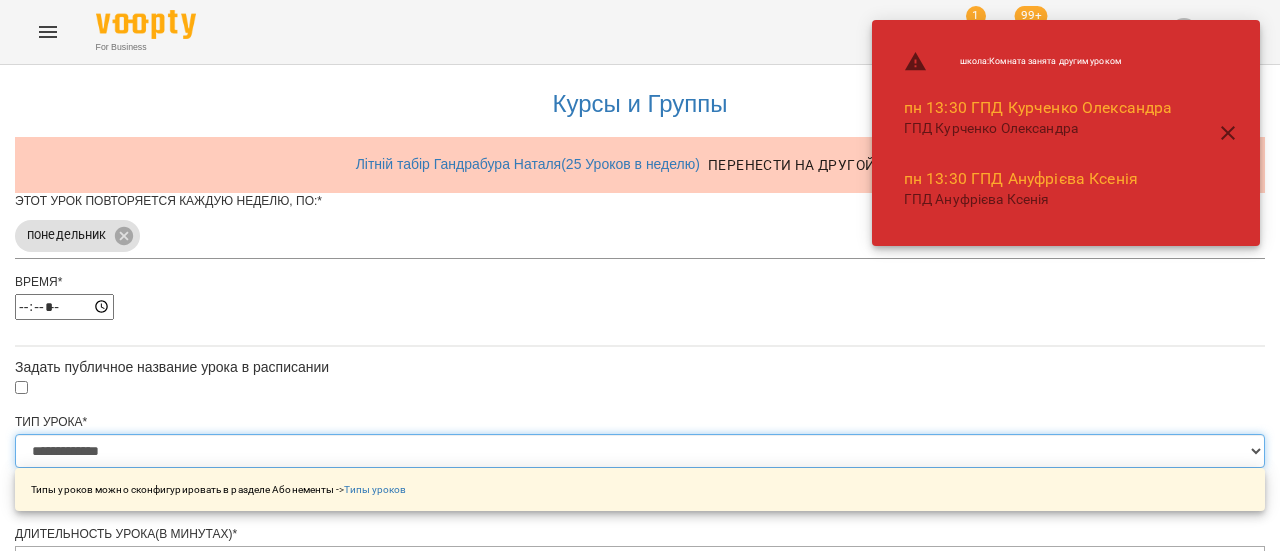 select on "**********" 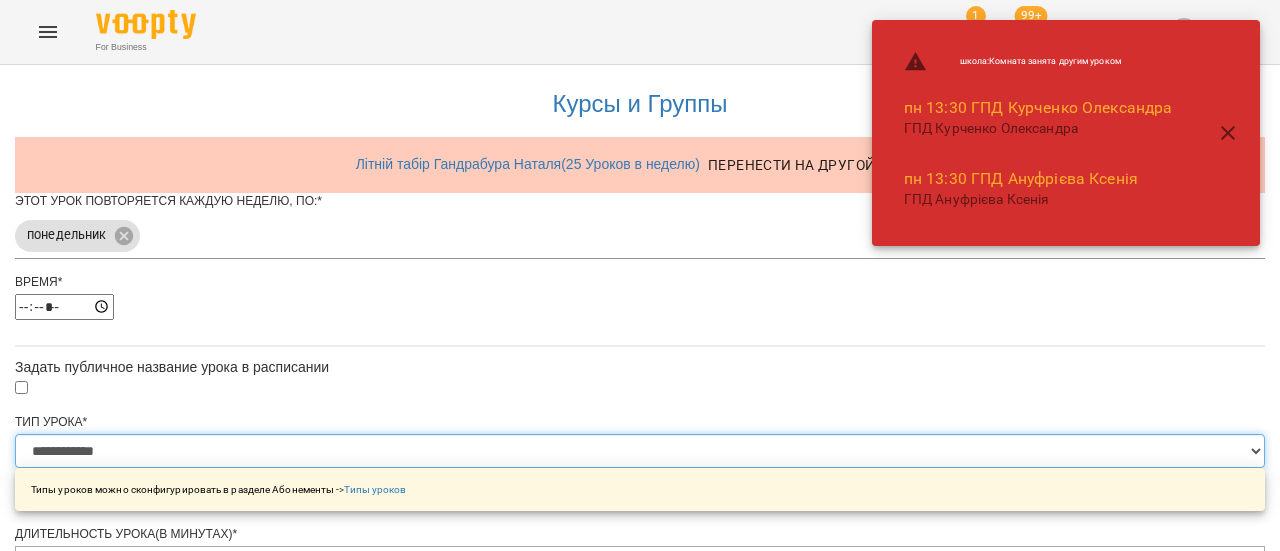 click on "**********" at bounding box center [640, 451] 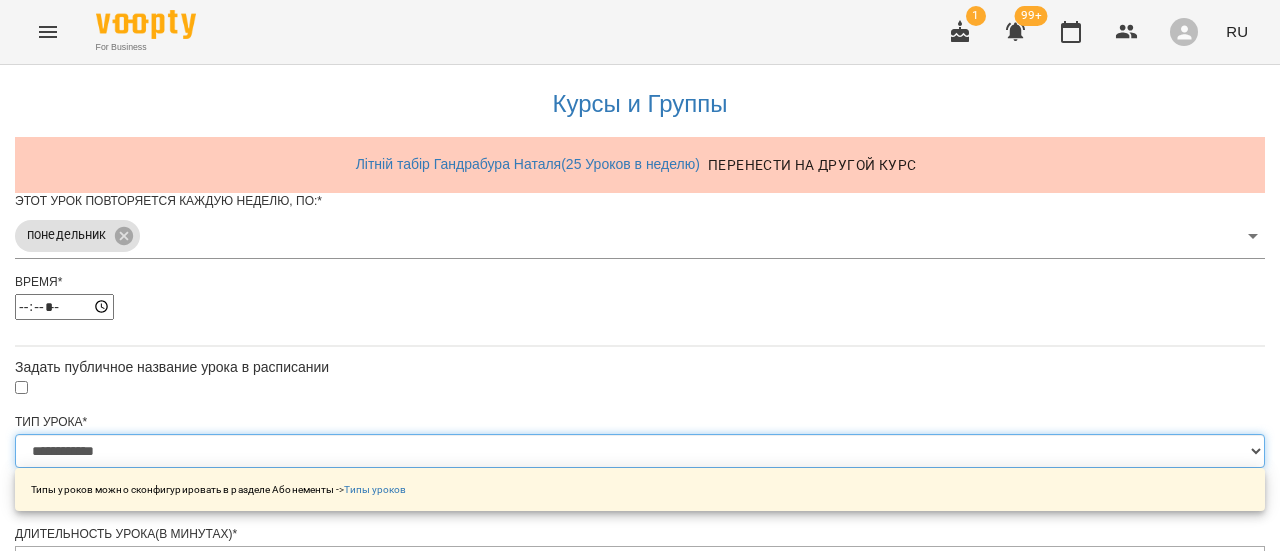 scroll, scrollTop: 960, scrollLeft: 0, axis: vertical 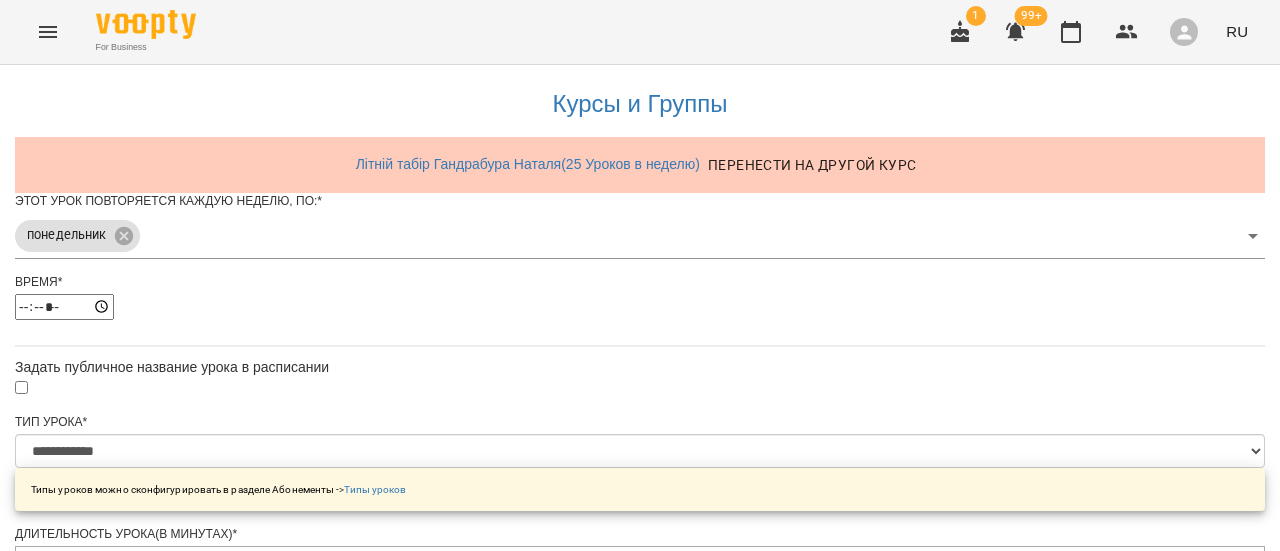 click on "**********" at bounding box center [108, 1330] 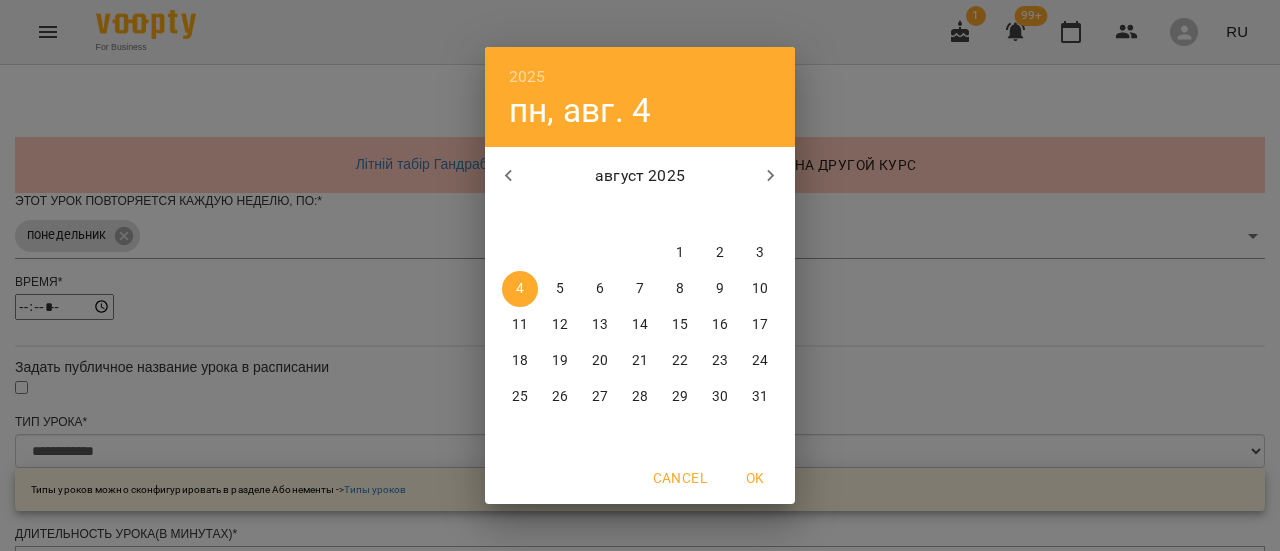 click on "4" at bounding box center [520, 289] 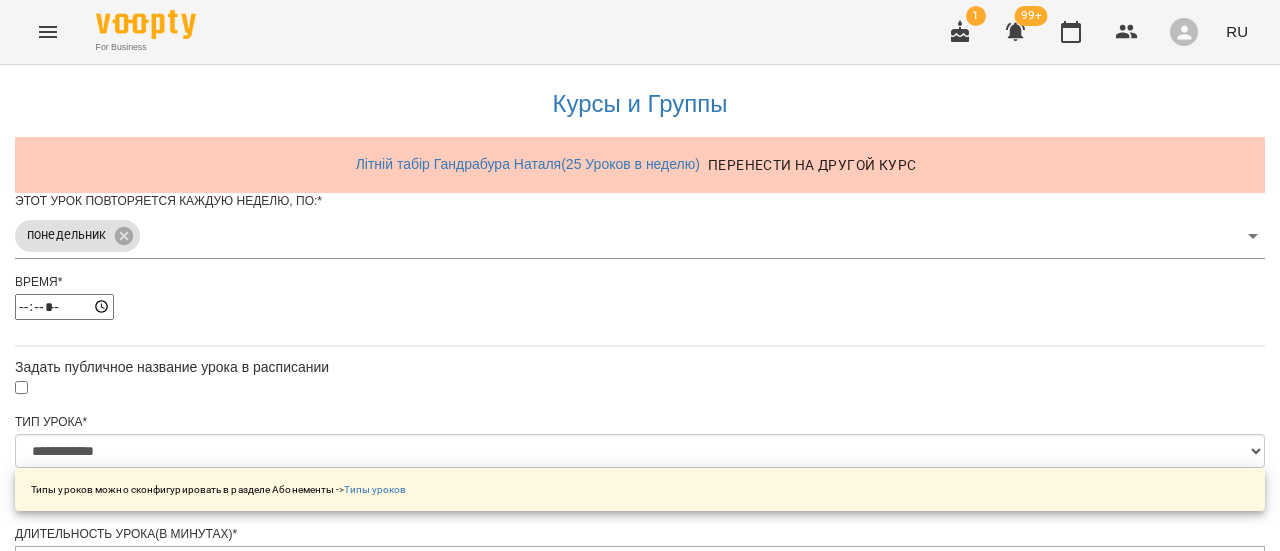 scroll, scrollTop: 1015, scrollLeft: 0, axis: vertical 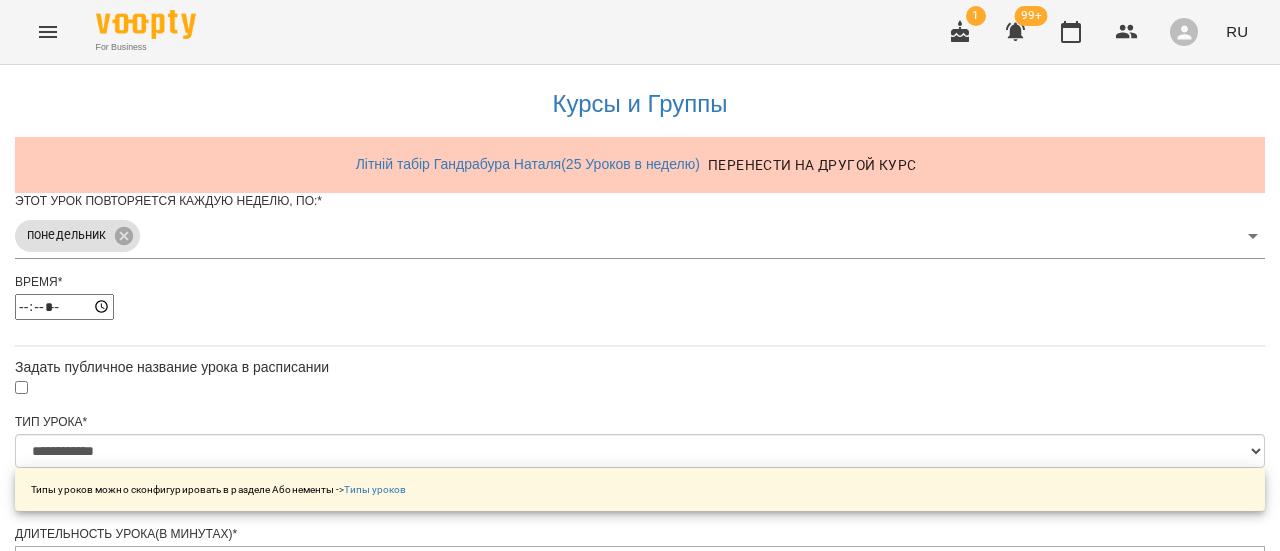 click on "**********" at bounding box center (108, 1443) 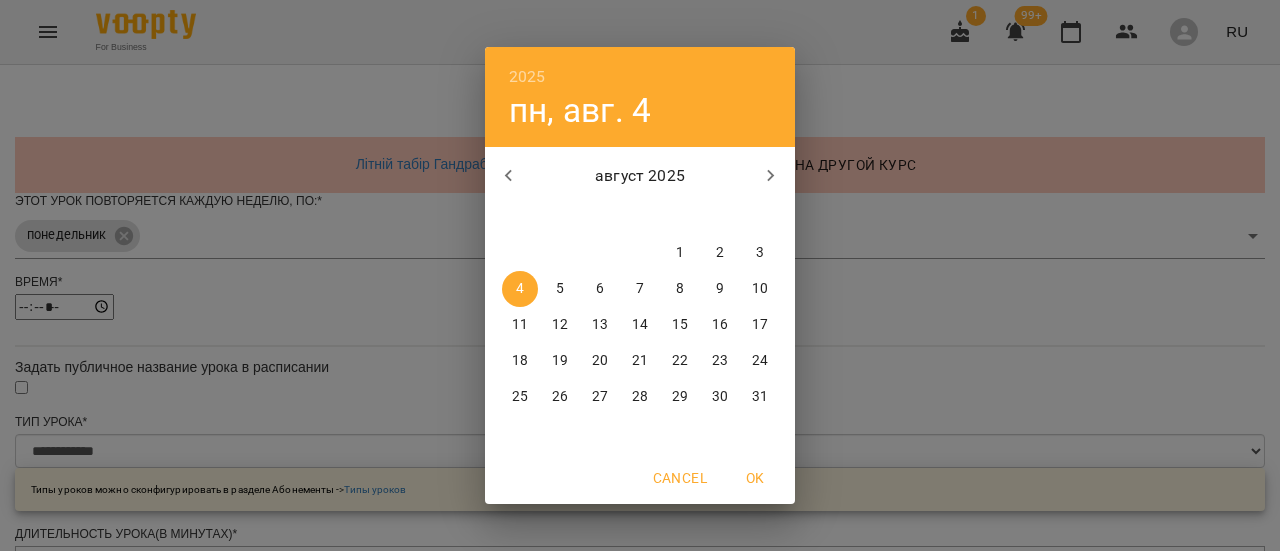 click on "4" at bounding box center (520, 289) 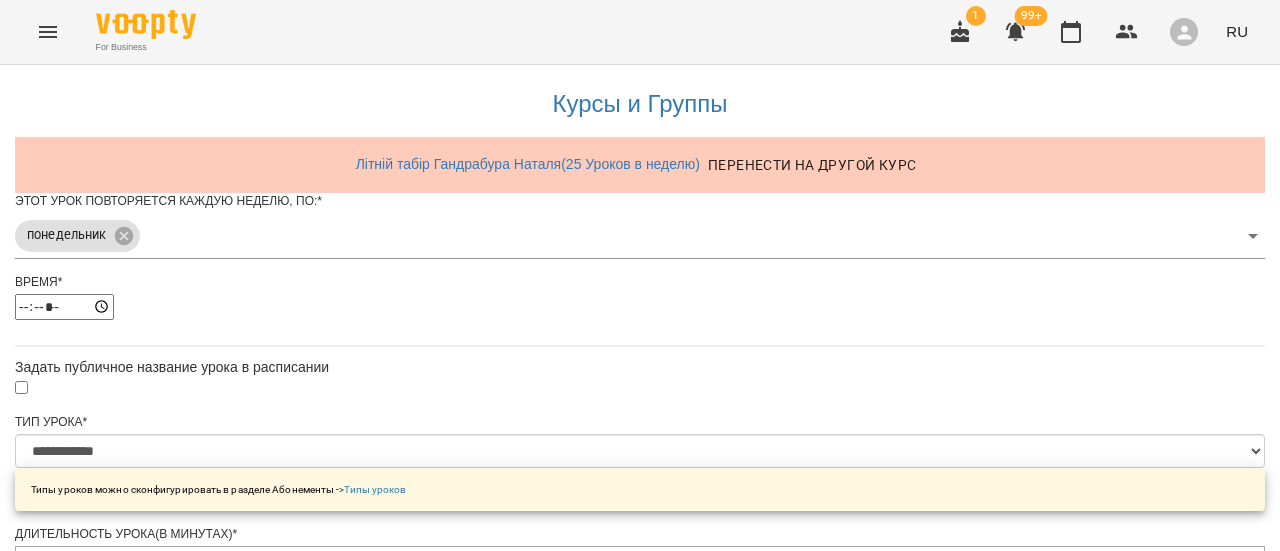 scroll, scrollTop: 1086, scrollLeft: 0, axis: vertical 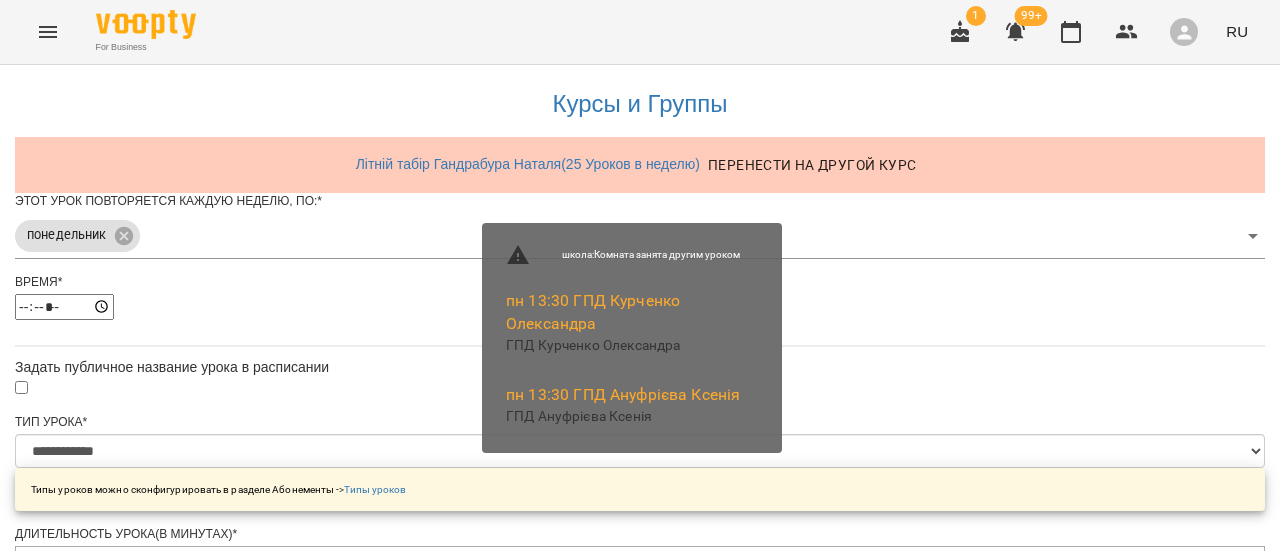 click on "Сохранить в расписании" at bounding box center [640, 1504] 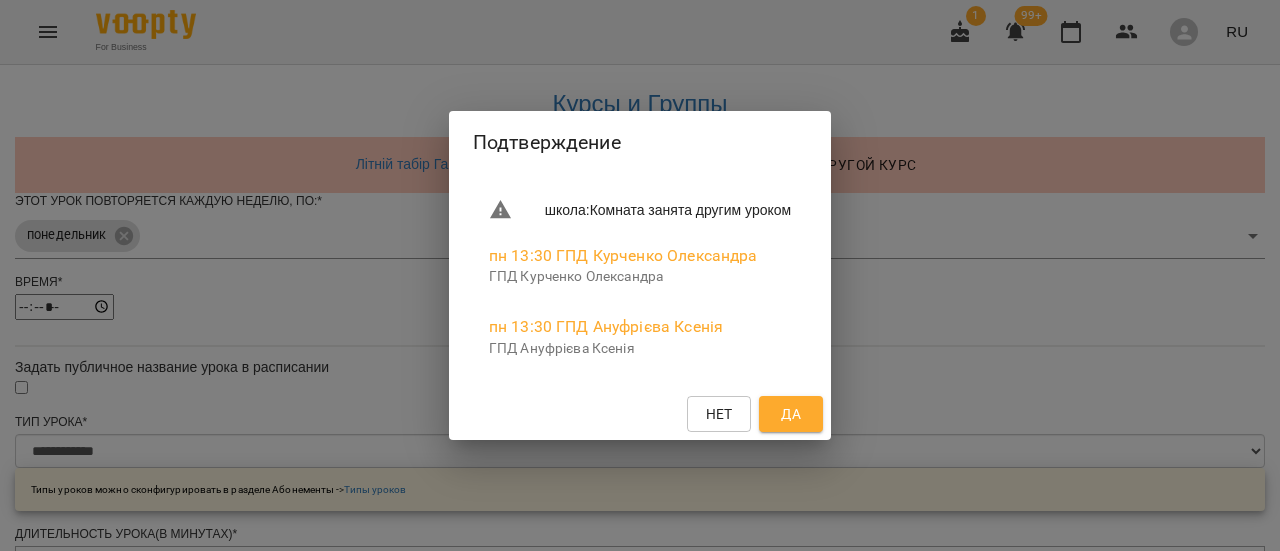 click on "Да" at bounding box center (791, 414) 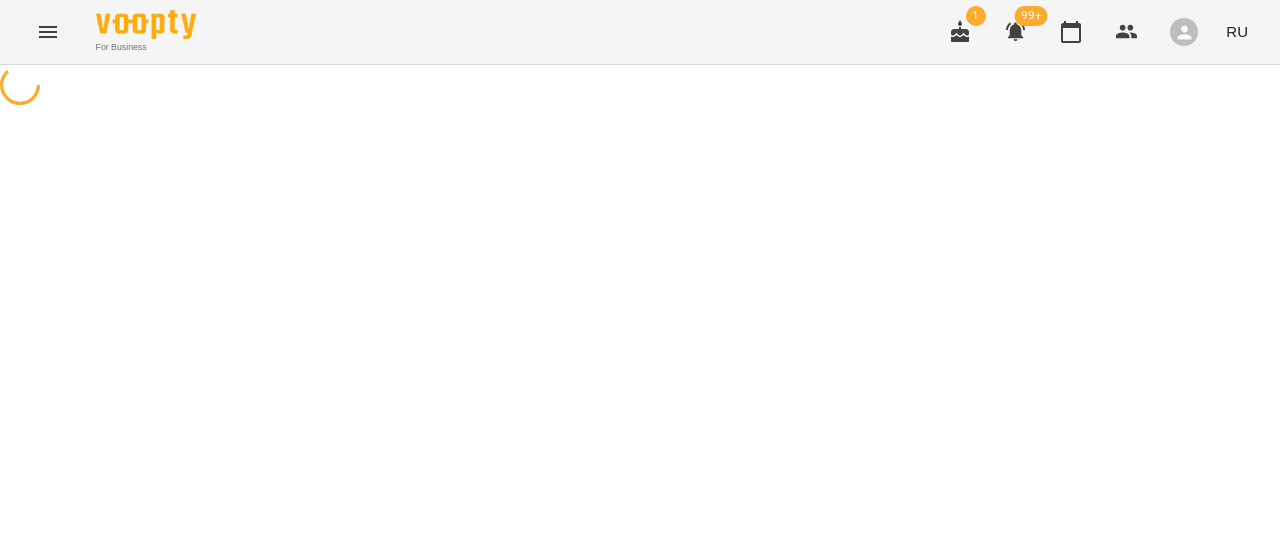 scroll, scrollTop: 0, scrollLeft: 0, axis: both 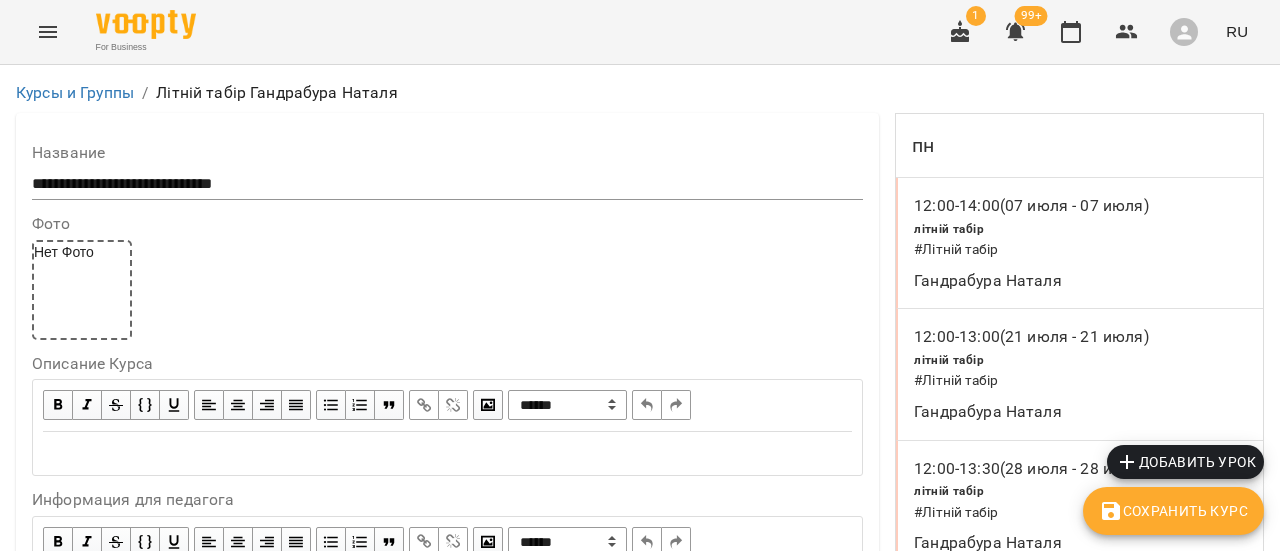click 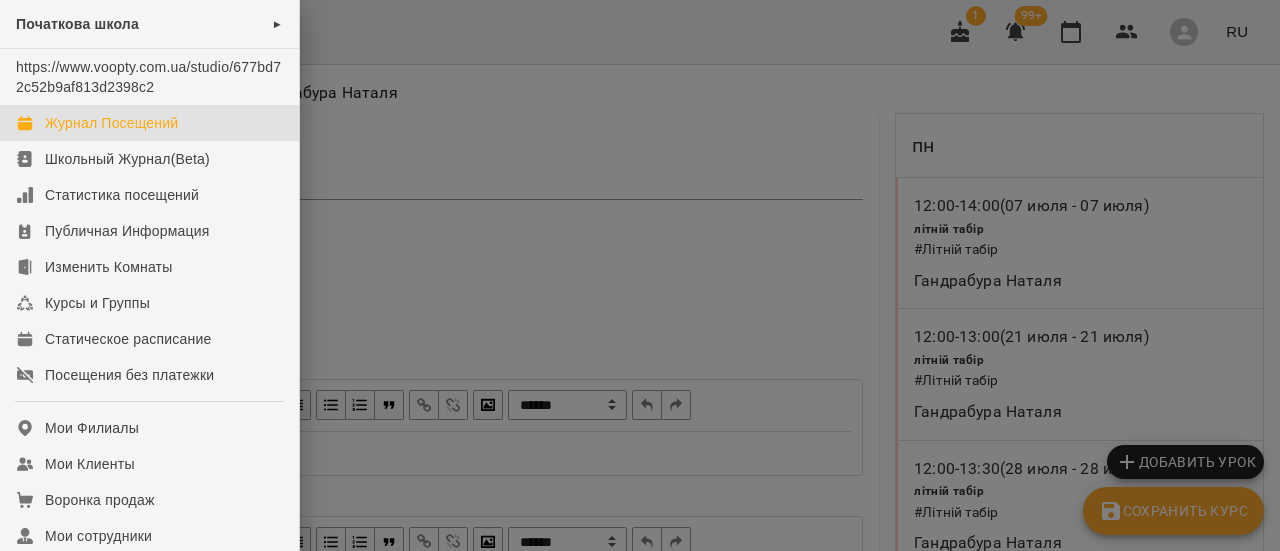 click on "Журнал Посещений" at bounding box center [111, 123] 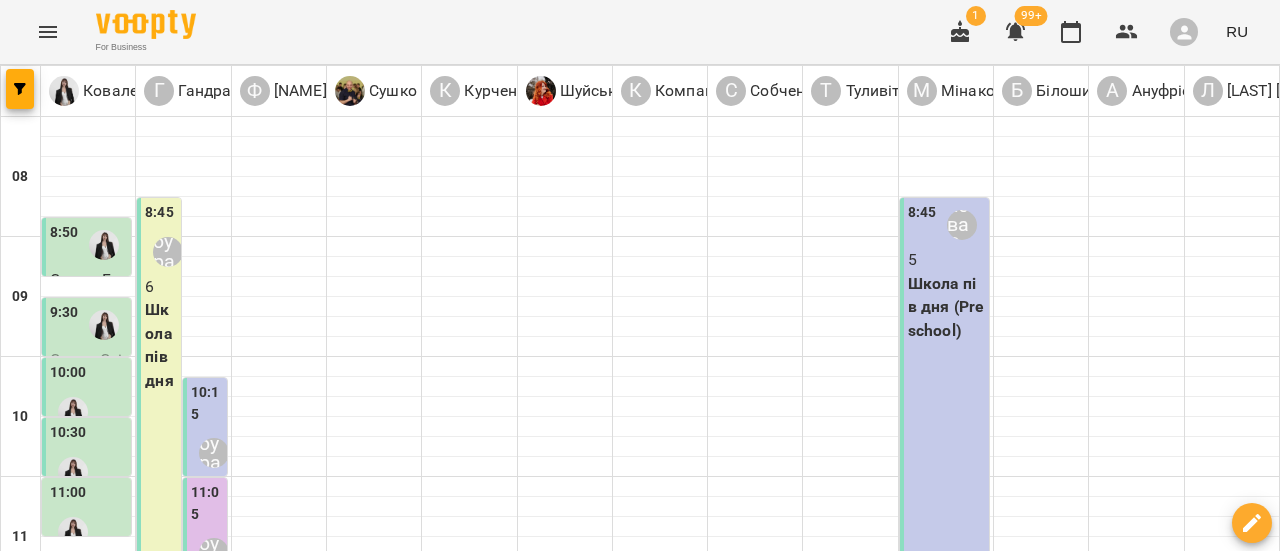 scroll, scrollTop: 900, scrollLeft: 0, axis: vertical 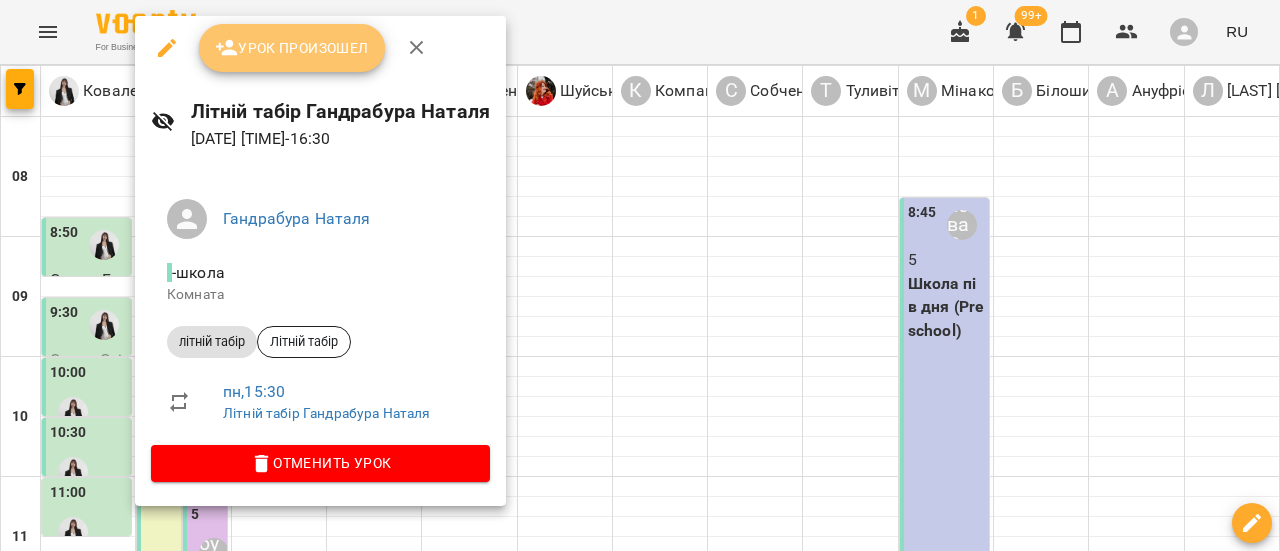 click on "Урок произошел" at bounding box center [292, 48] 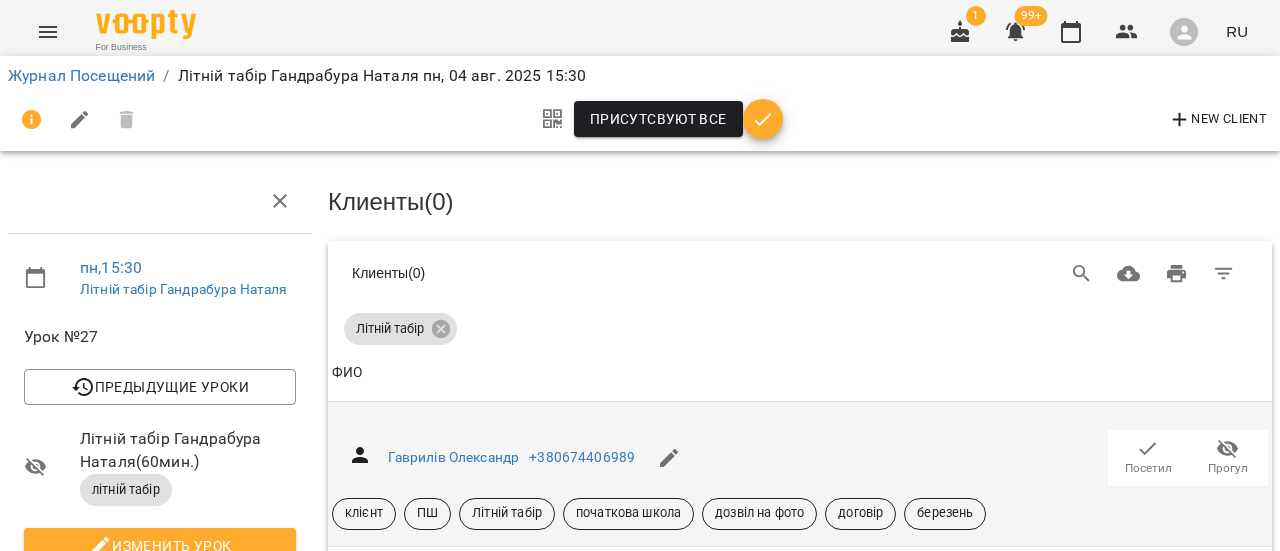 scroll, scrollTop: 200, scrollLeft: 0, axis: vertical 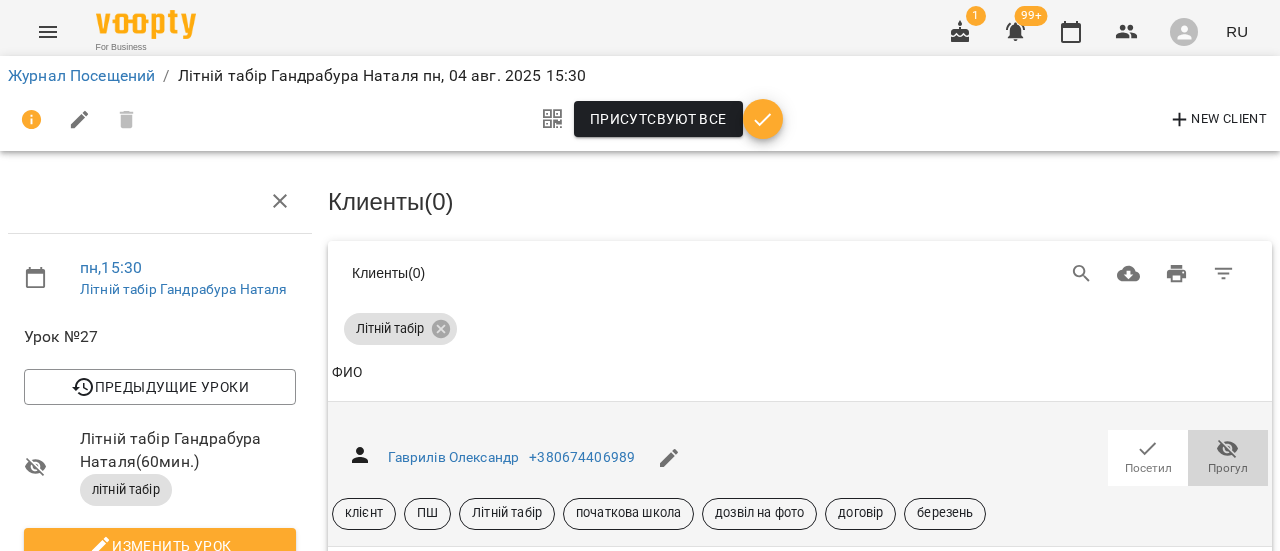 click 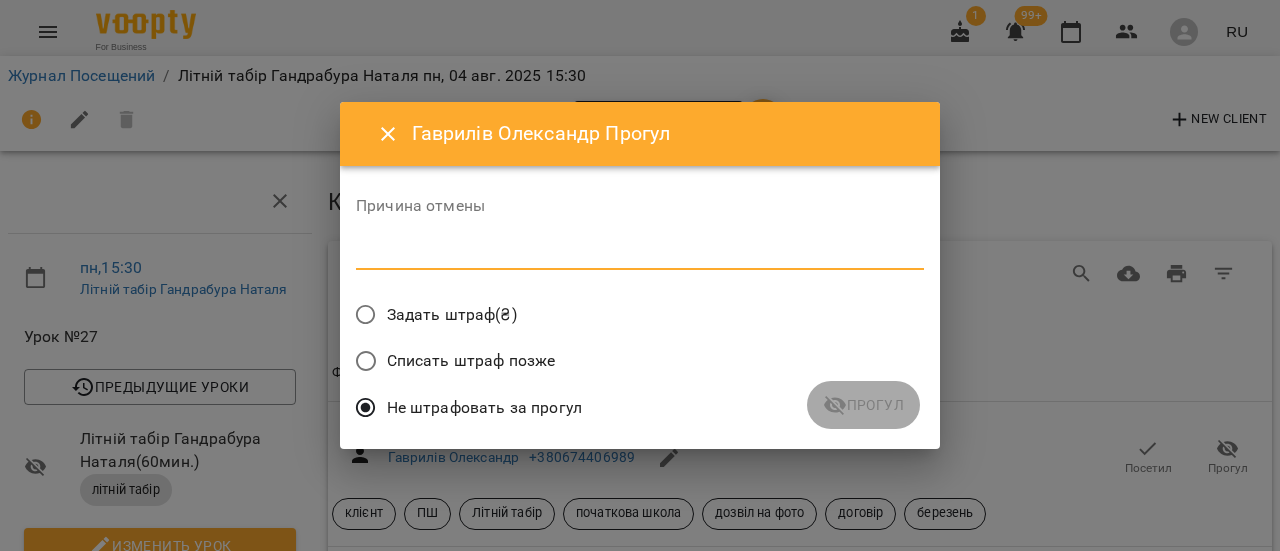 click at bounding box center (640, 253) 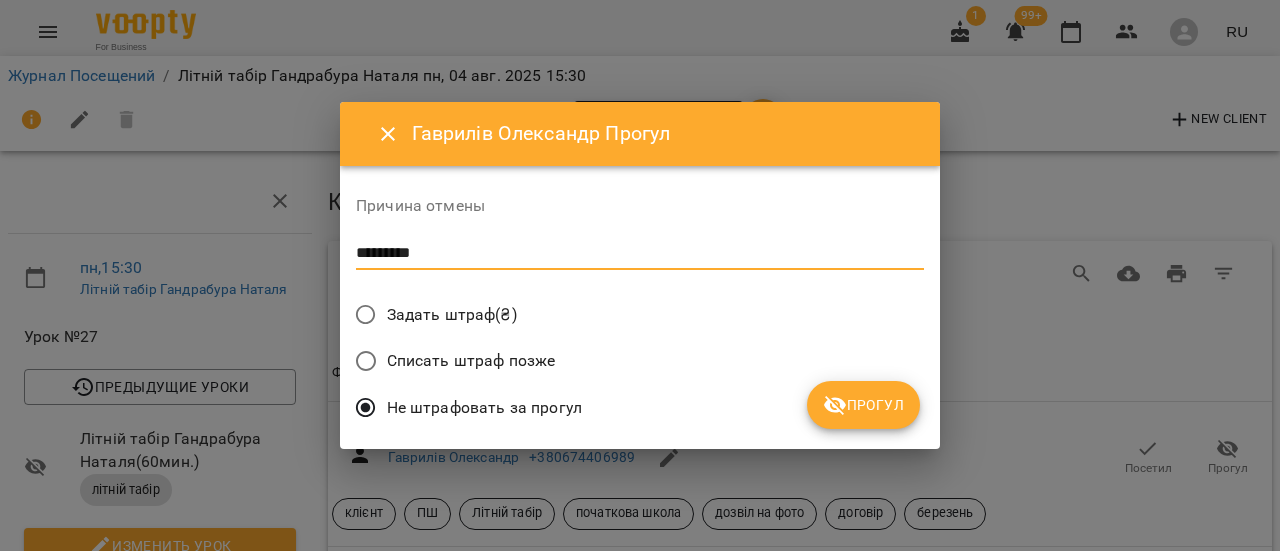 type on "*********" 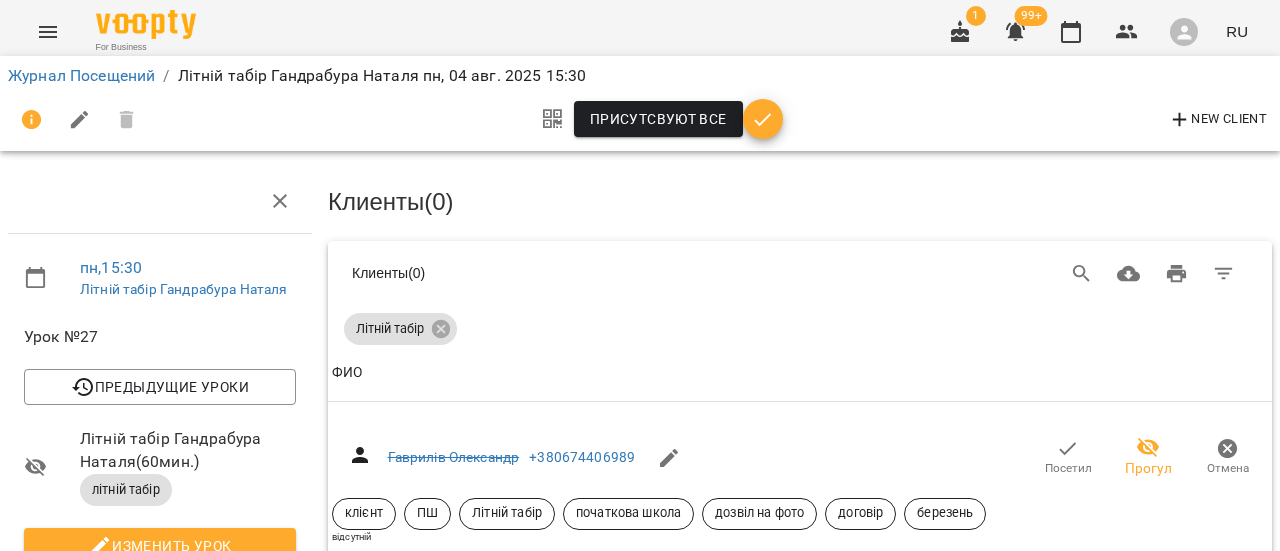 scroll, scrollTop: 400, scrollLeft: 0, axis: vertical 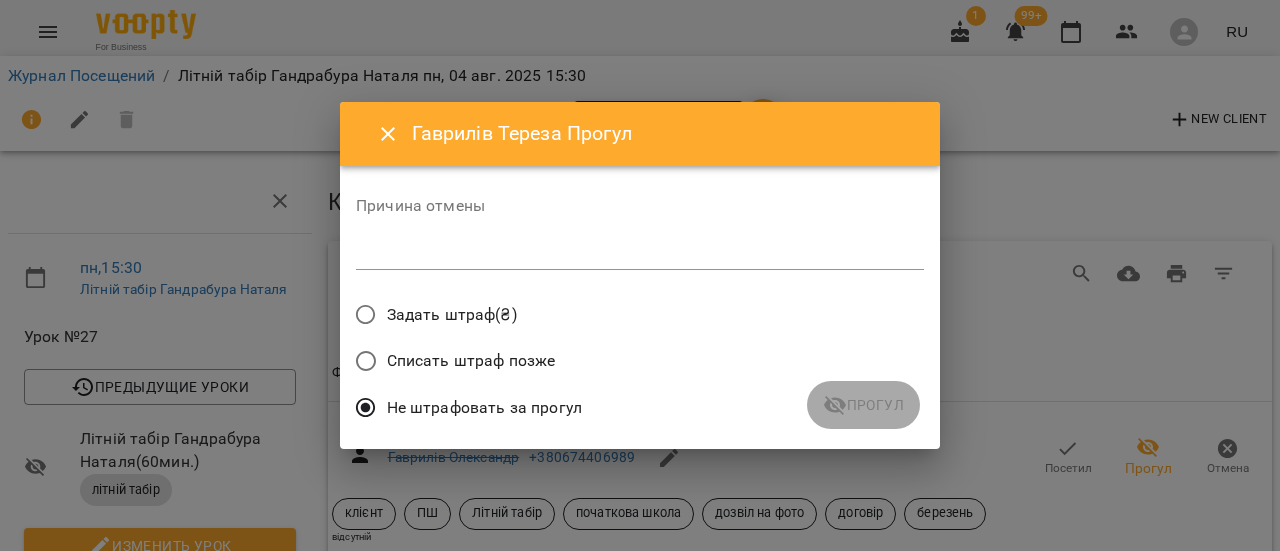 click at bounding box center (640, 253) 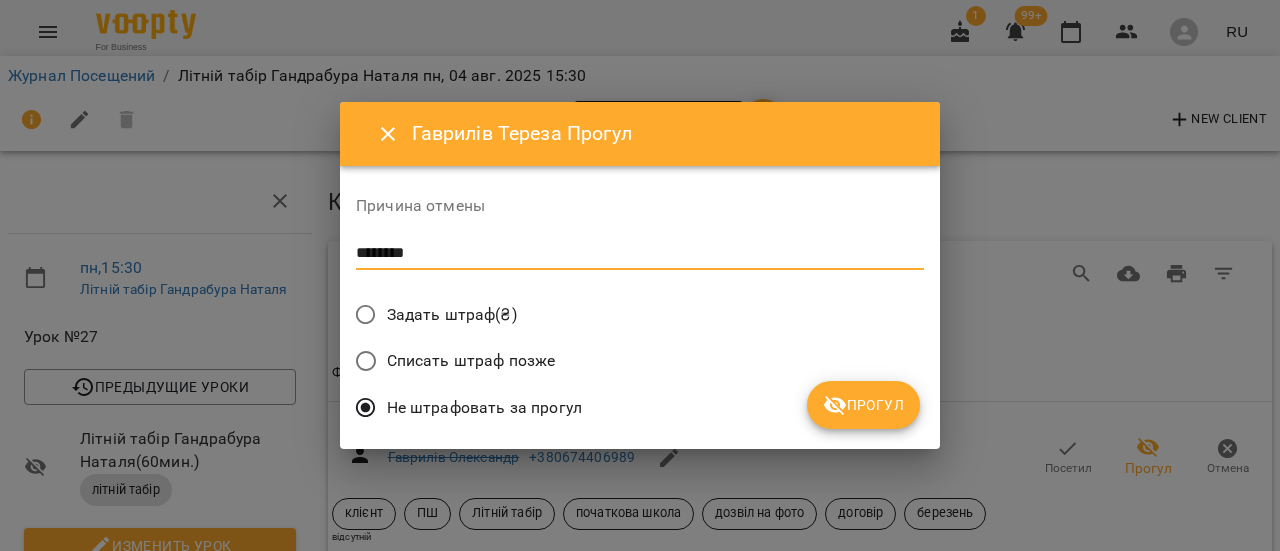 type on "********" 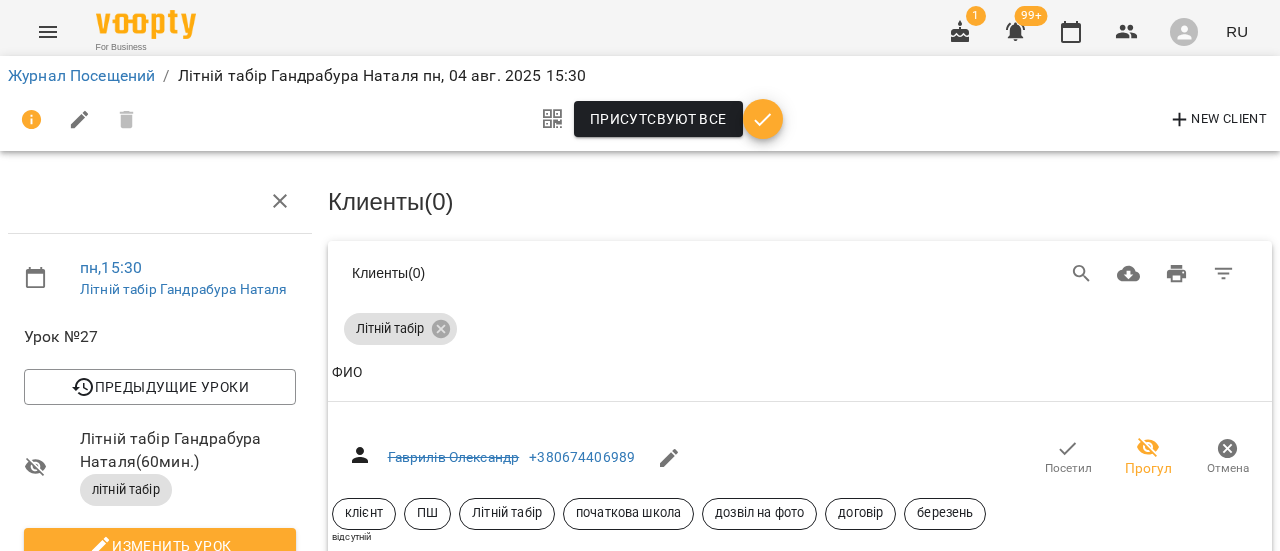 scroll, scrollTop: 500, scrollLeft: 0, axis: vertical 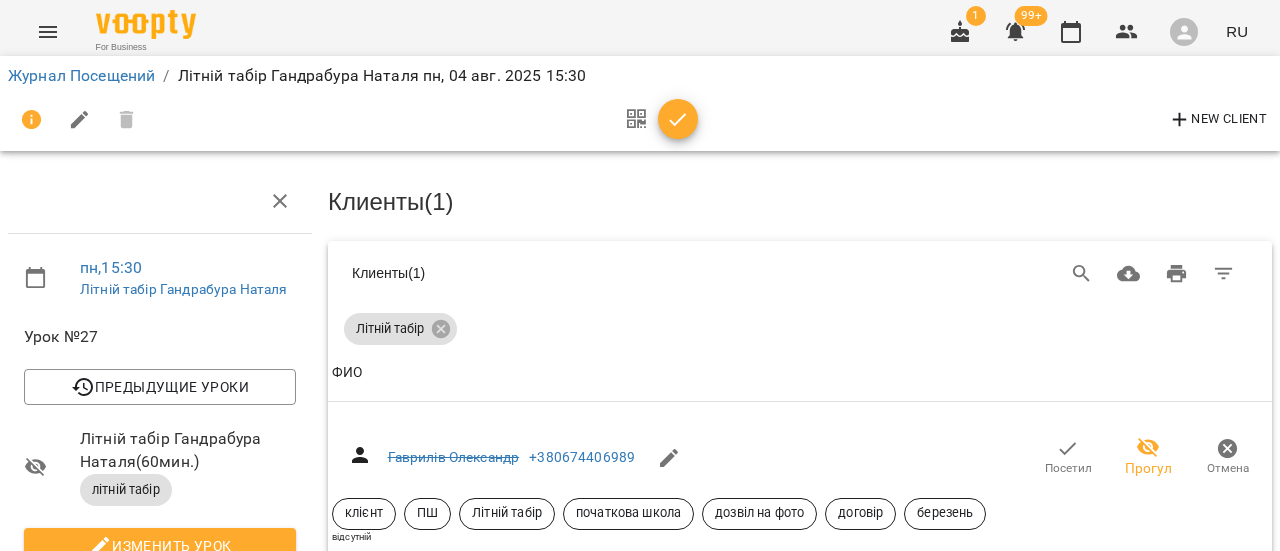 click on "Посетил" at bounding box center [1148, 978] 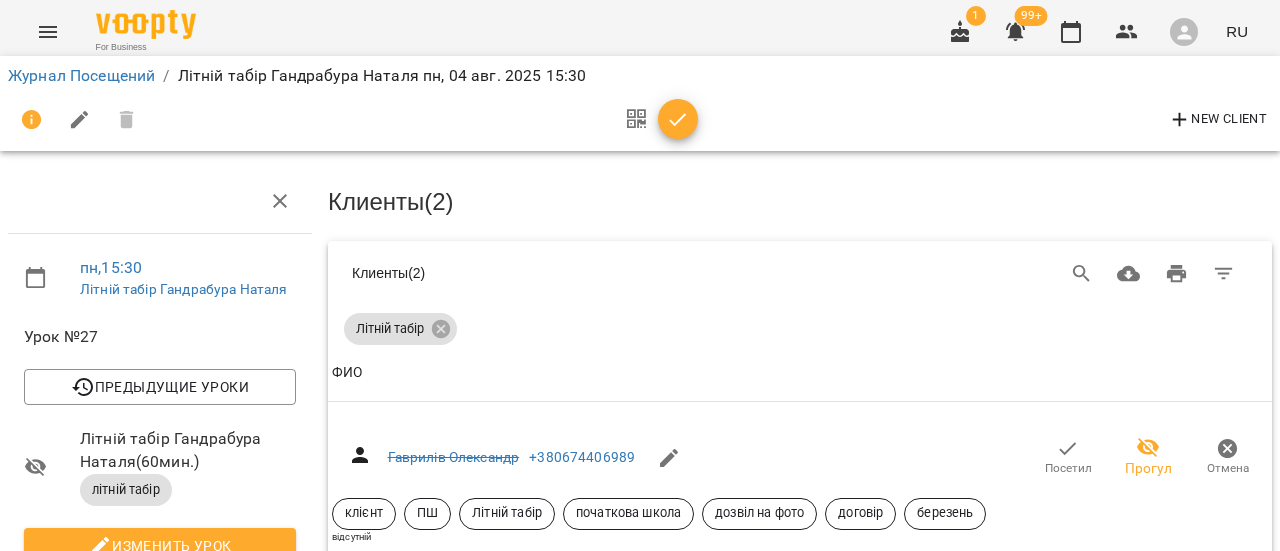 scroll, scrollTop: 0, scrollLeft: 0, axis: both 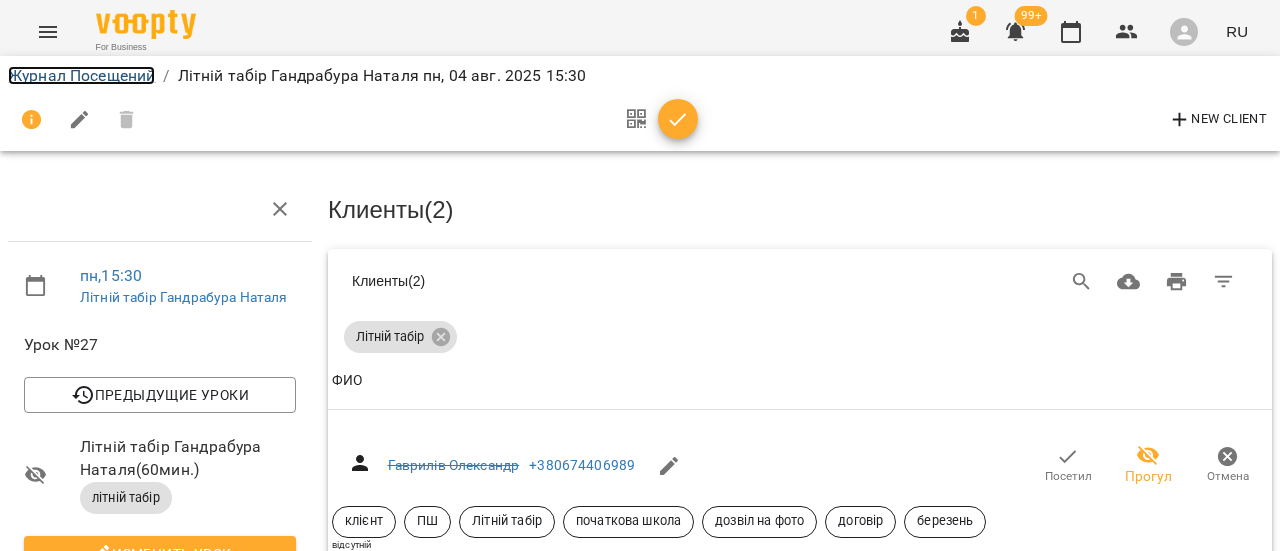 click on "Журнал Посещений" at bounding box center [81, 75] 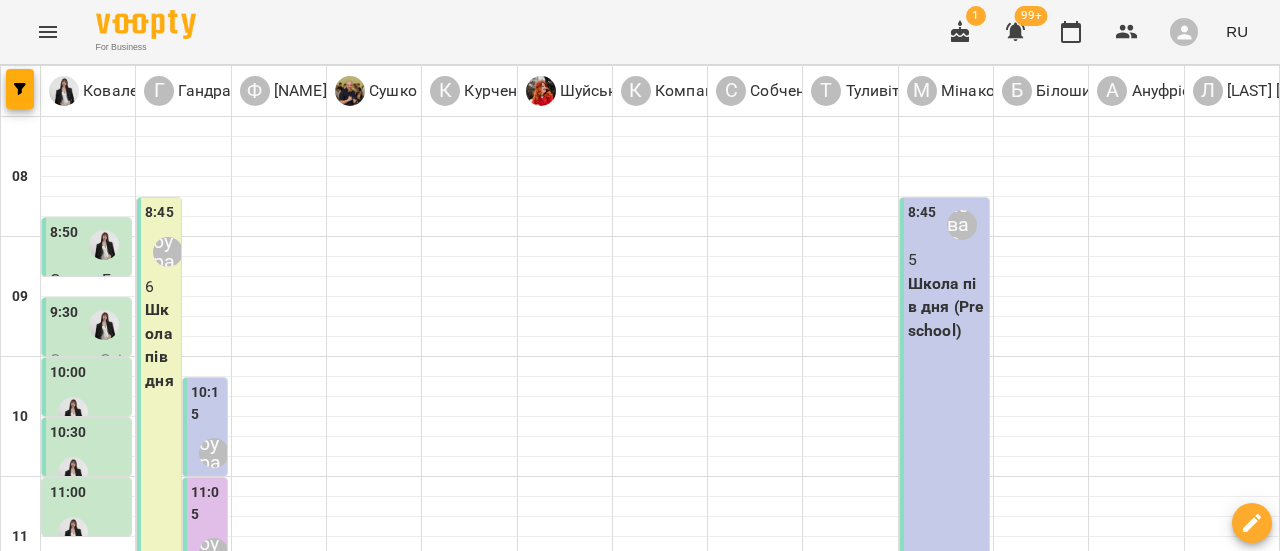 scroll, scrollTop: 800, scrollLeft: 0, axis: vertical 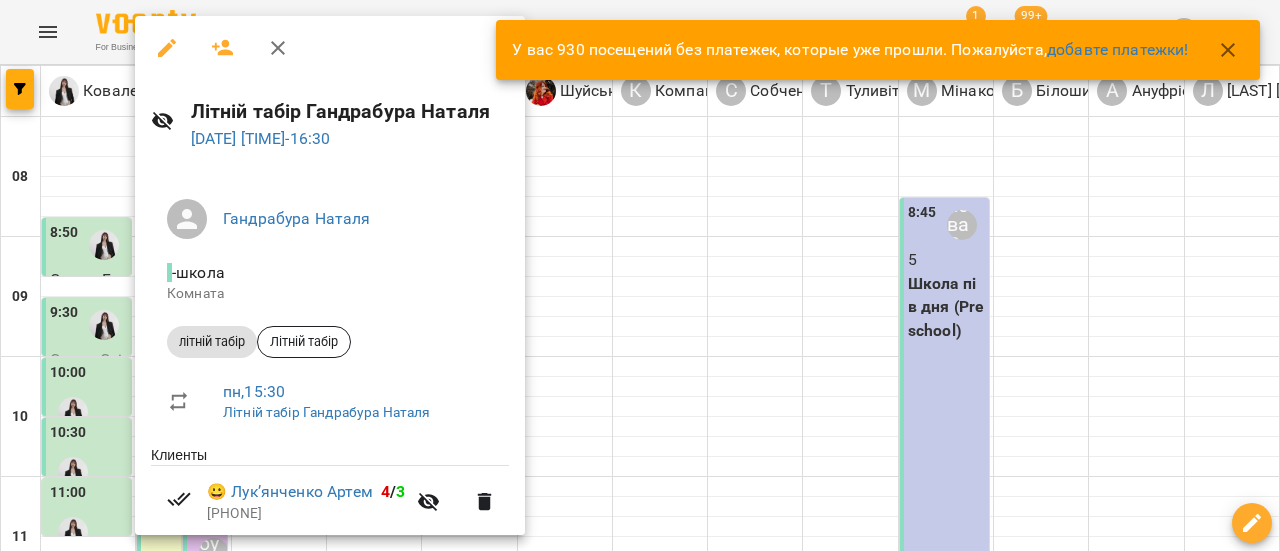 click 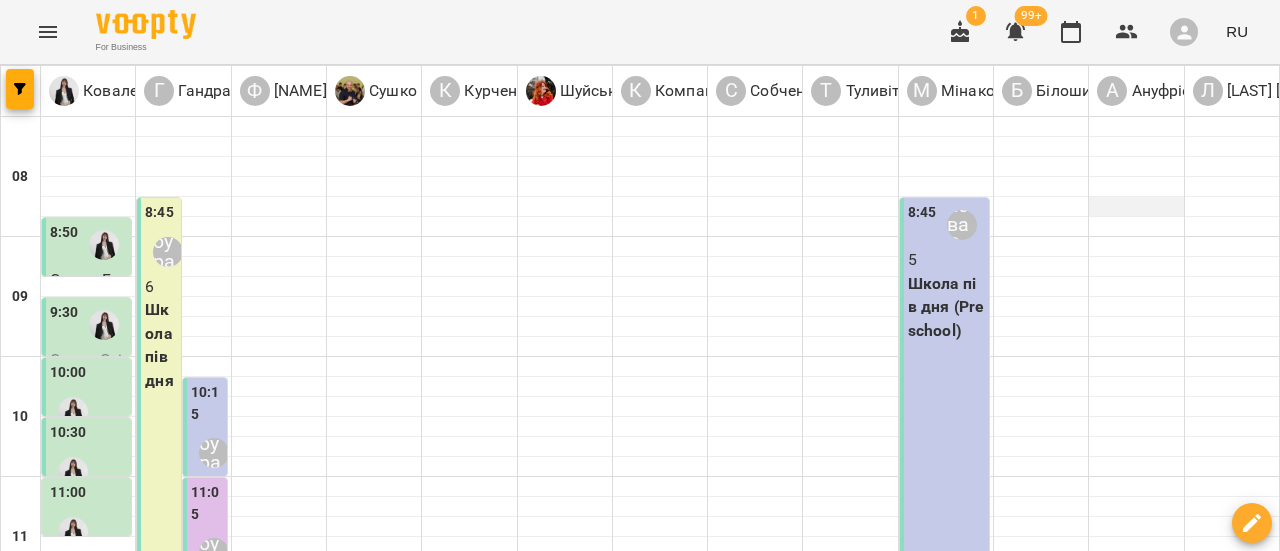 scroll, scrollTop: 200, scrollLeft: 0, axis: vertical 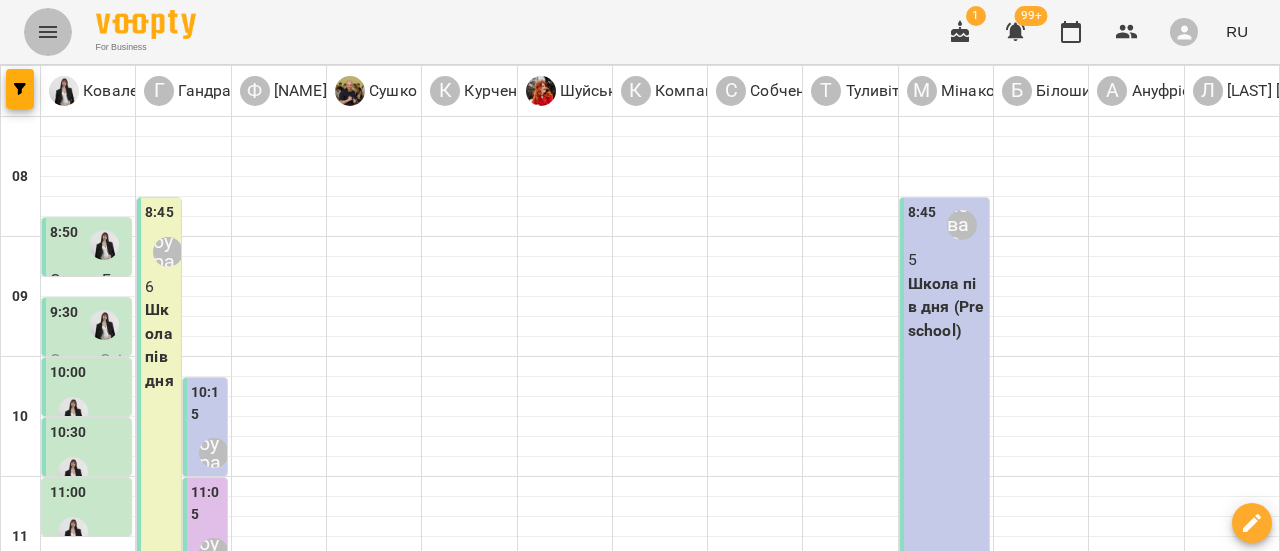 click 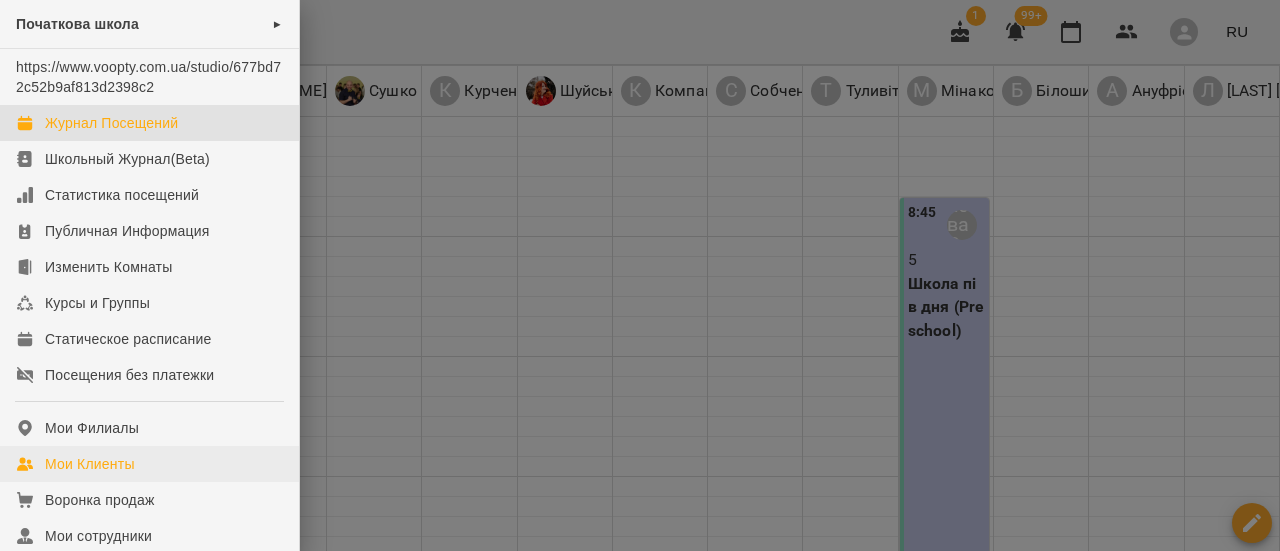 scroll, scrollTop: 100, scrollLeft: 0, axis: vertical 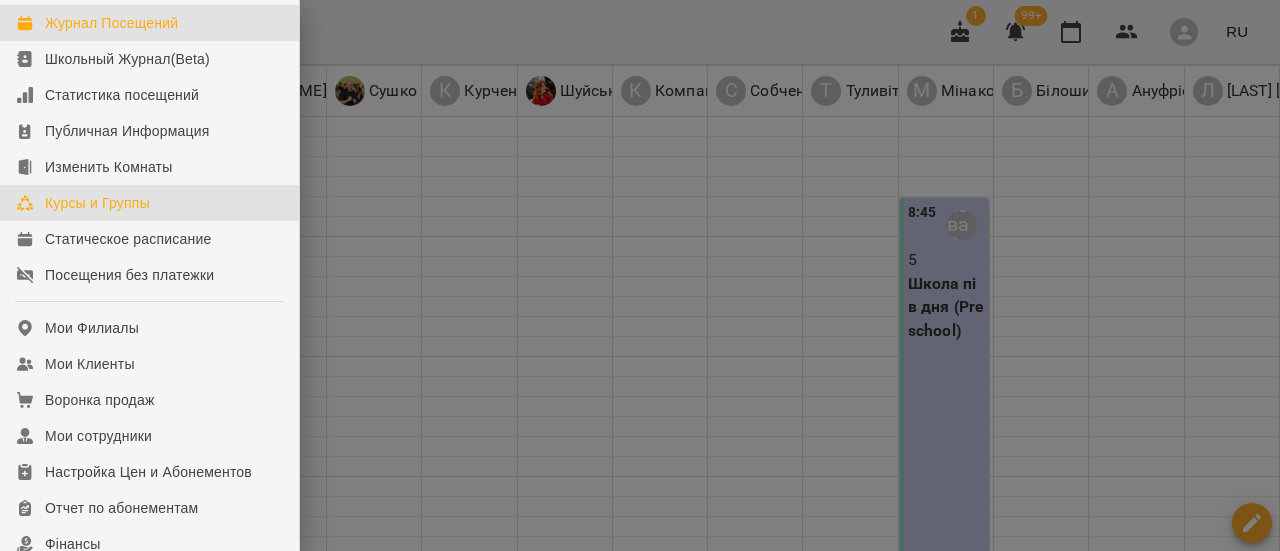 click on "Курсы и Группы" at bounding box center (97, 203) 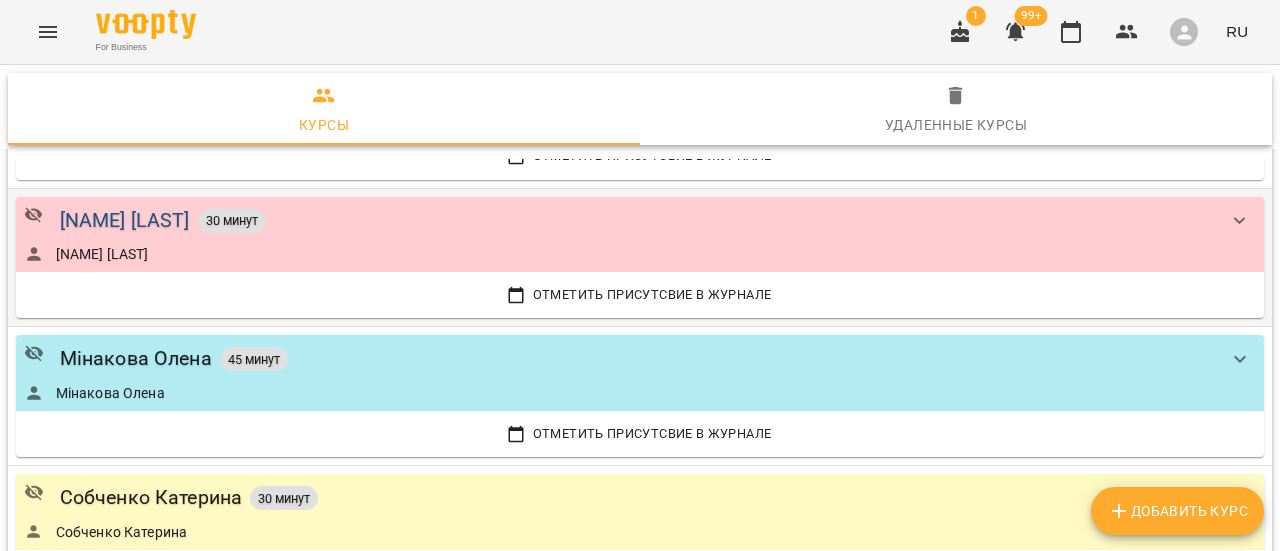 scroll, scrollTop: 1200, scrollLeft: 0, axis: vertical 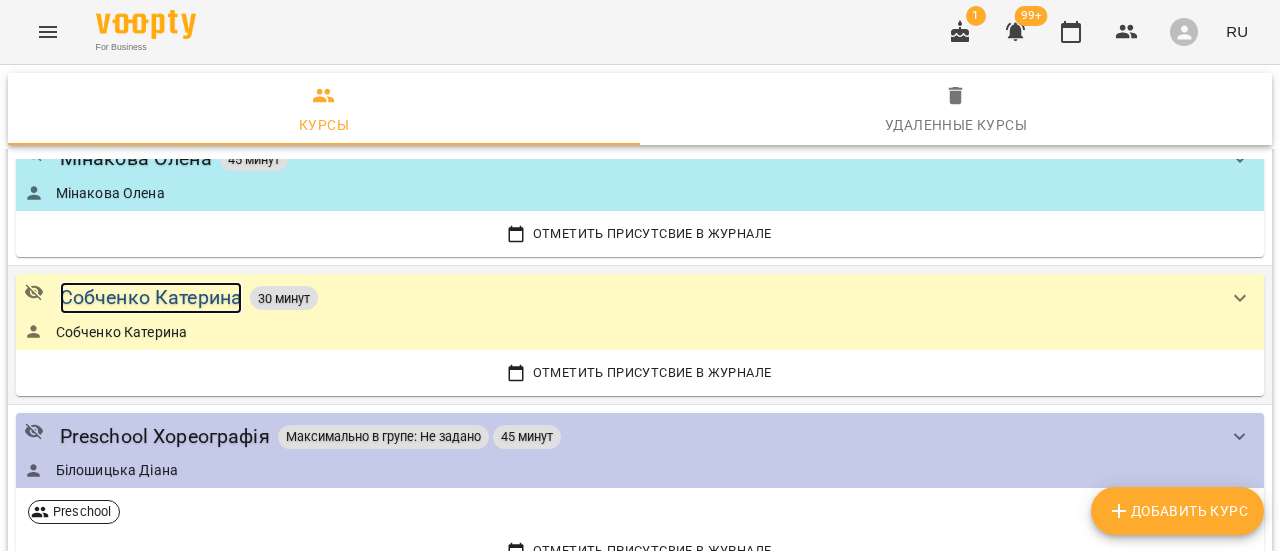 click on "Собченко Катерина" at bounding box center (151, 297) 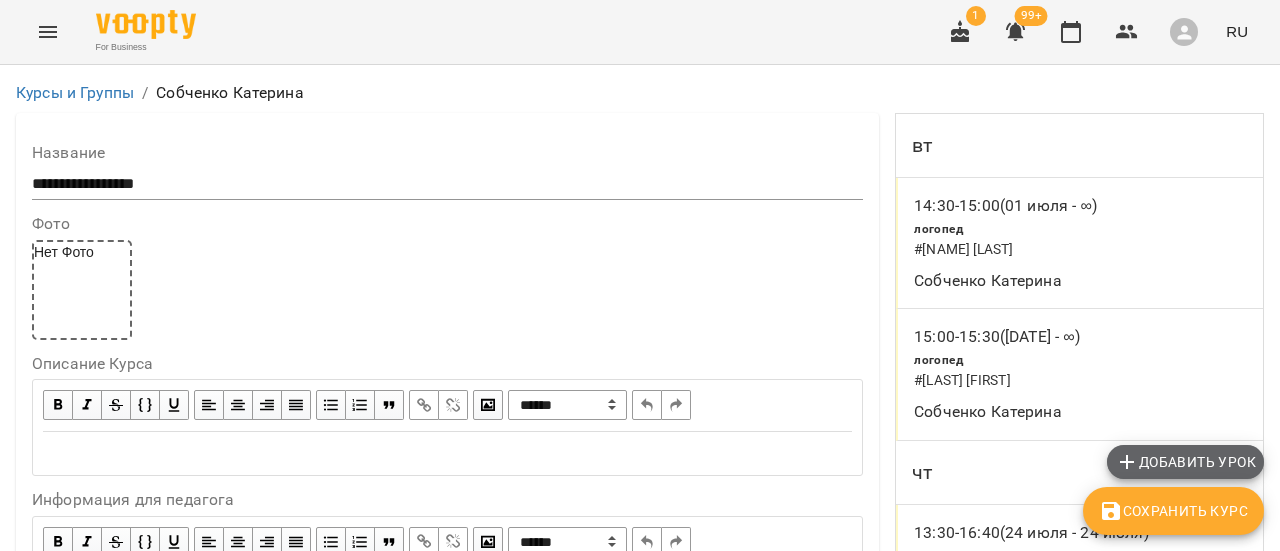 click on "Добавить урок" at bounding box center [1185, 462] 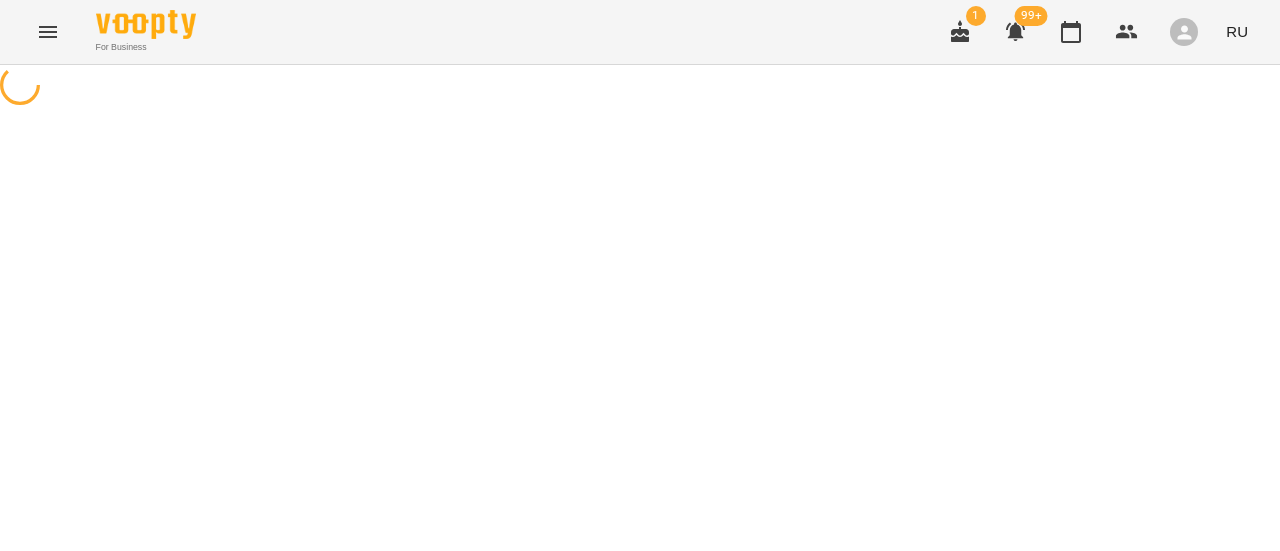 select on "*******" 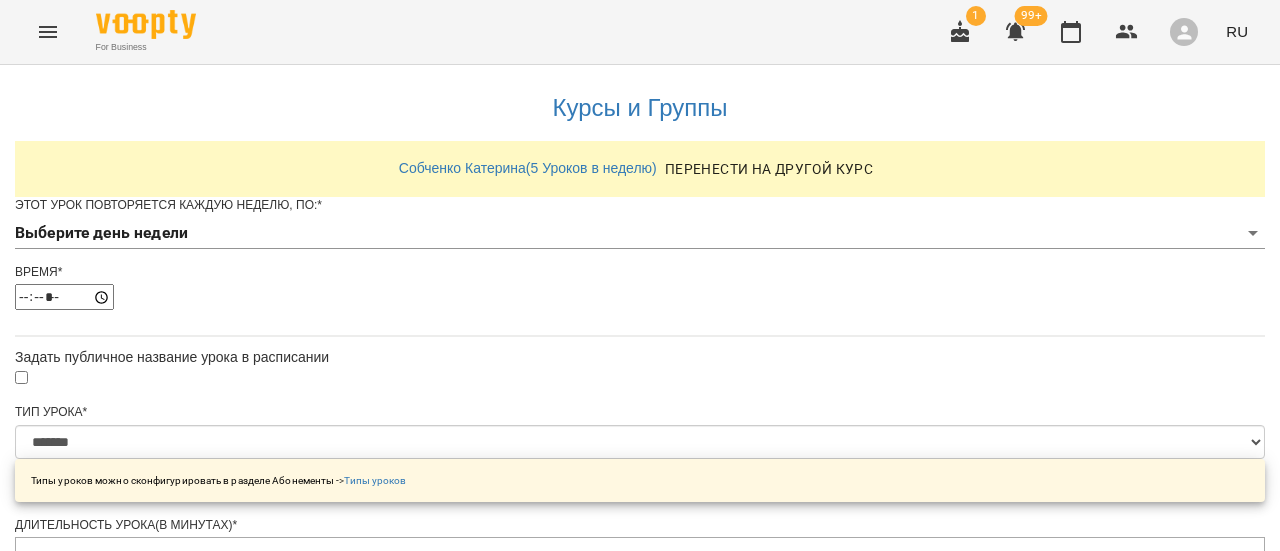click on "**********" at bounding box center (640, 642) 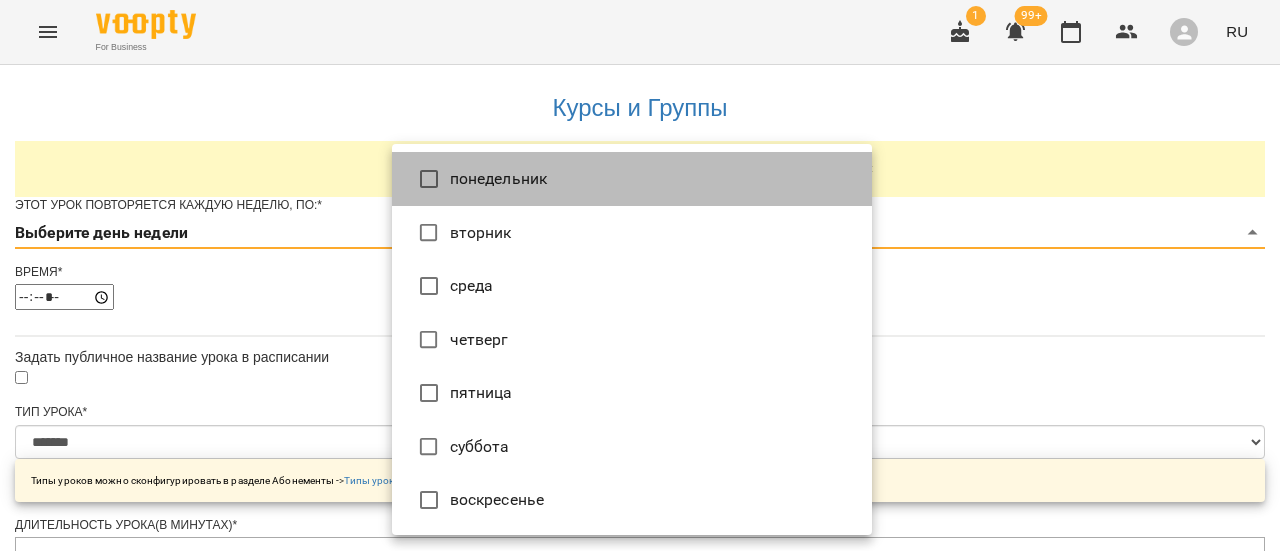 click on "понедельник" at bounding box center (632, 179) 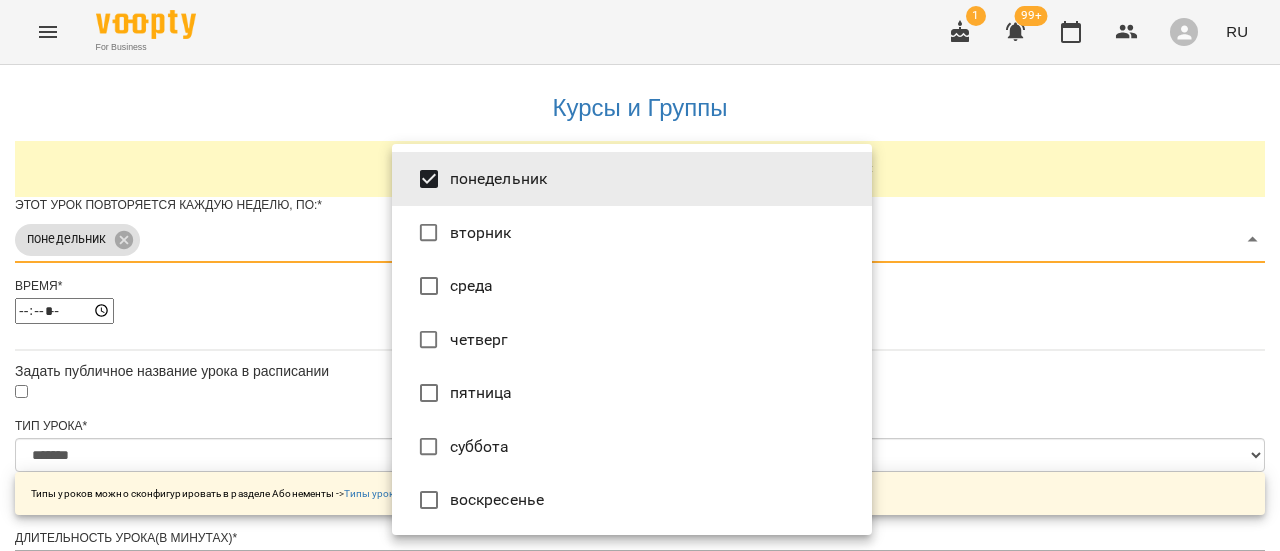 click at bounding box center (640, 275) 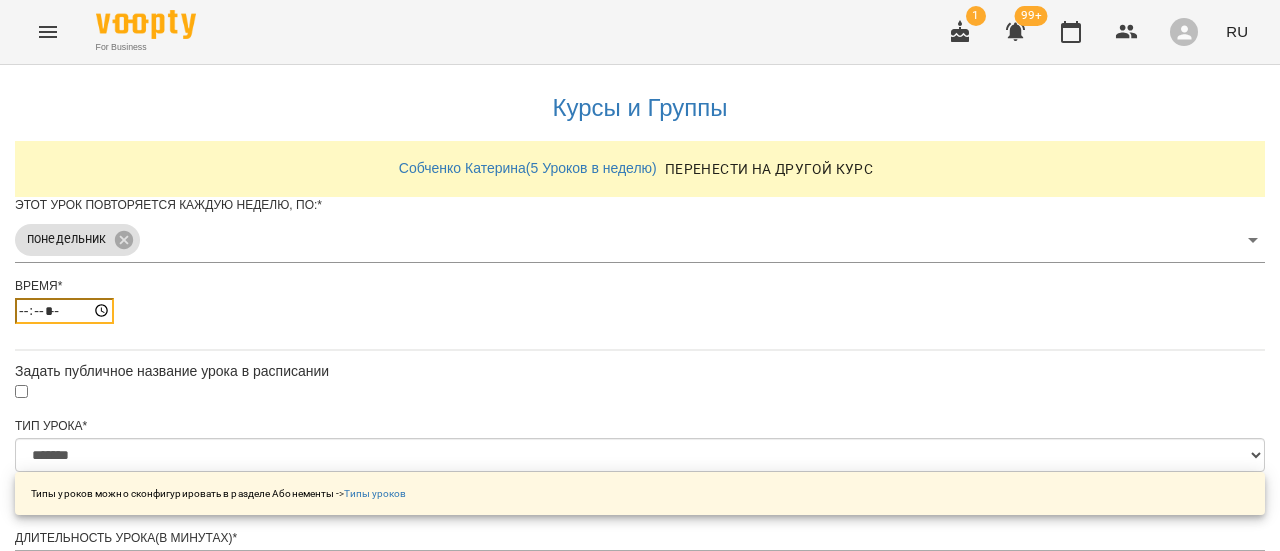 click on "*****" at bounding box center [64, 311] 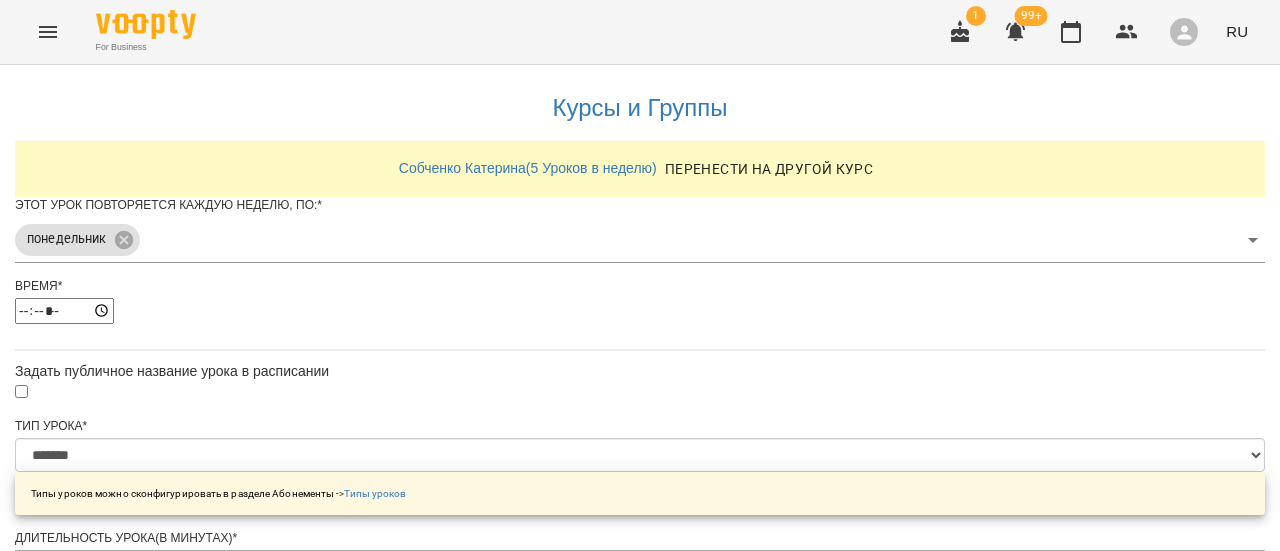 click on "**********" at bounding box center [640, 683] 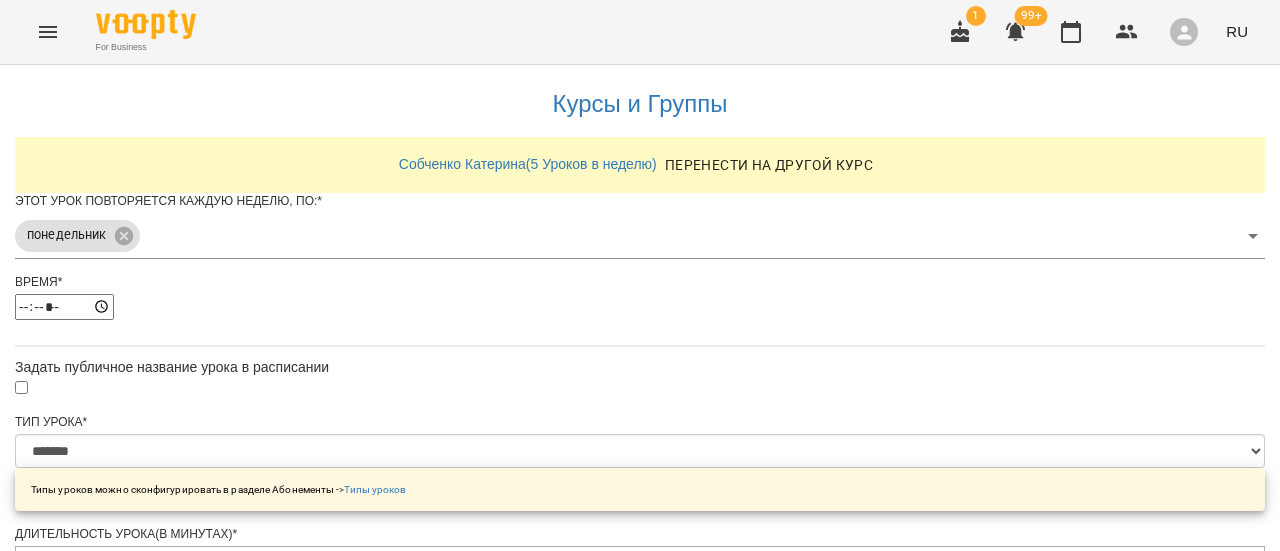 scroll, scrollTop: 200, scrollLeft: 0, axis: vertical 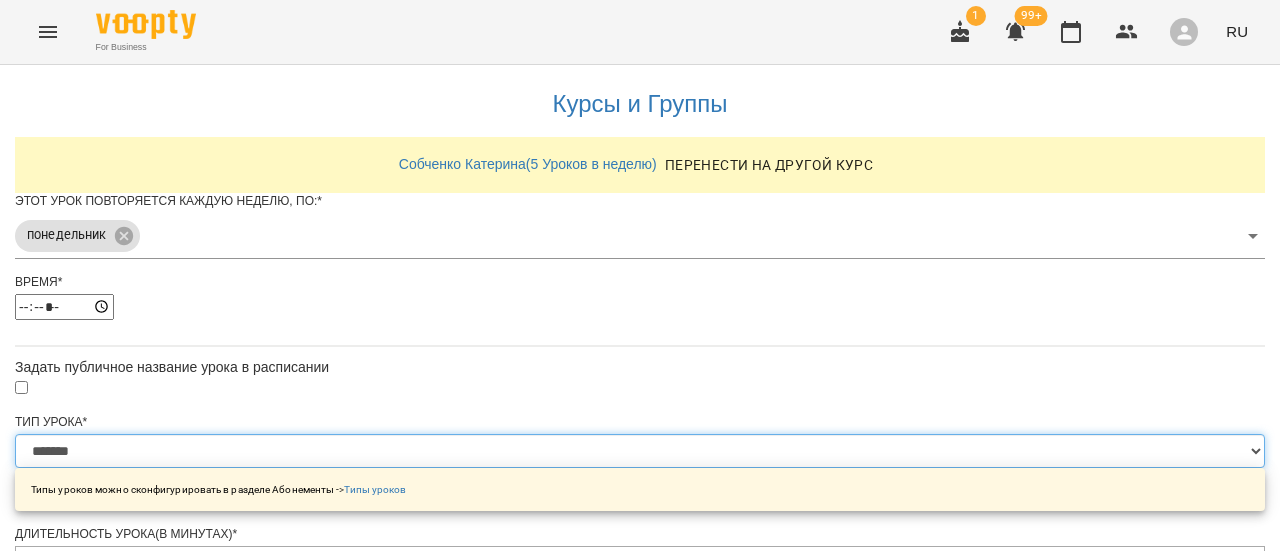 click on "**********" at bounding box center (640, 451) 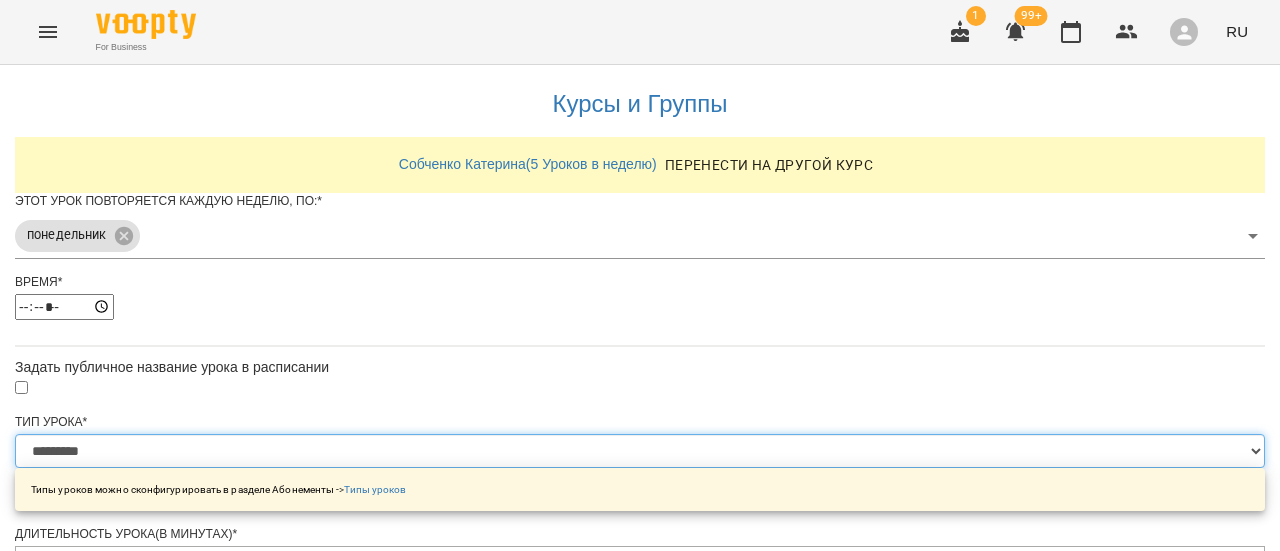 click on "**********" at bounding box center (640, 451) 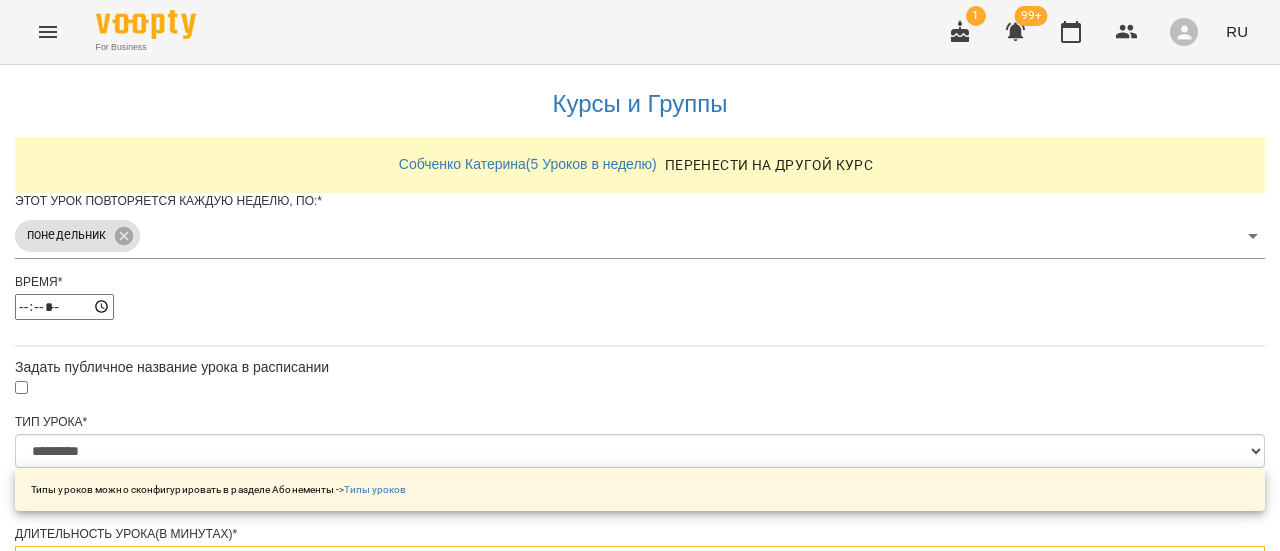 click on "***" at bounding box center [640, 565] 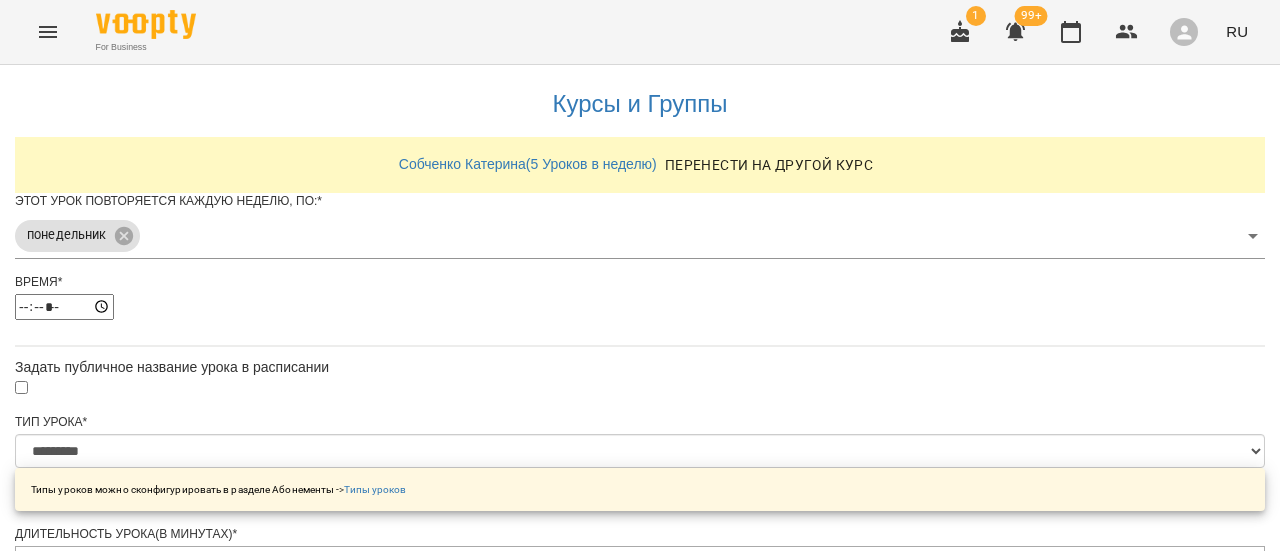 click on "**********" at bounding box center (640, 679) 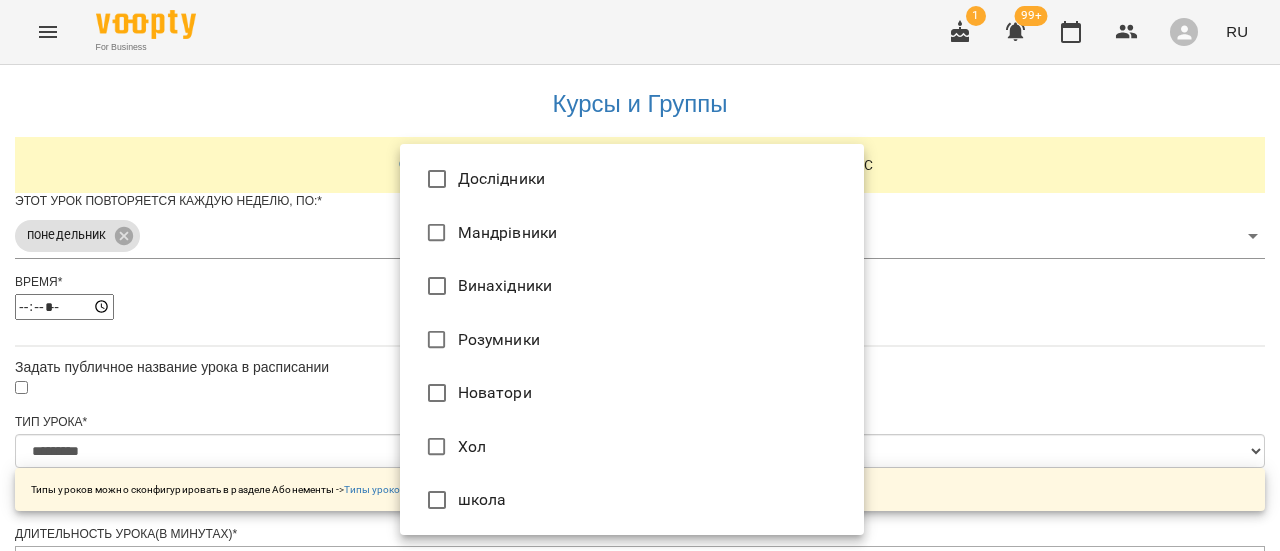 click on "**********" at bounding box center [640, 642] 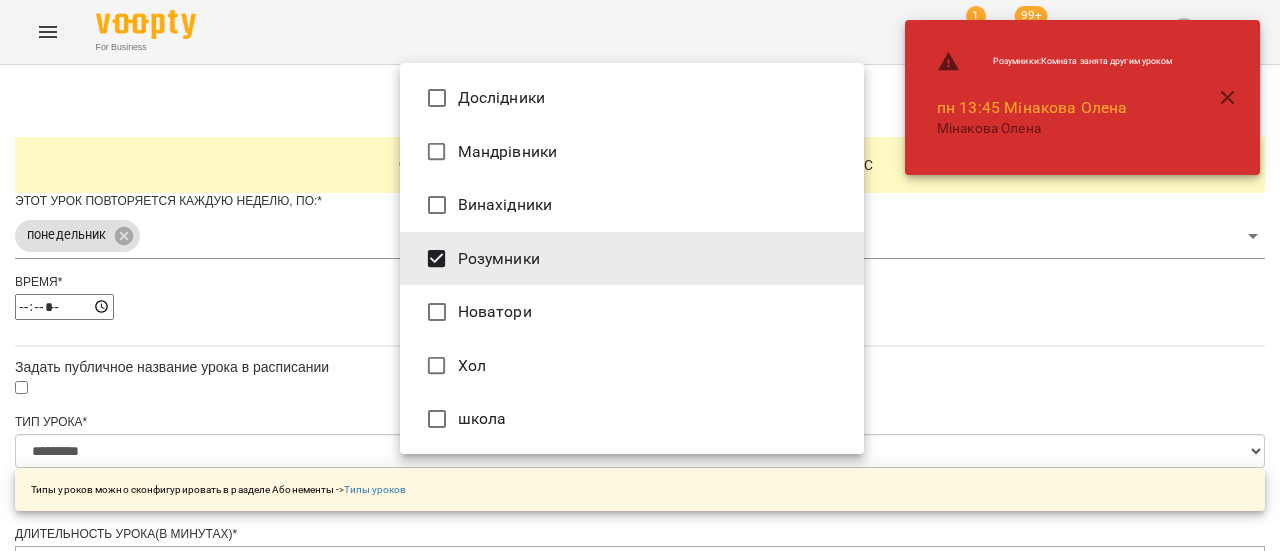 click at bounding box center (640, 275) 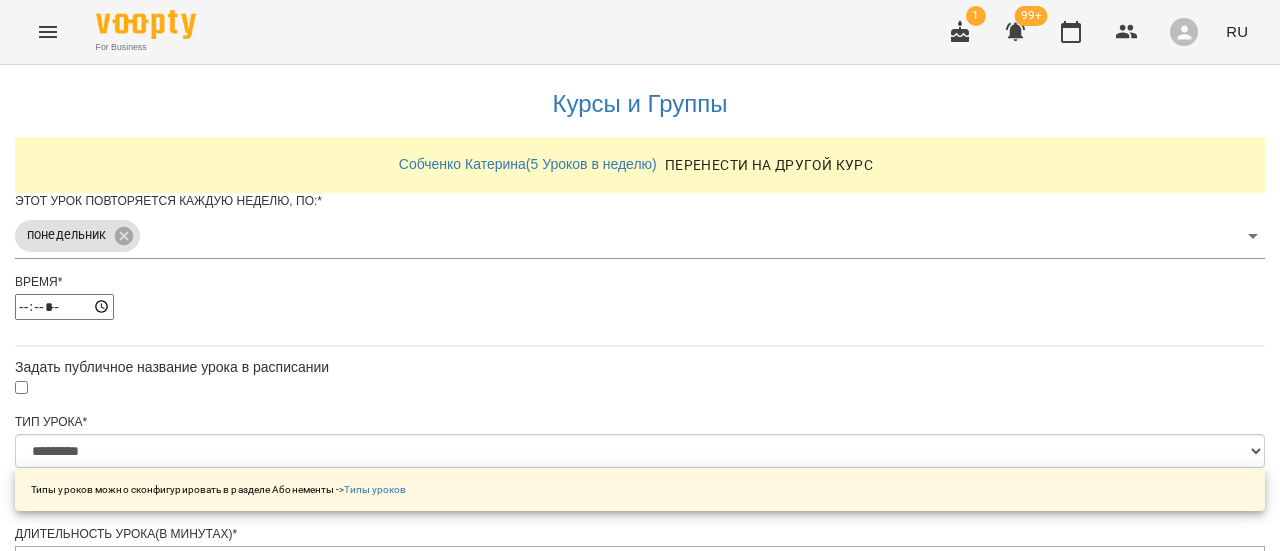click 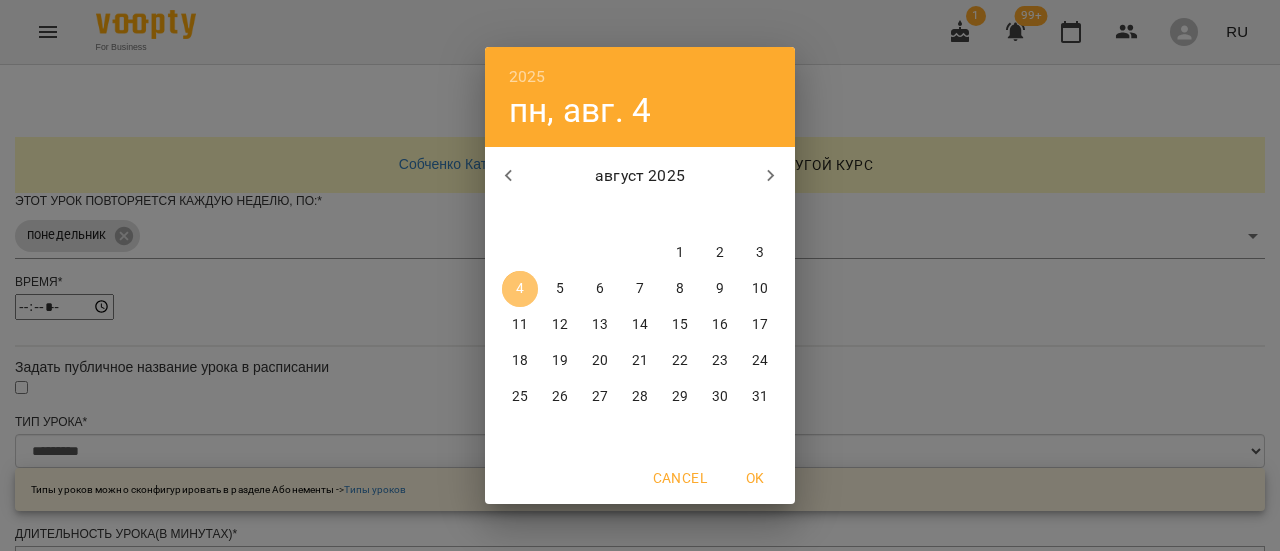 click on "4" at bounding box center [520, 289] 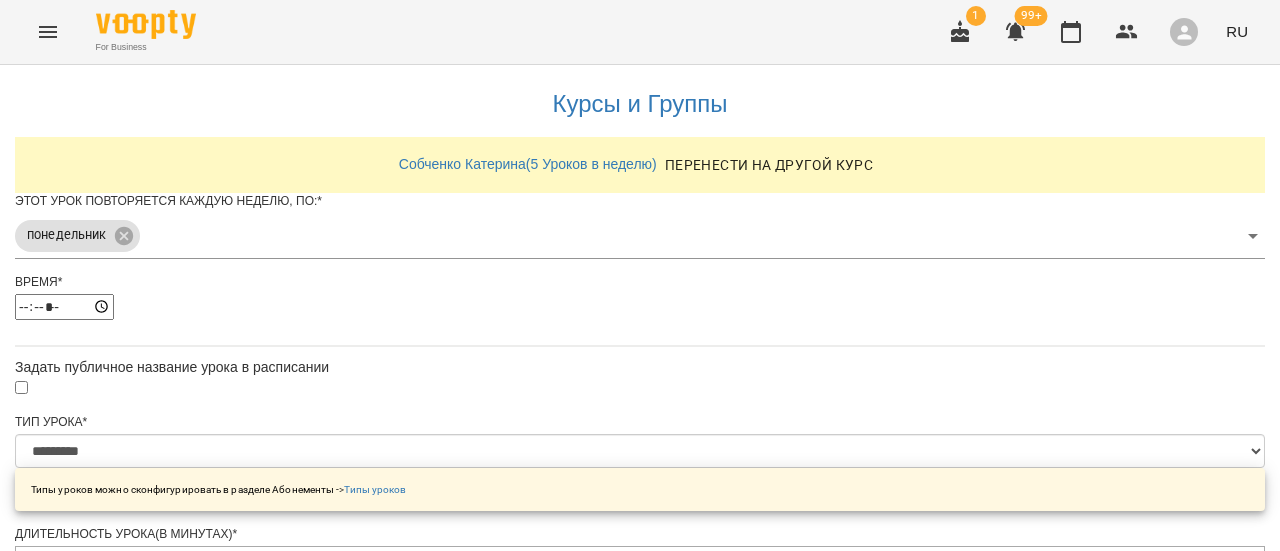 scroll, scrollTop: 886, scrollLeft: 0, axis: vertical 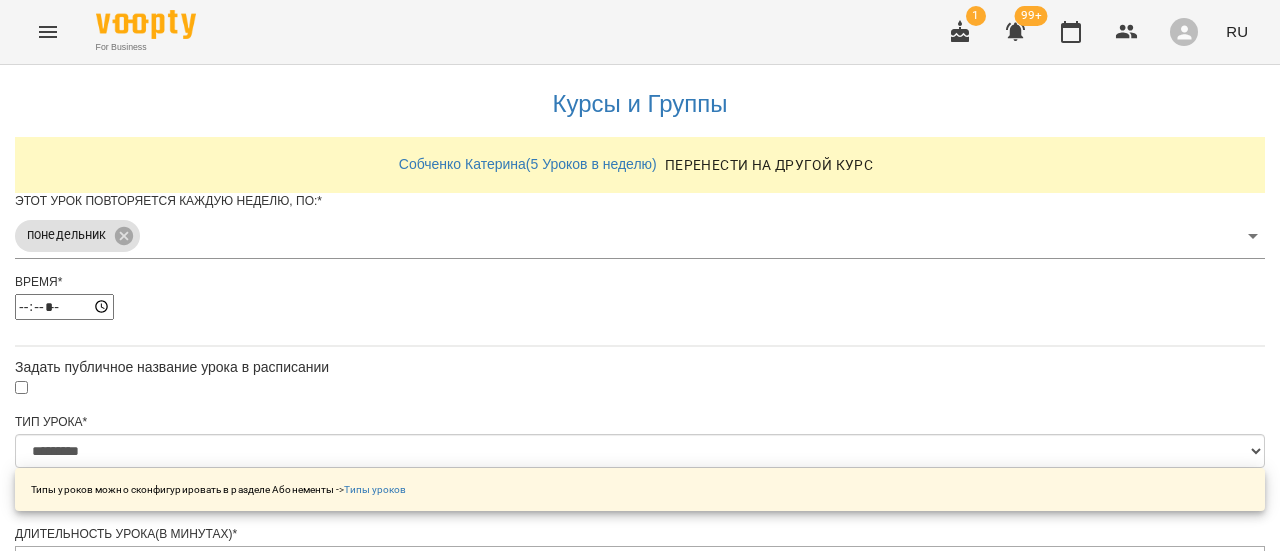 click on "**********" at bounding box center (108, 1319) 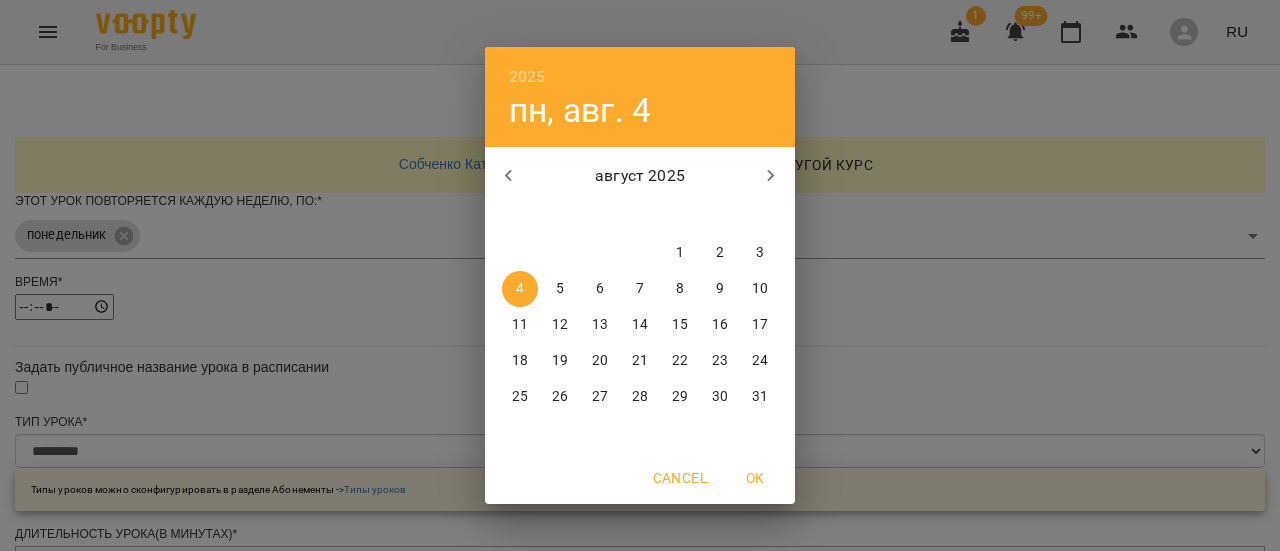 click on "4" at bounding box center (520, 289) 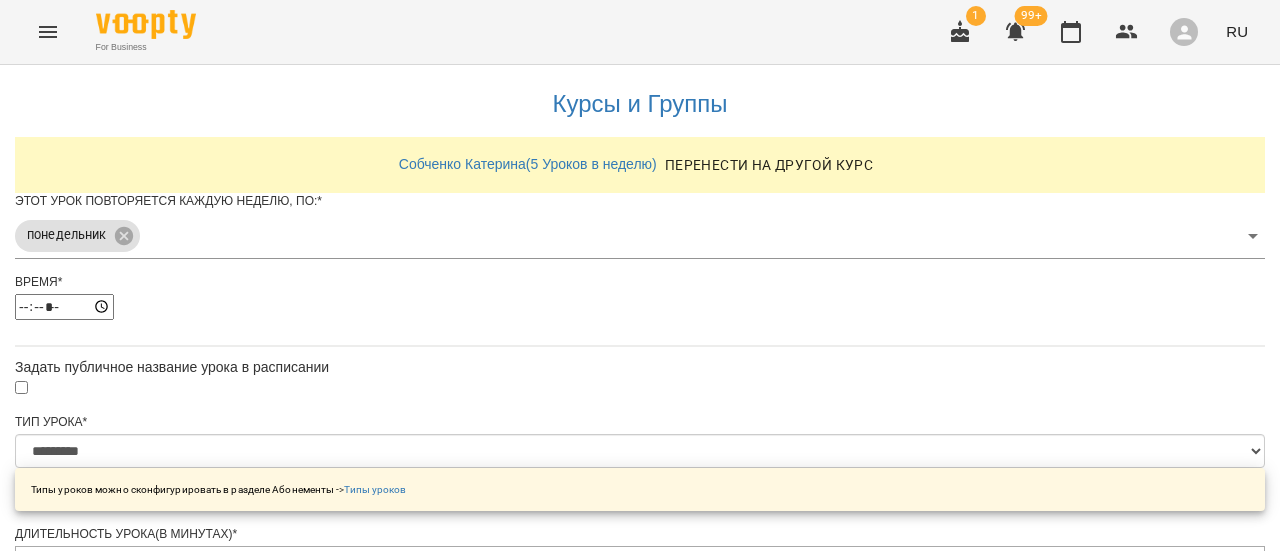 scroll, scrollTop: 956, scrollLeft: 0, axis: vertical 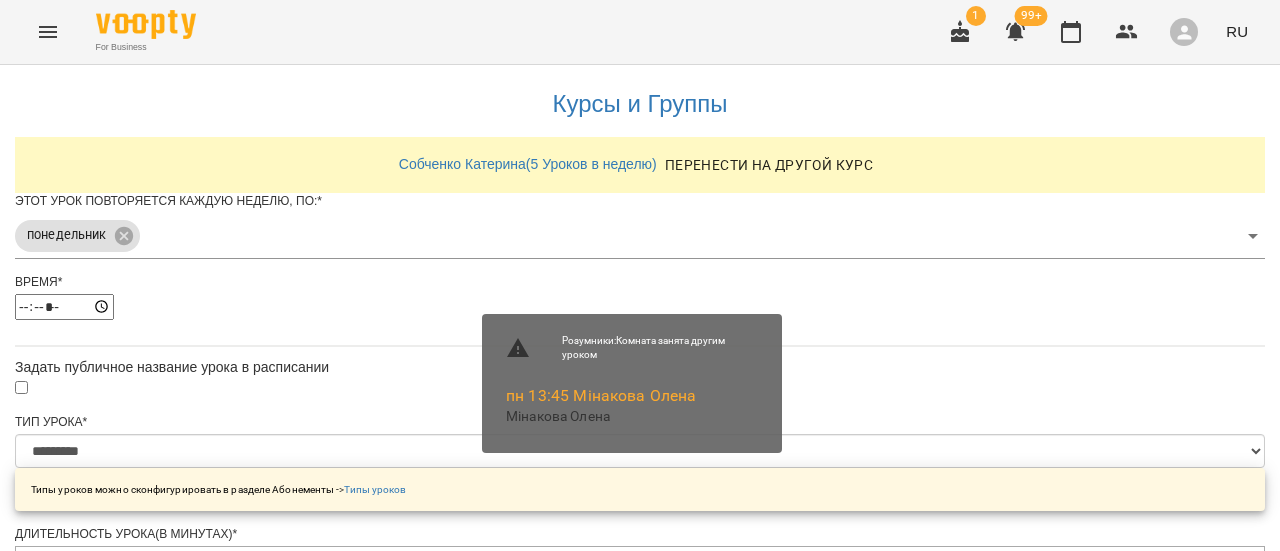 click on "Сохранить в расписании" at bounding box center (640, 1380) 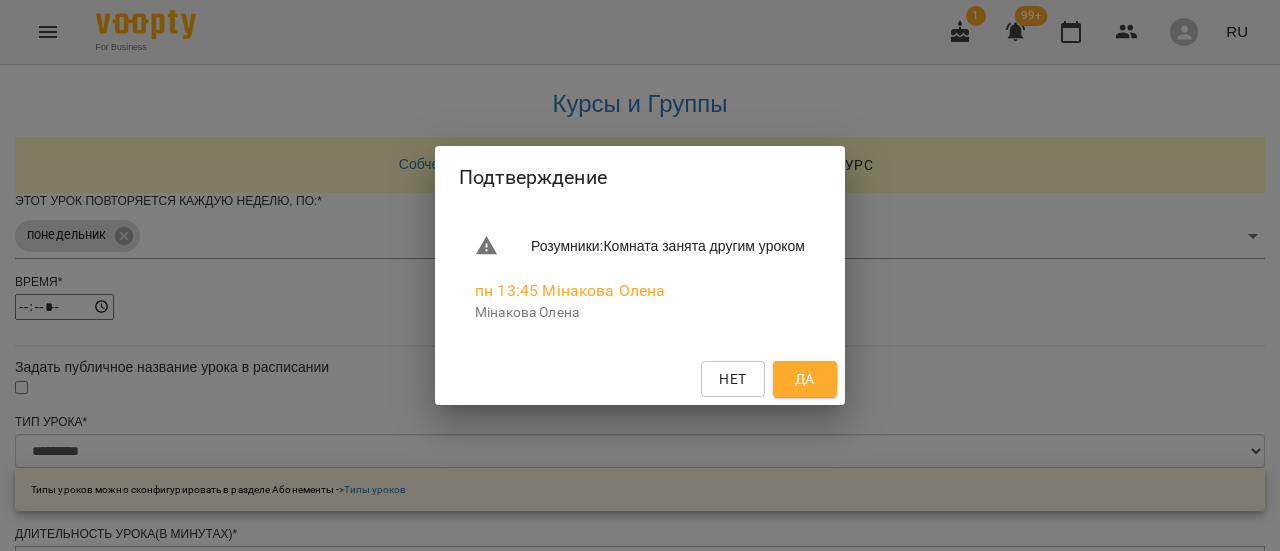 click on "Да" at bounding box center [805, 379] 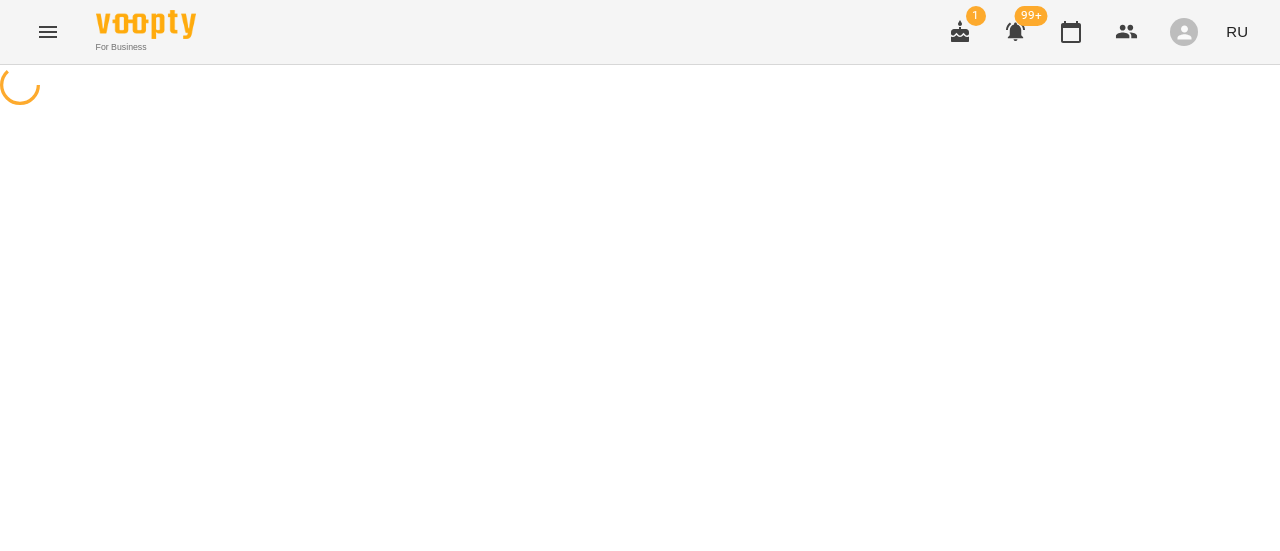 scroll, scrollTop: 0, scrollLeft: 0, axis: both 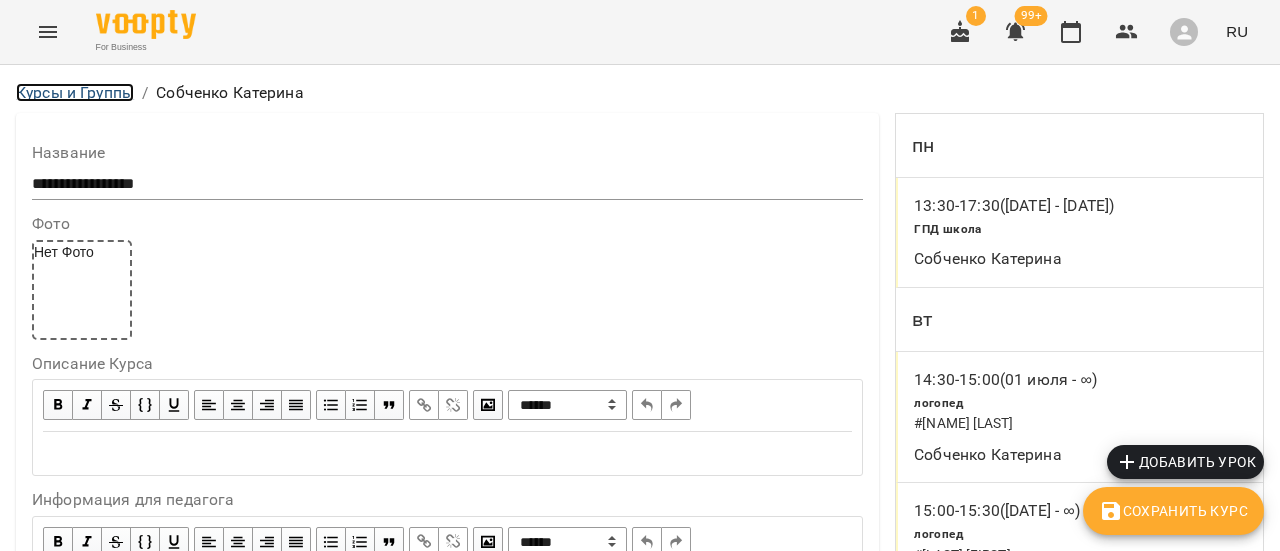 click on "Курсы и Группы" at bounding box center [75, 92] 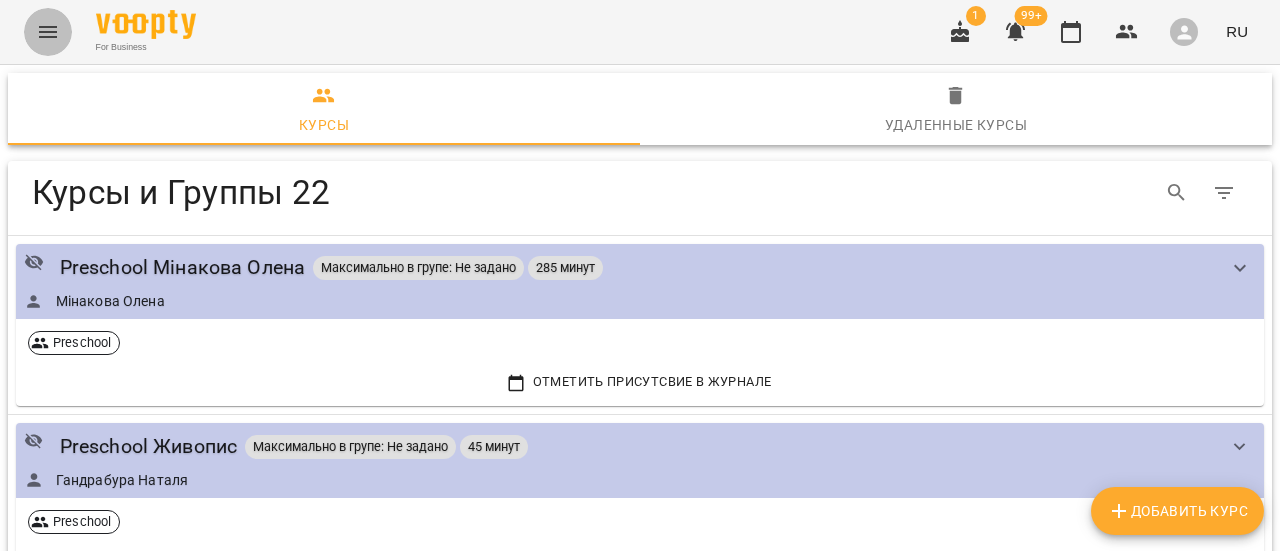 click 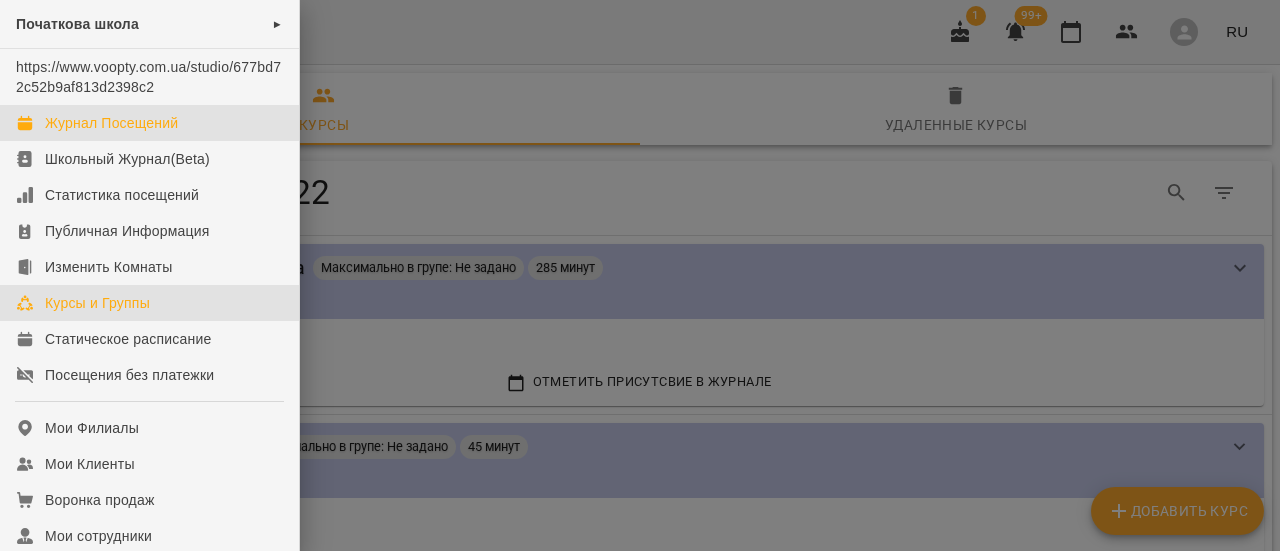 click on "Журнал Посещений" at bounding box center [111, 123] 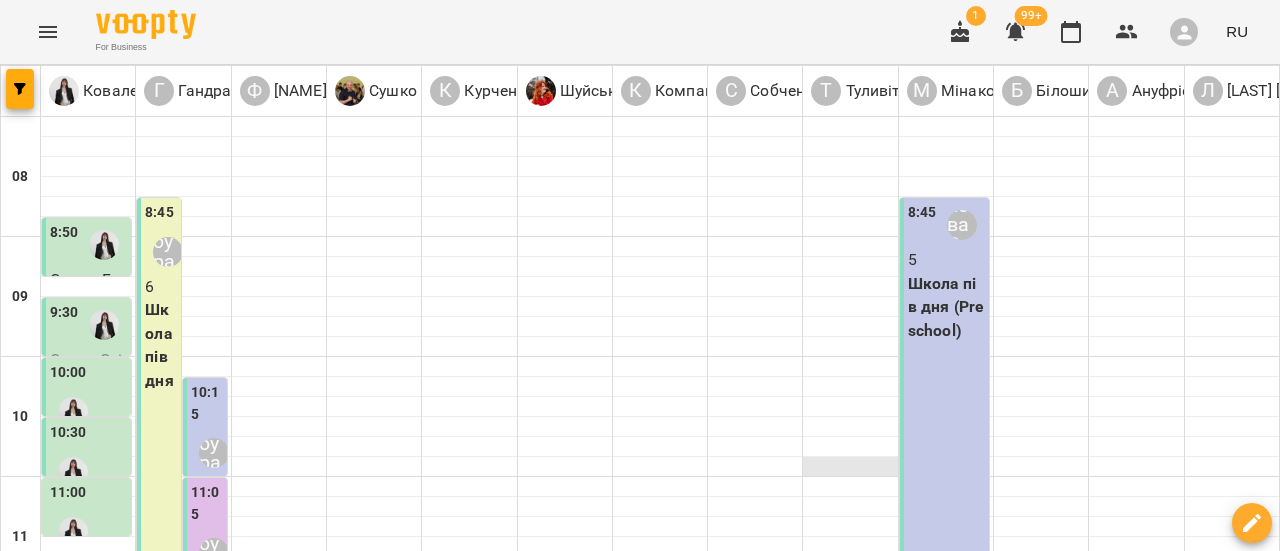 scroll, scrollTop: 0, scrollLeft: 0, axis: both 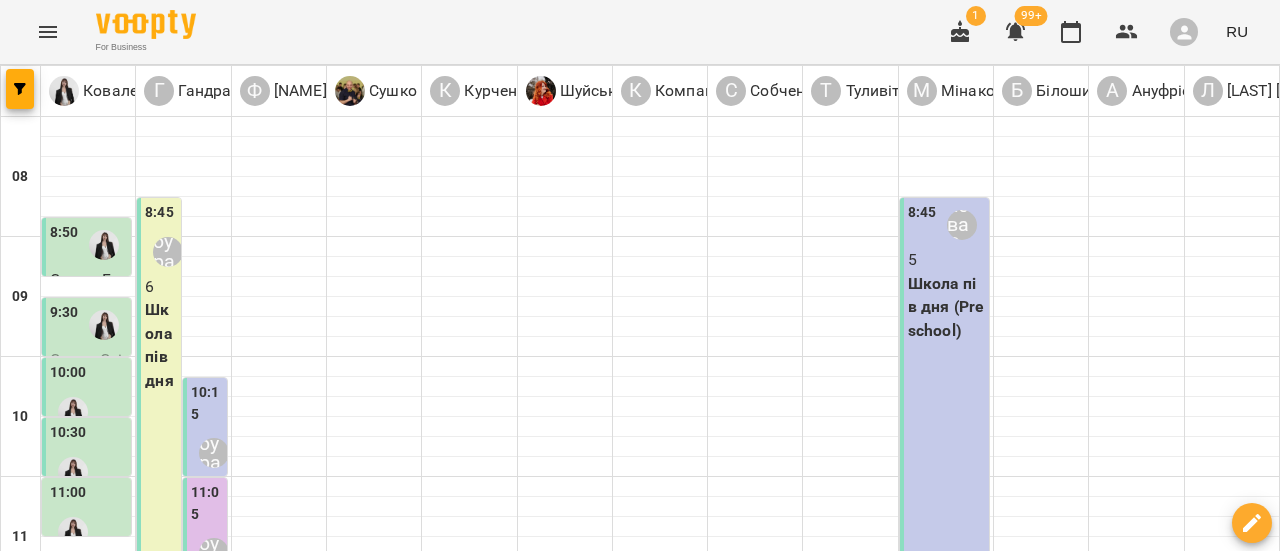 click on "[TIME] [LAST] [FIRST] ГПД школа - [LAST] [FIRST]" at bounding box center [753, 1017] 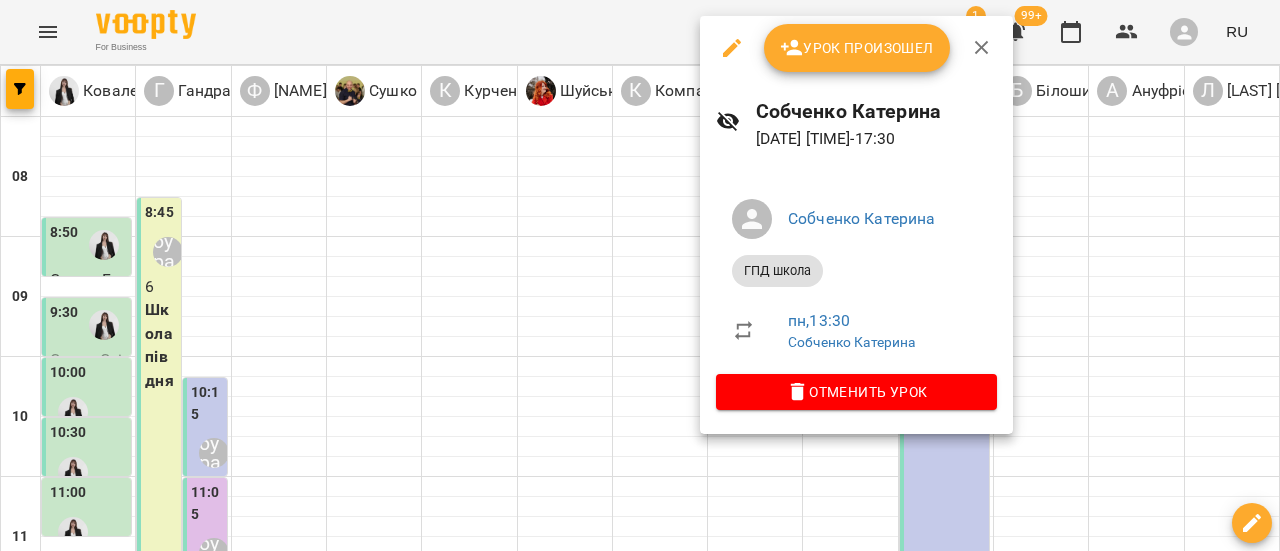 click on "Урок произошел" at bounding box center [857, 48] 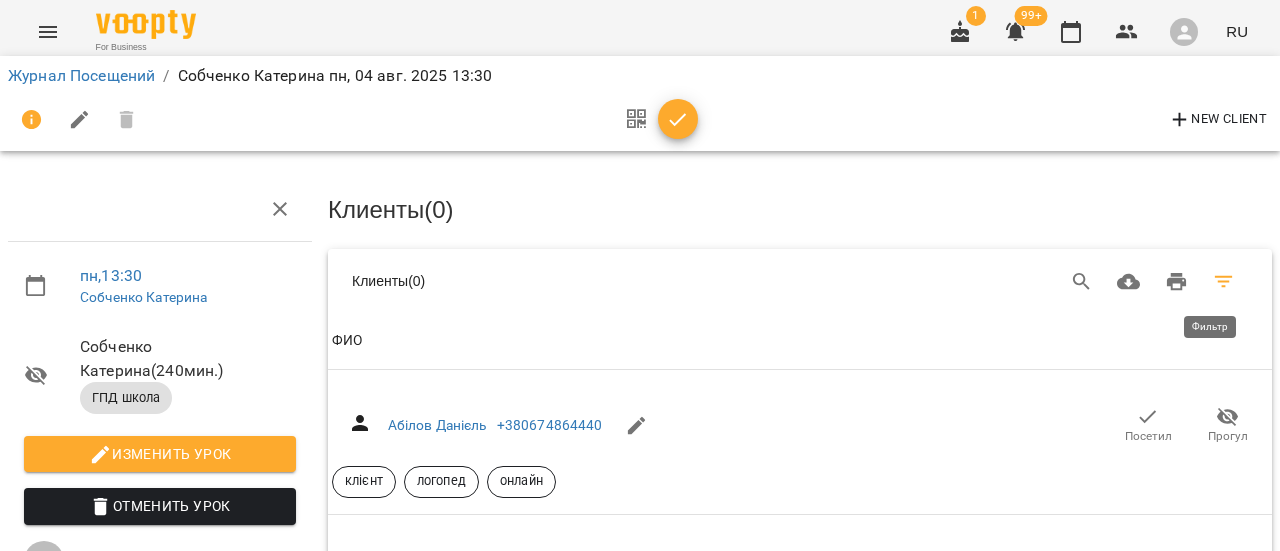 click 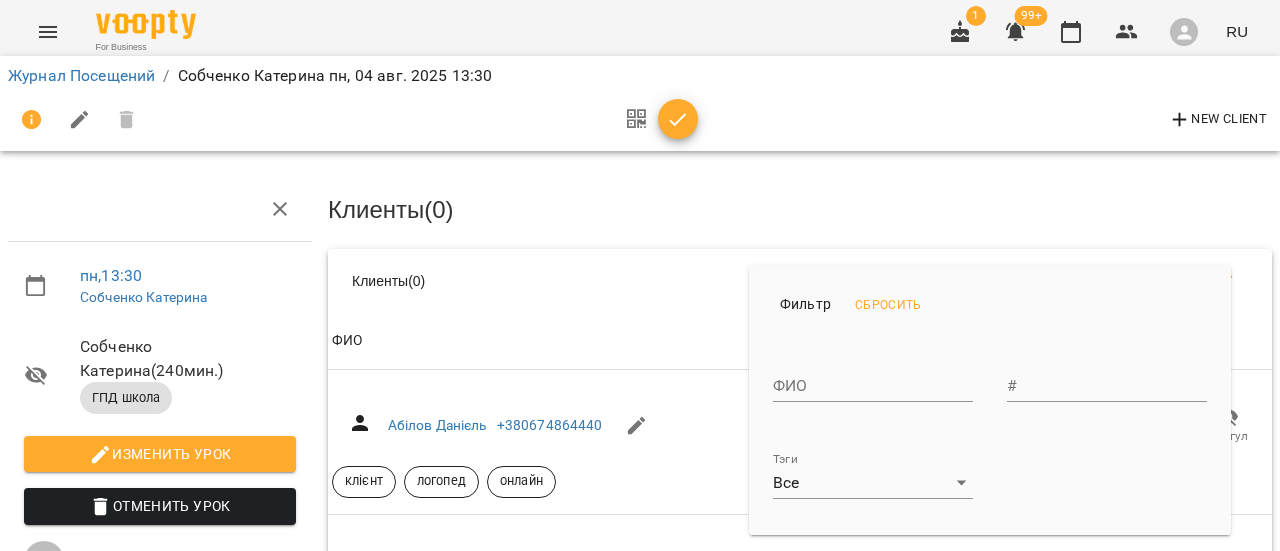click on "For Business 1 99+ RU Журнал Посещений / [NAME] [LAST] пн, [DATE] [TIME] New Client пн , [TIME] [NAME] [LAST] [NAME] [LAST] ( 240 мин. ) ГПД школа Изменить урок Отменить Урок [NAME] [LAST] [DATE] [TIME] Клиенты ( 0 ) Клиенты ( 0 ) Клиенты ( 0 ) ФИО ФИО [NAME] [LAST] [PHONE] Посетил Прогул клієнт логопед онлайн ФИО [NAME] [LAST] [PHONE] Посетил Прогул клієнт нейророзвиток логопед підписати договір відпустка ФИО [NAME] [LAST] [PHONE] Посетил Прогул клієнт дозвіл на фото сенсорна інтеграція Перлинки логопед кінезіотерапія ПШ" at bounding box center [640, 7487] 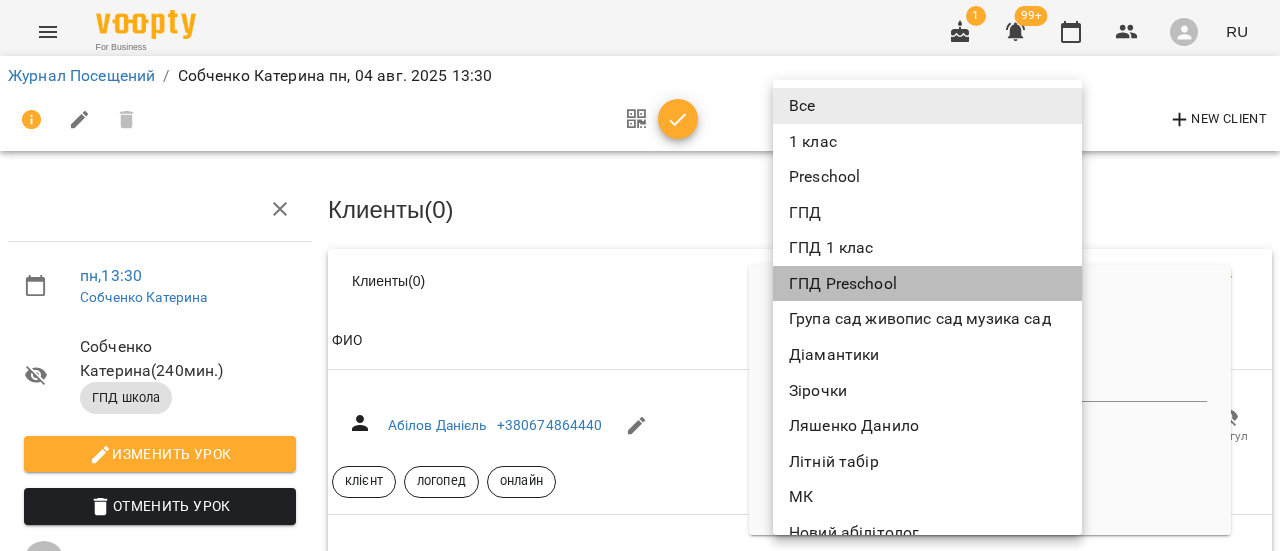 click on "ГПД Preschool" at bounding box center [927, 284] 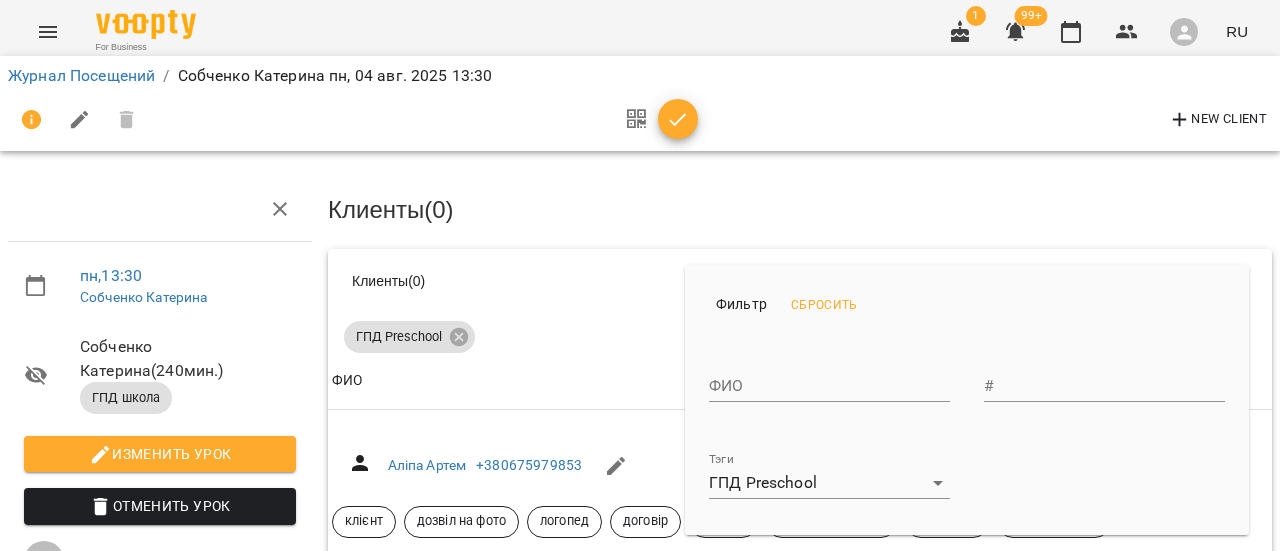 click at bounding box center [640, 275] 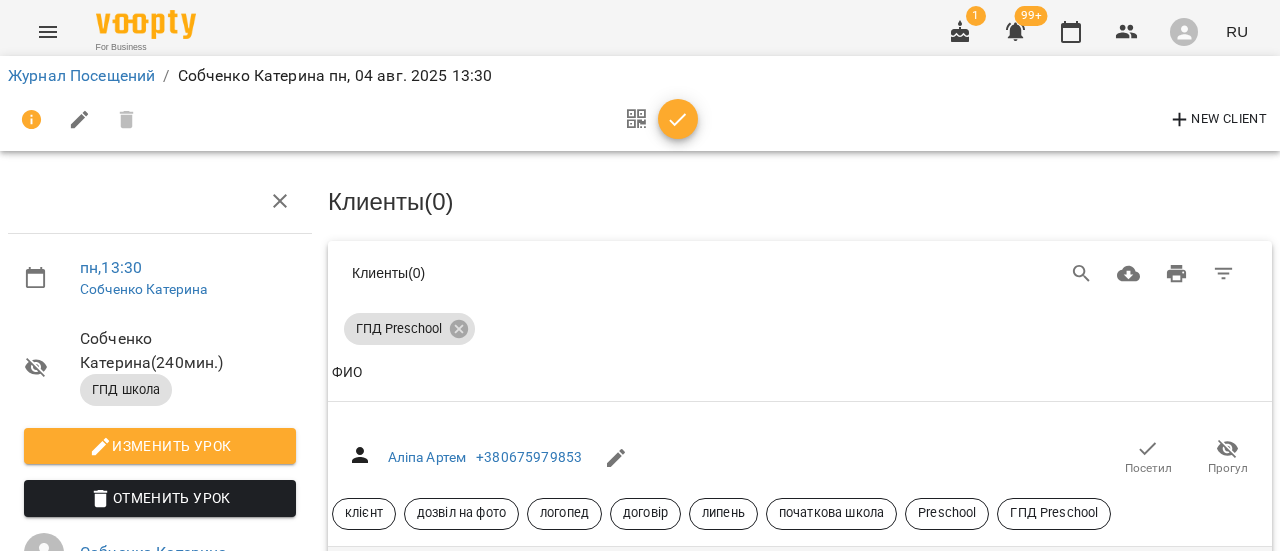 scroll, scrollTop: 200, scrollLeft: 0, axis: vertical 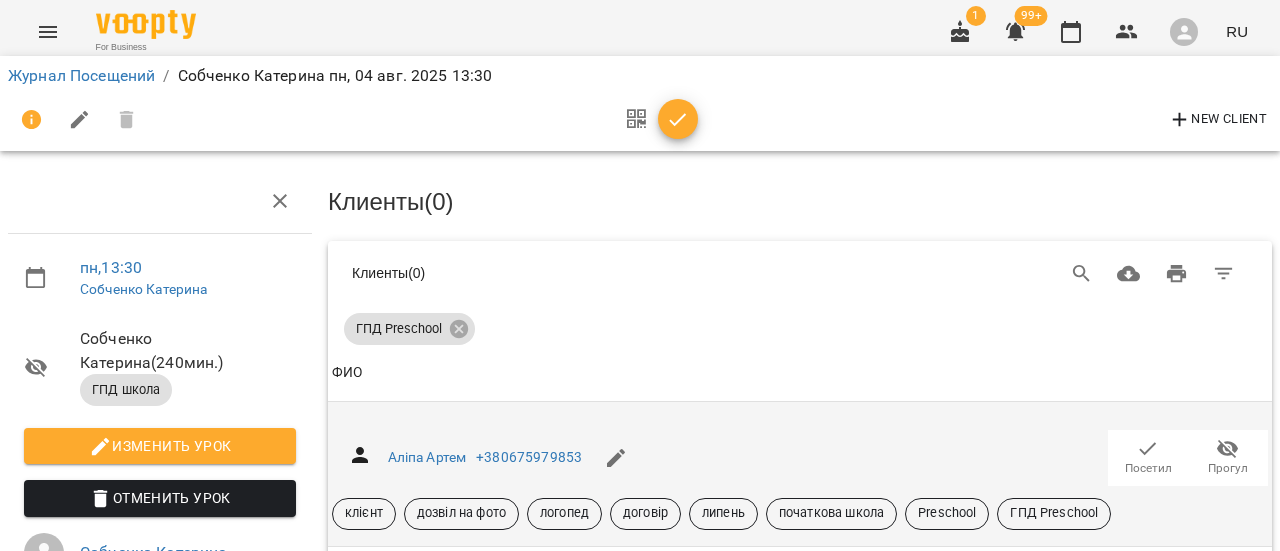 click on "Посетил" at bounding box center (1148, 468) 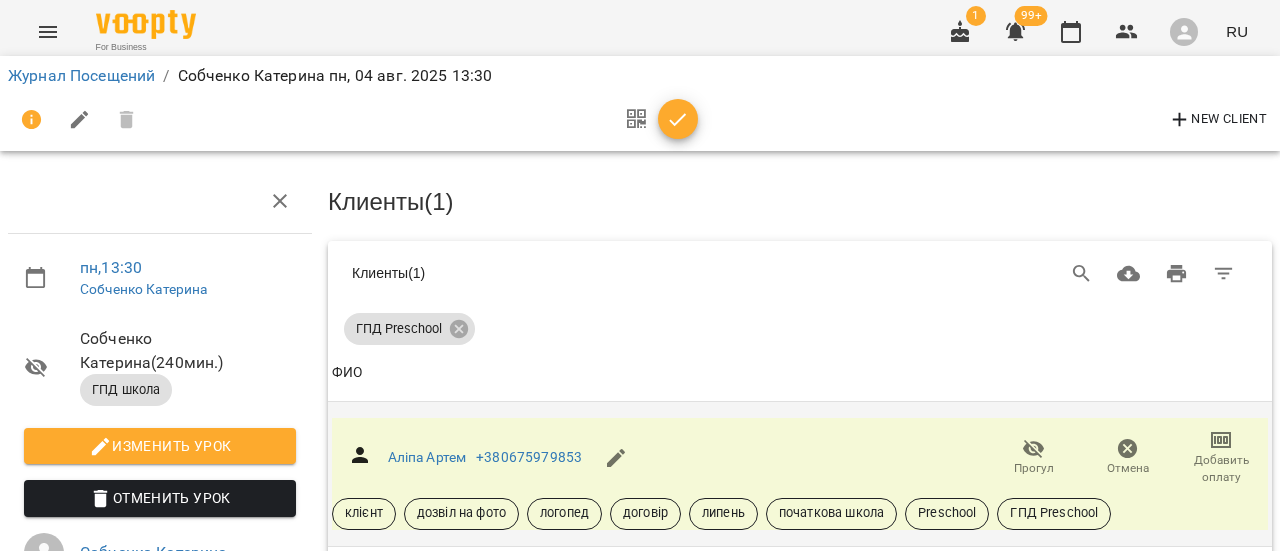 scroll, scrollTop: 300, scrollLeft: 0, axis: vertical 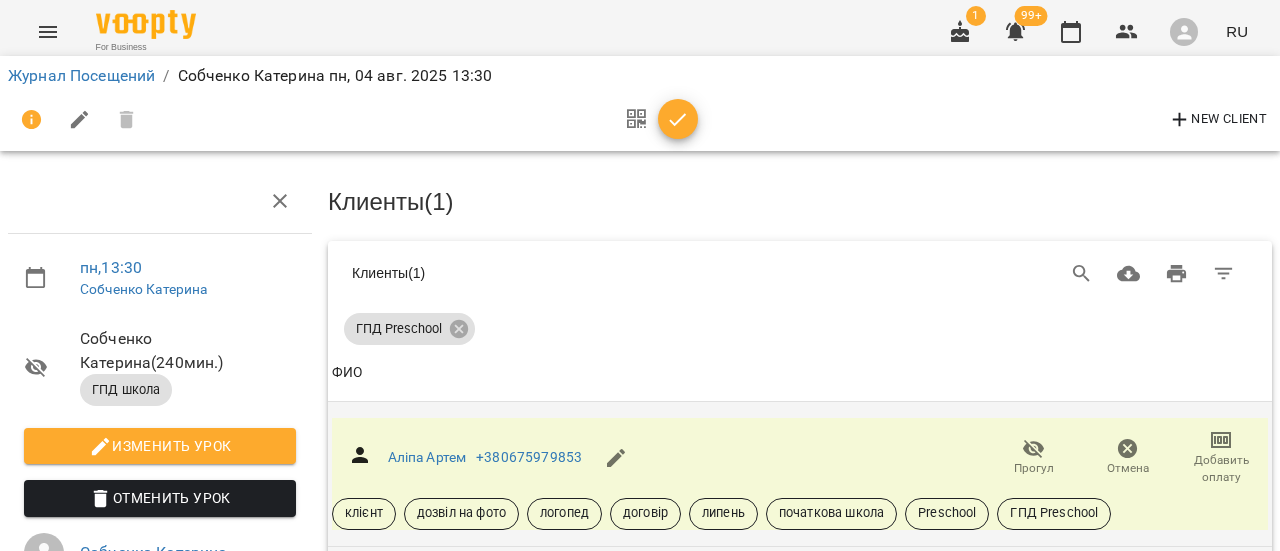 click 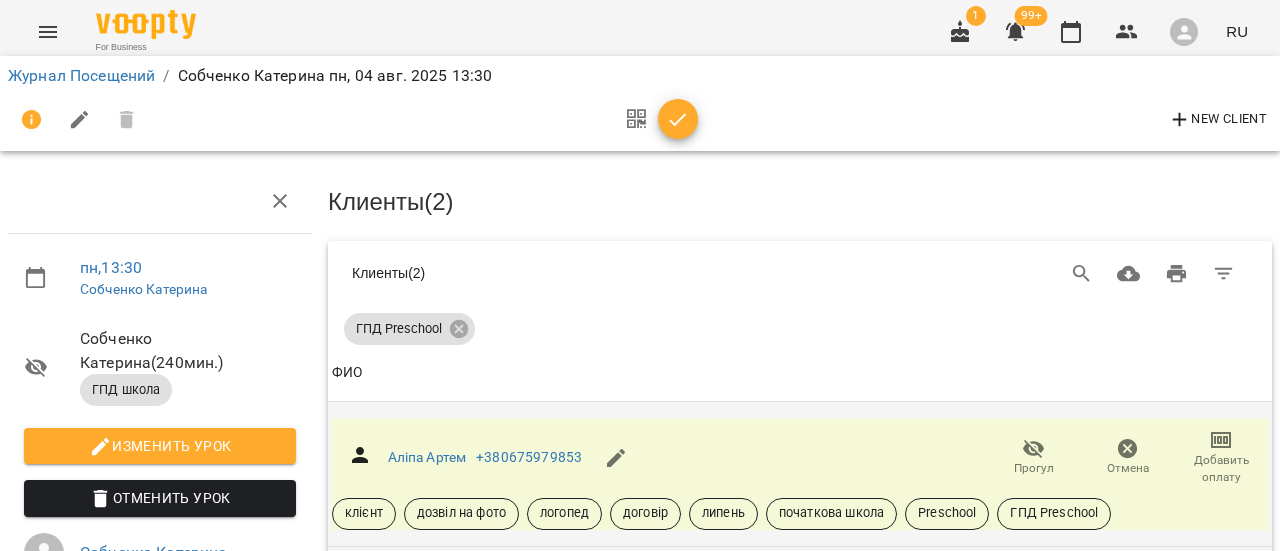 scroll, scrollTop: 400, scrollLeft: 0, axis: vertical 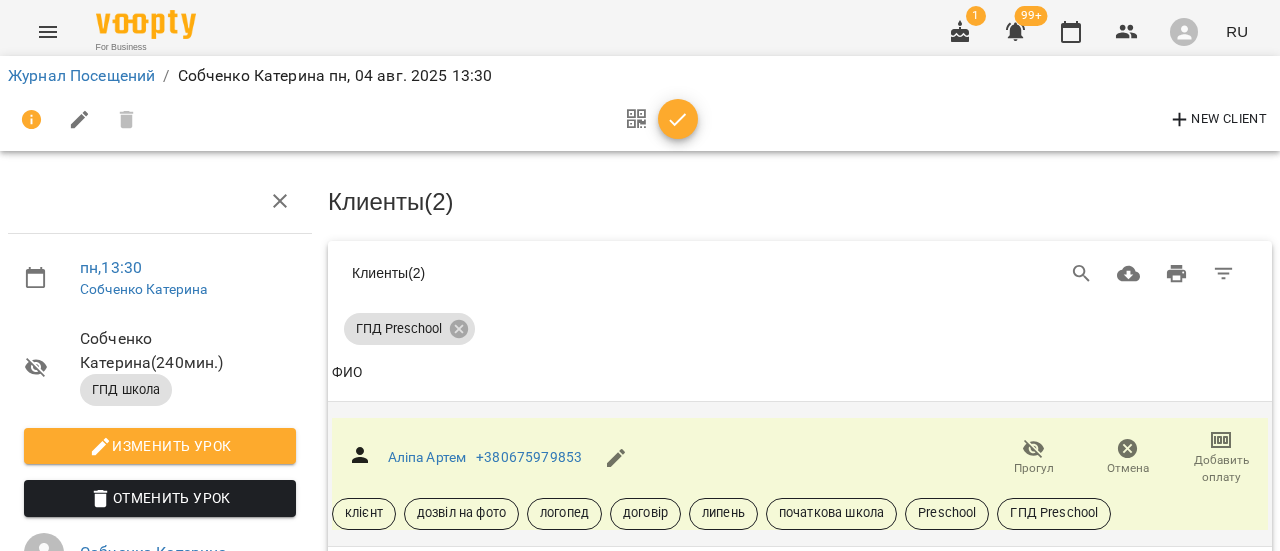 click 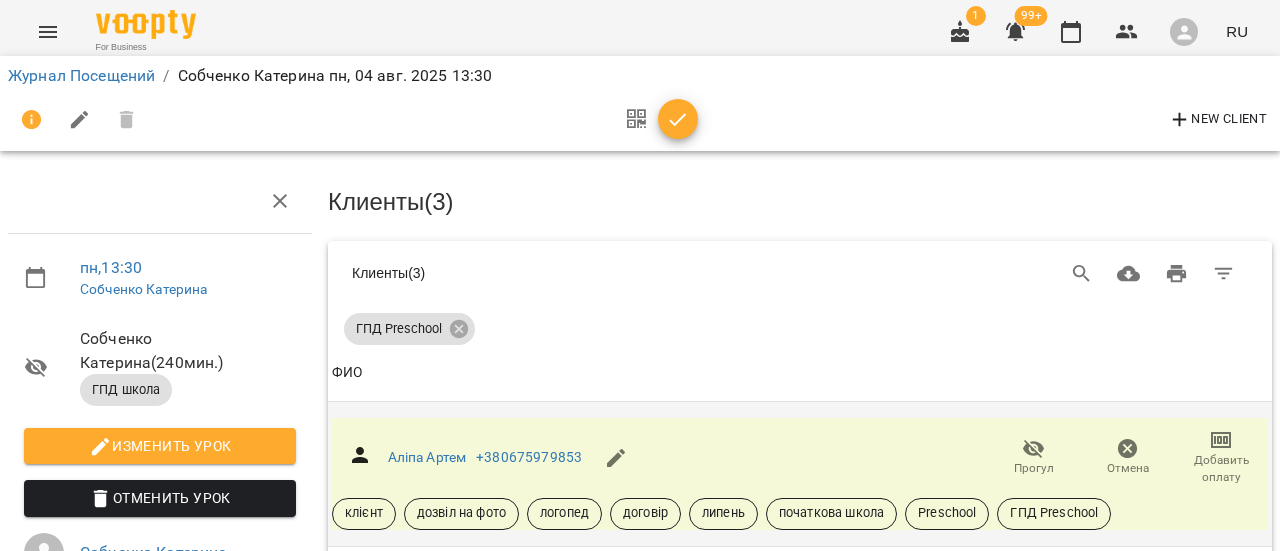 scroll, scrollTop: 600, scrollLeft: 0, axis: vertical 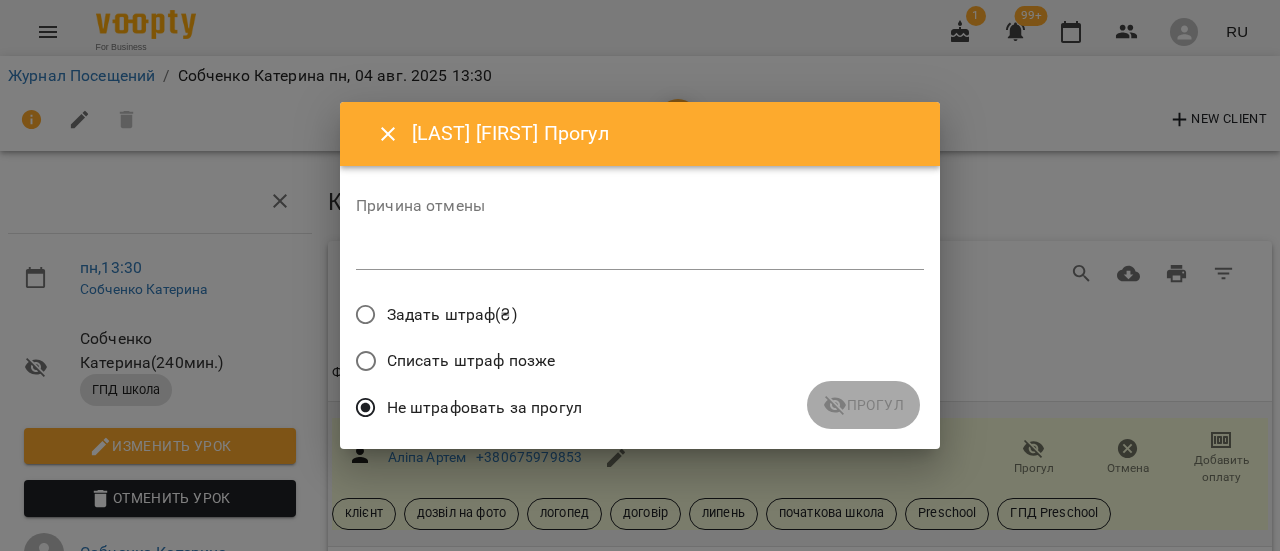 click at bounding box center (640, 253) 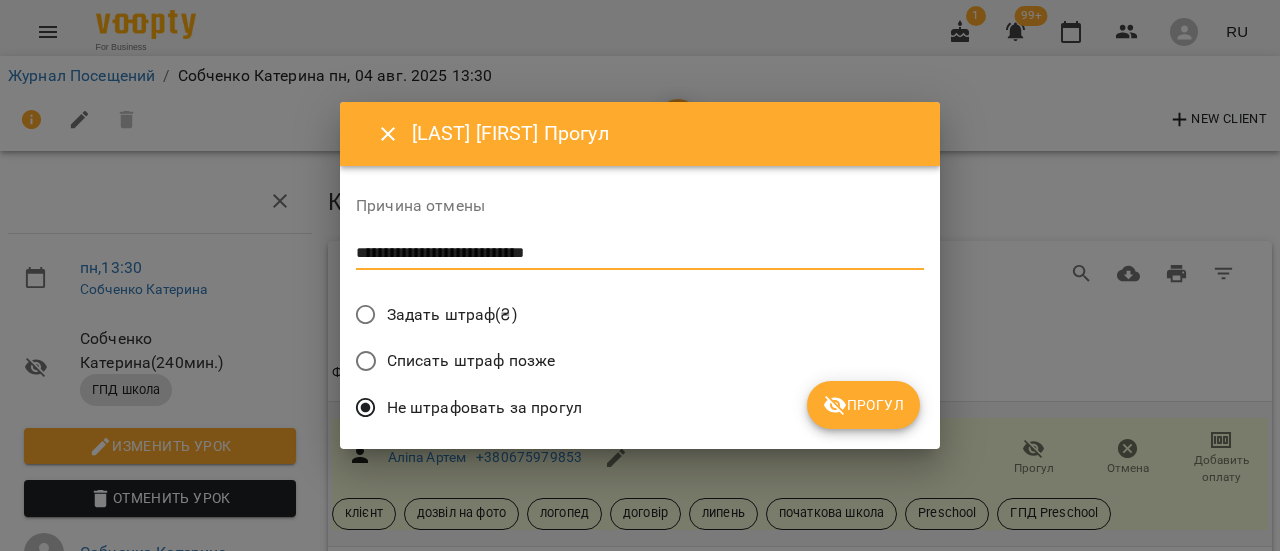 type on "**********" 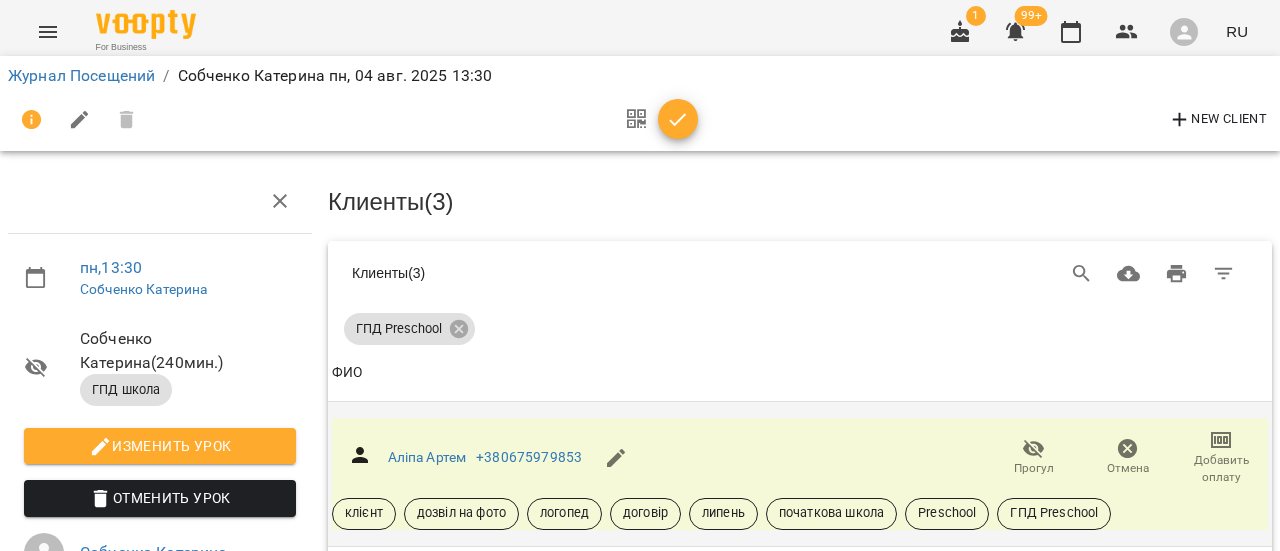 scroll, scrollTop: 673, scrollLeft: 0, axis: vertical 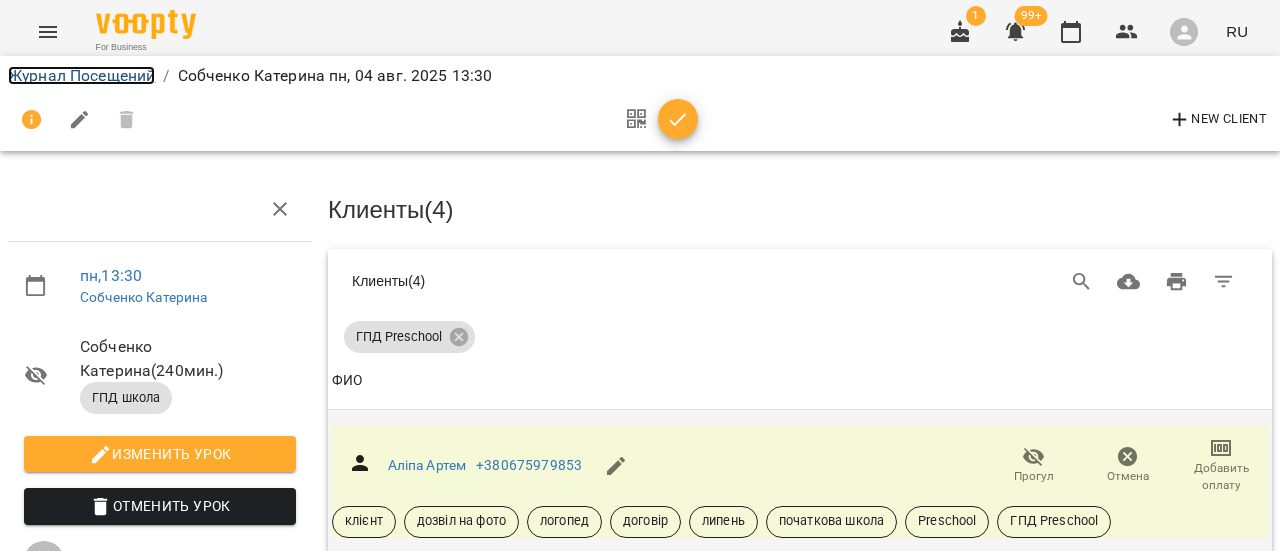click on "Журнал Посещений" at bounding box center [81, 75] 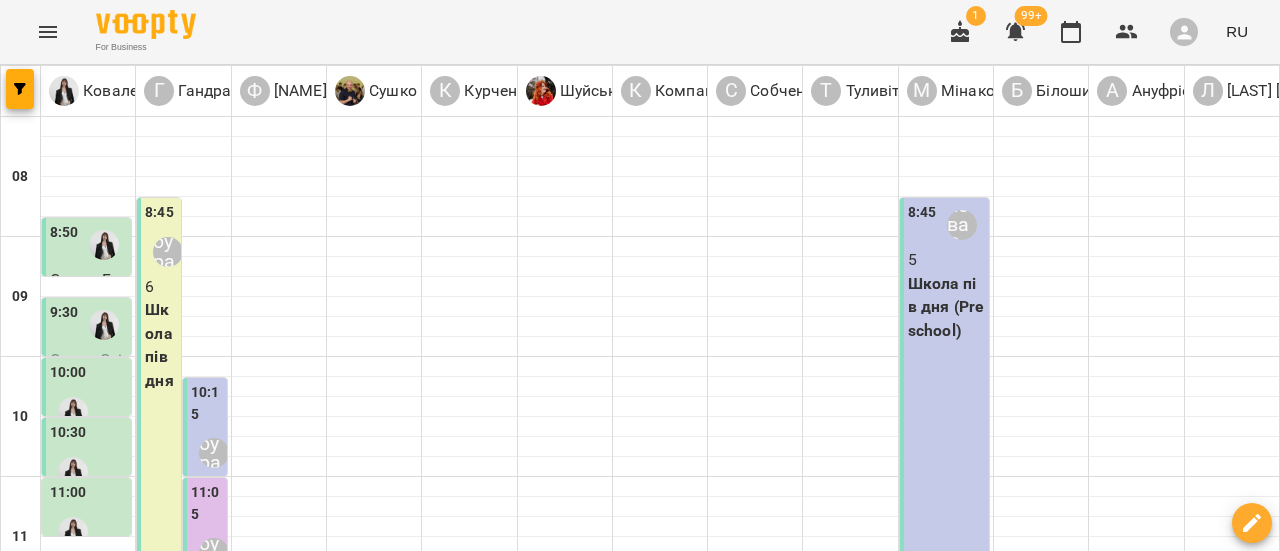 scroll, scrollTop: 600, scrollLeft: 0, axis: vertical 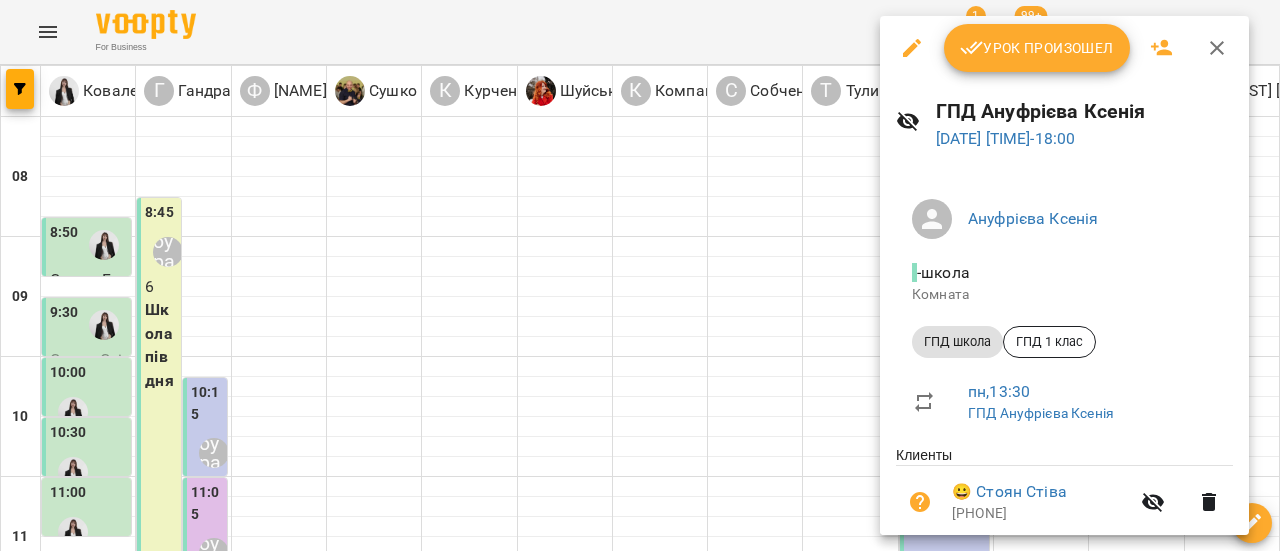 click on "Урок произошел" at bounding box center [1037, 48] 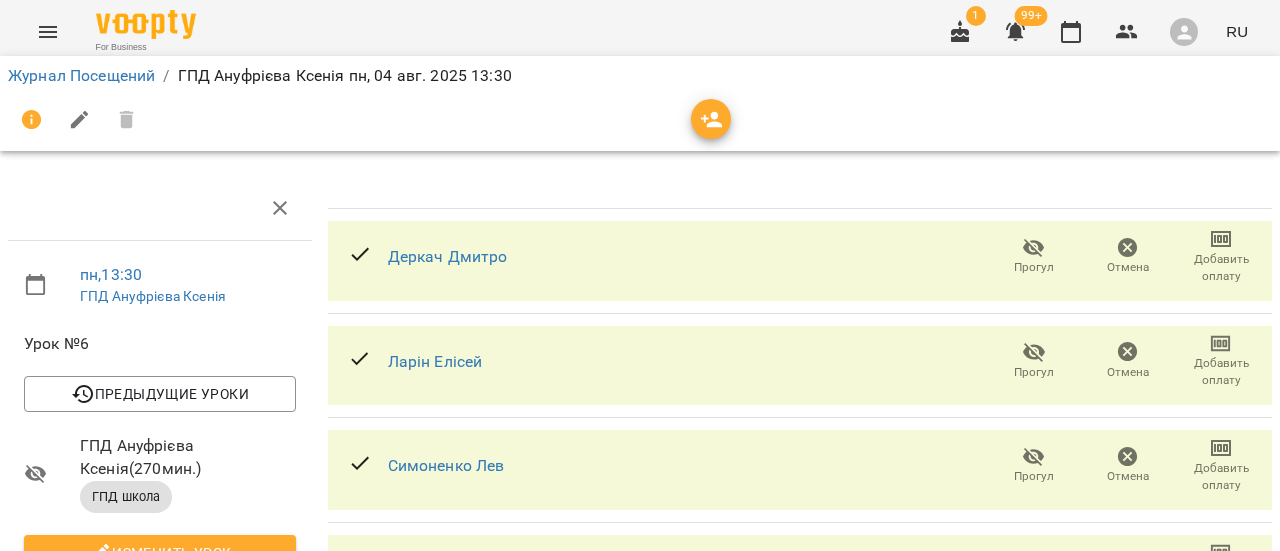 scroll, scrollTop: 0, scrollLeft: 0, axis: both 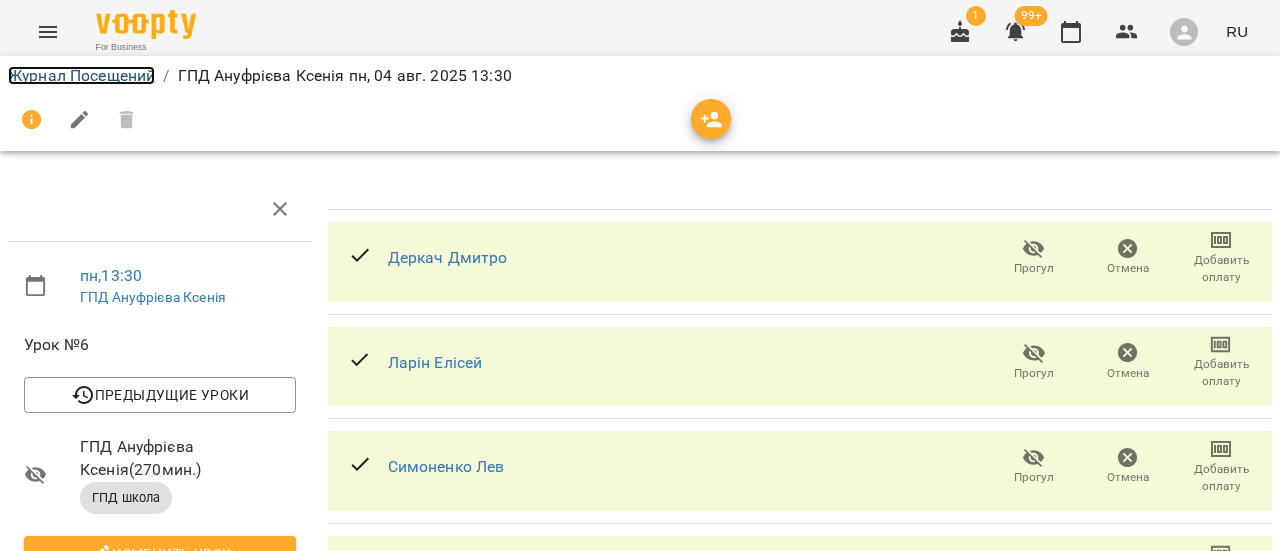 click on "Журнал Посещений" at bounding box center [81, 75] 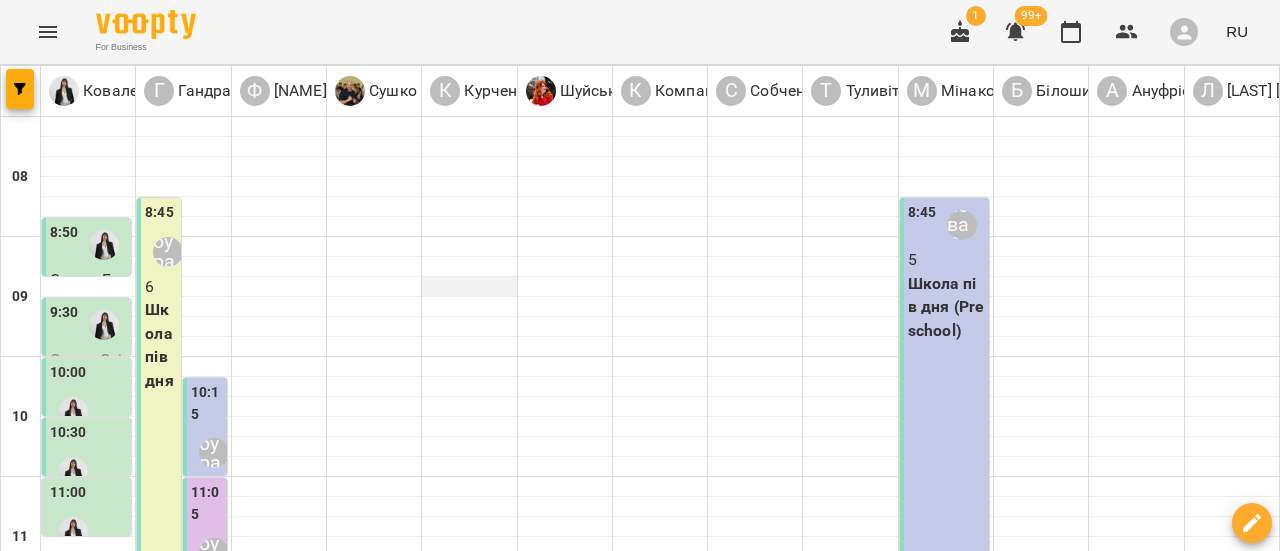 scroll, scrollTop: 200, scrollLeft: 0, axis: vertical 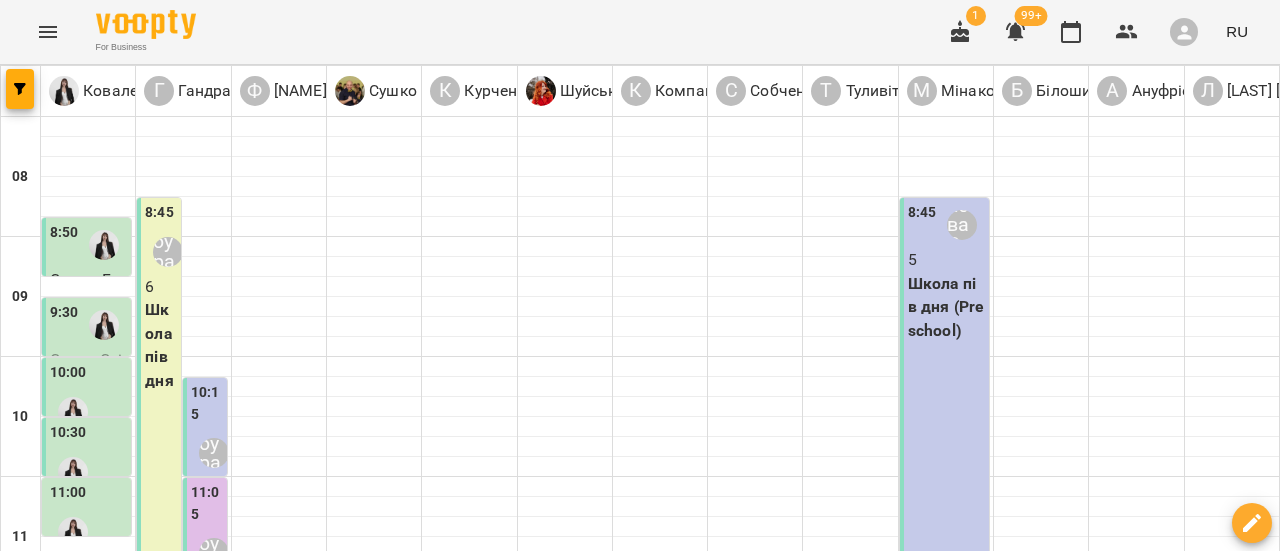 click at bounding box center [540, 1648] 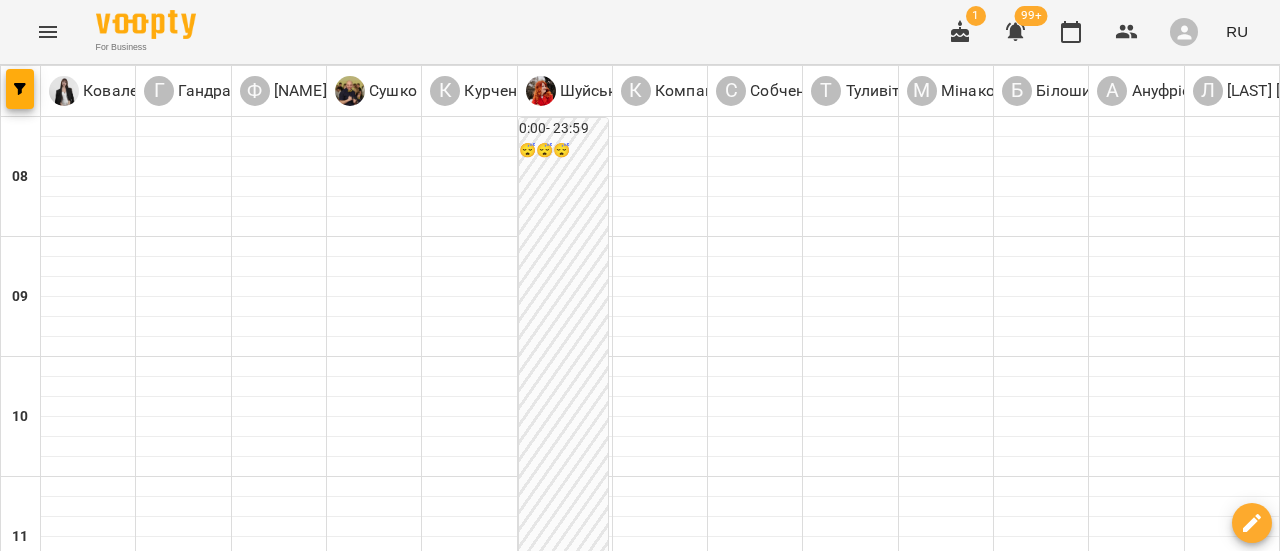 click on "01 авг." at bounding box center [1009, 1602] 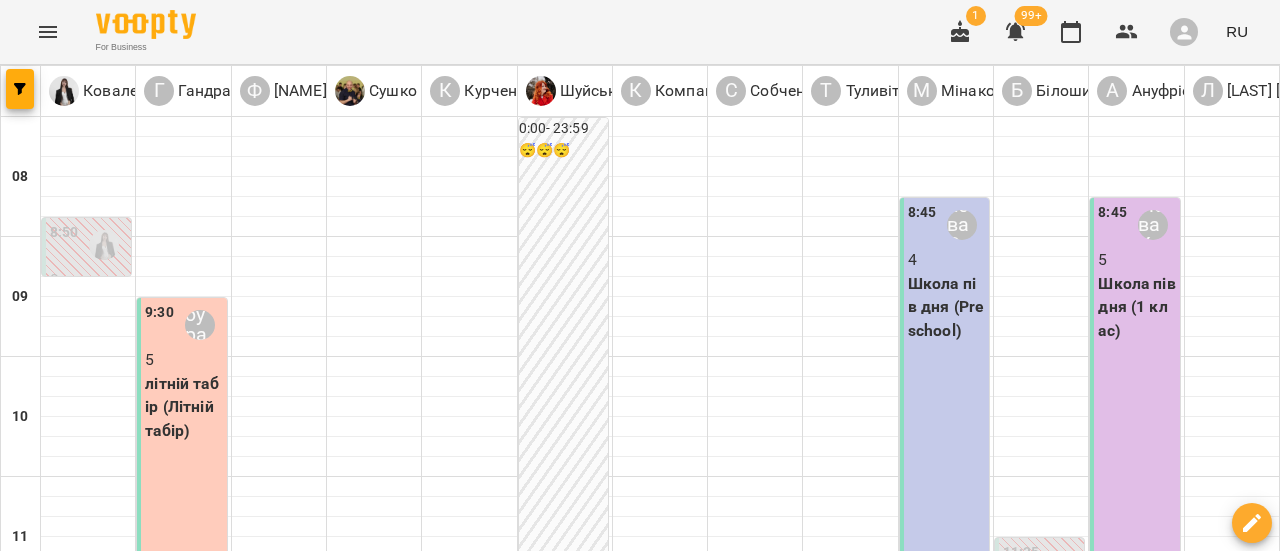scroll, scrollTop: 0, scrollLeft: 0, axis: both 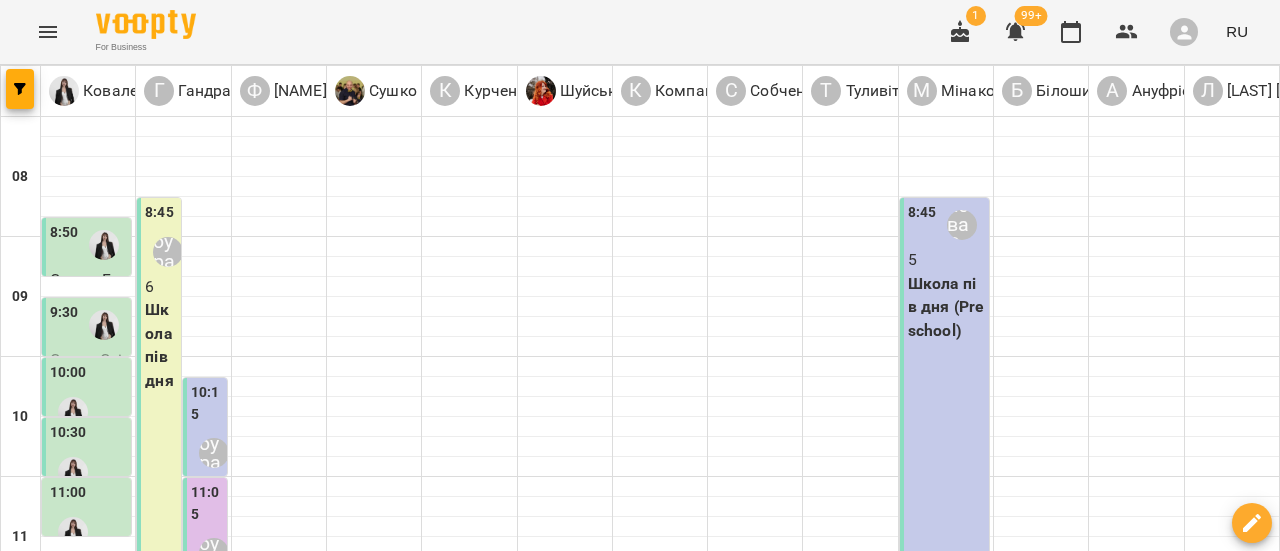 click on "05 авг." at bounding box center (425, 1602) 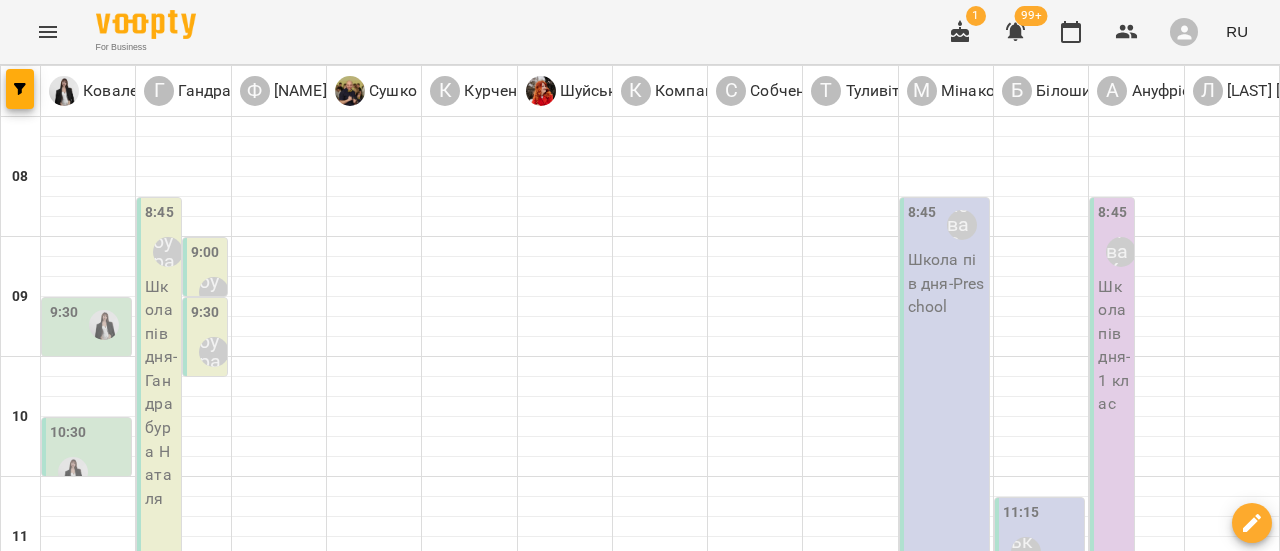 scroll, scrollTop: 600, scrollLeft: 0, axis: vertical 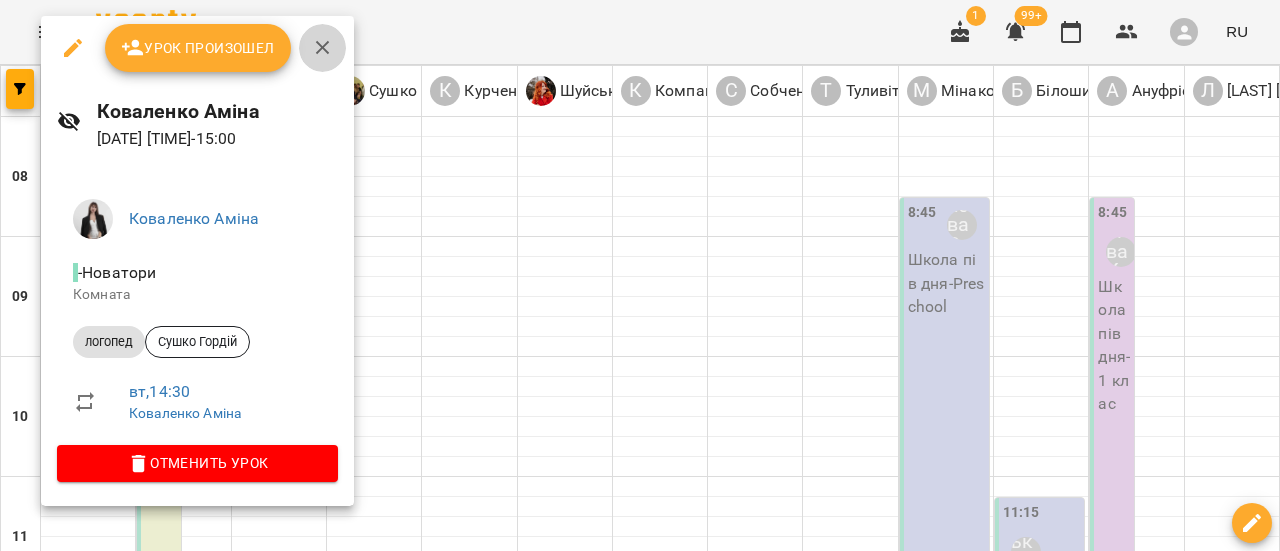 click 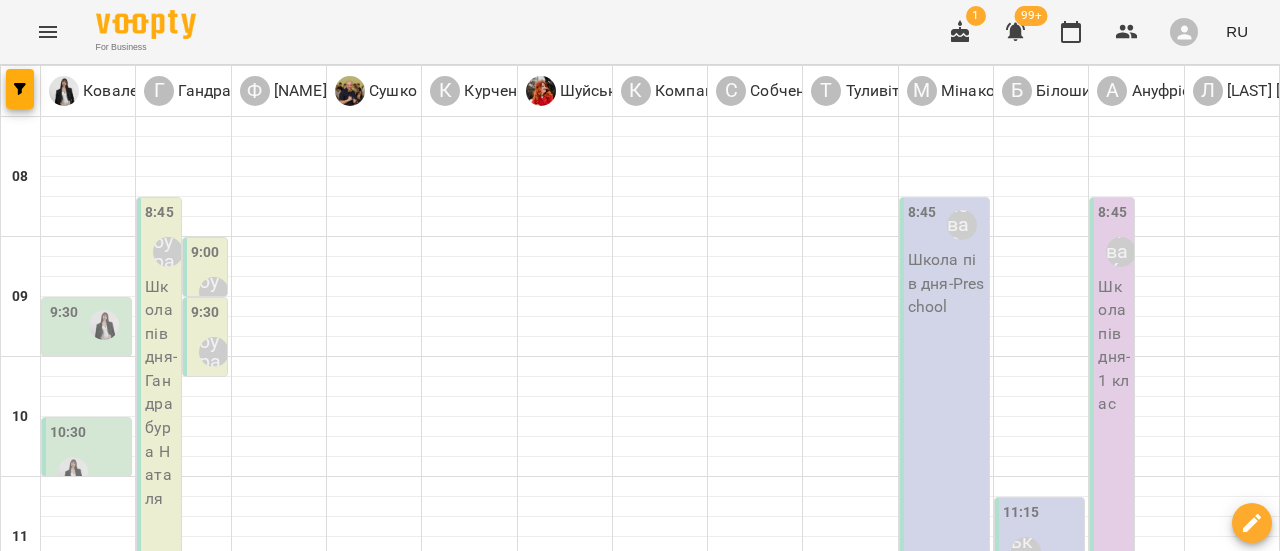 click at bounding box center (73, 952) 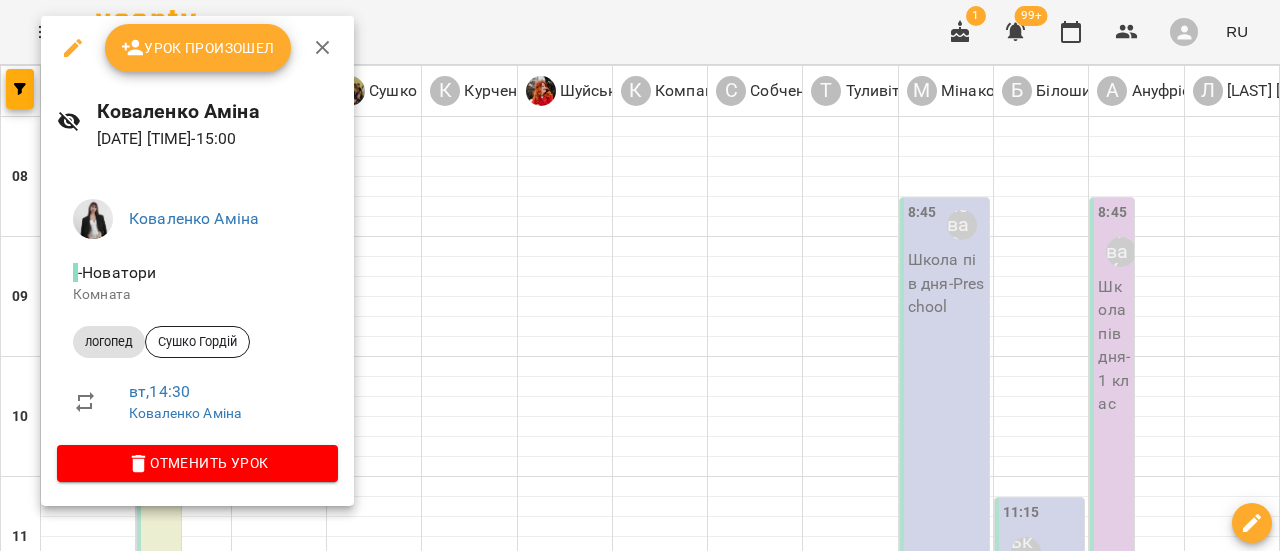 click 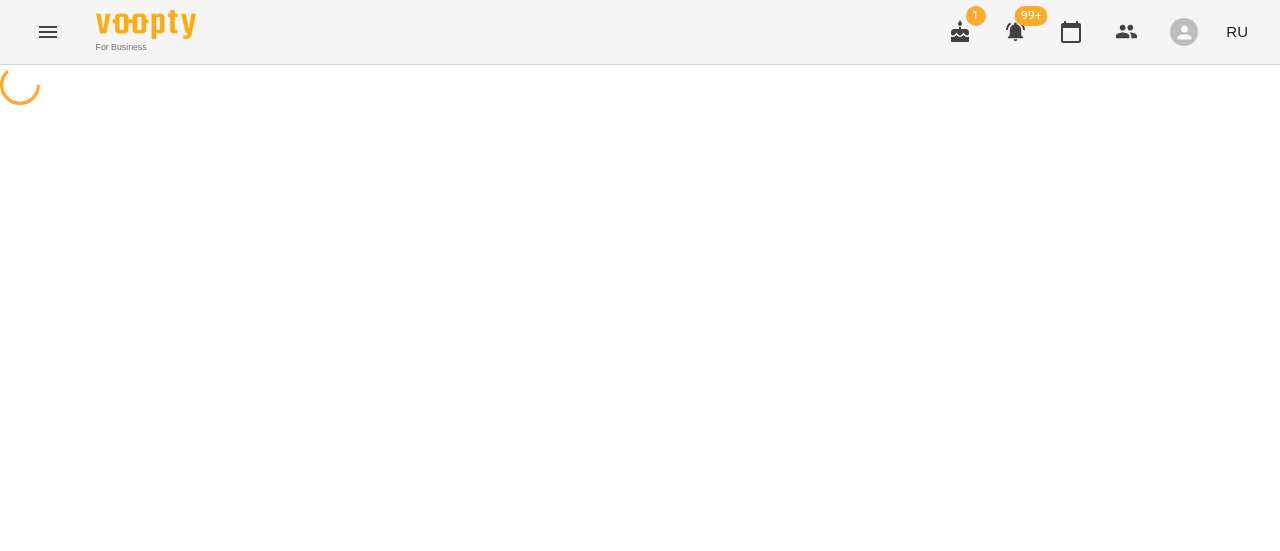 select on "*******" 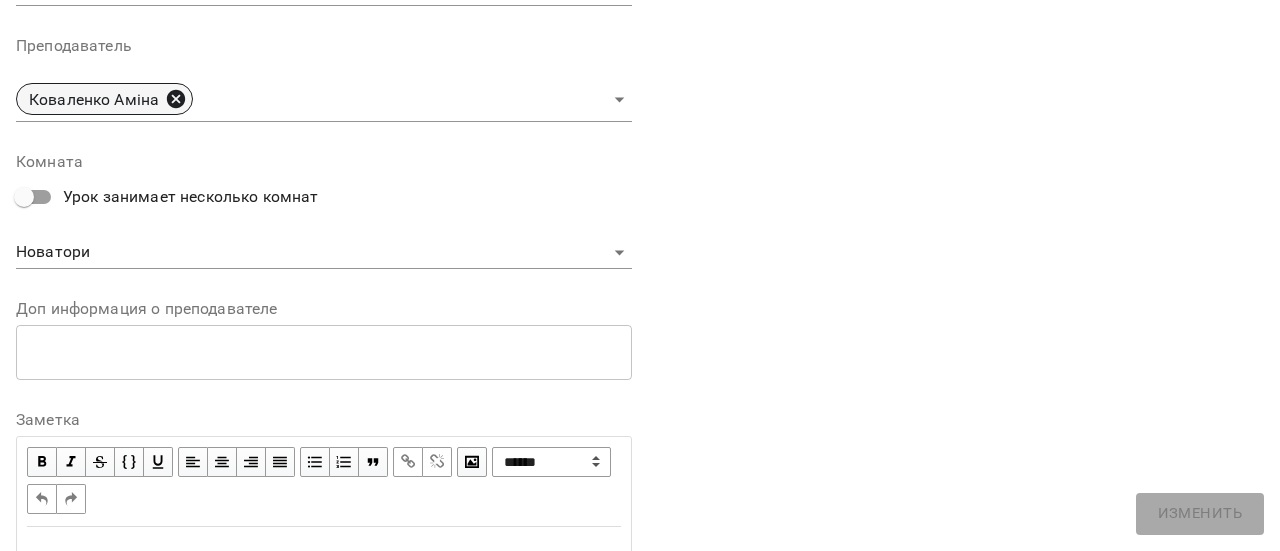 click 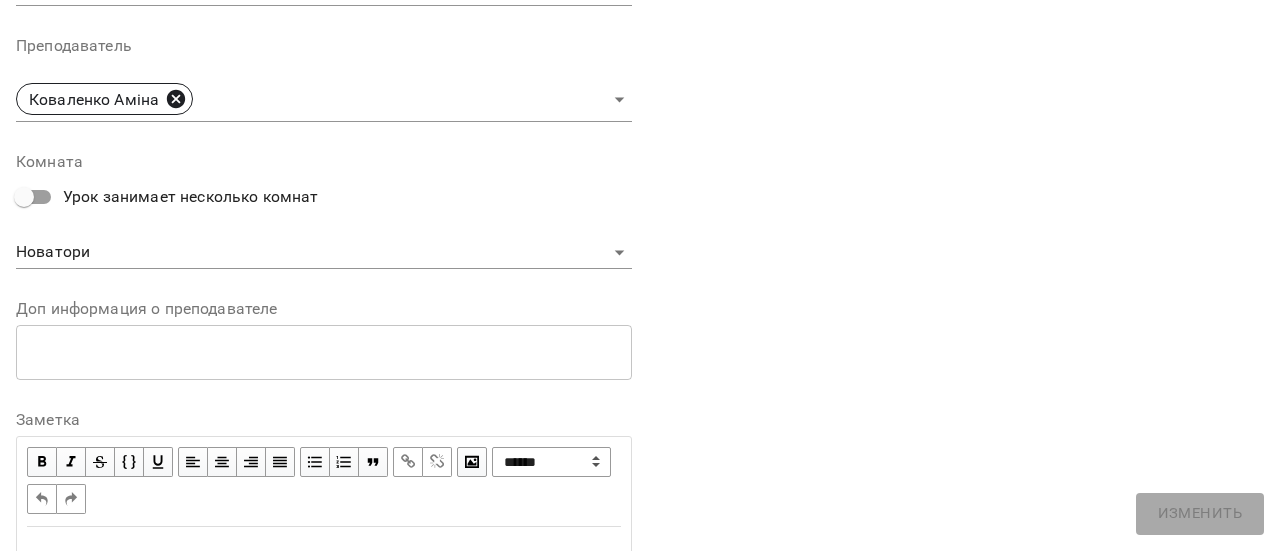 type 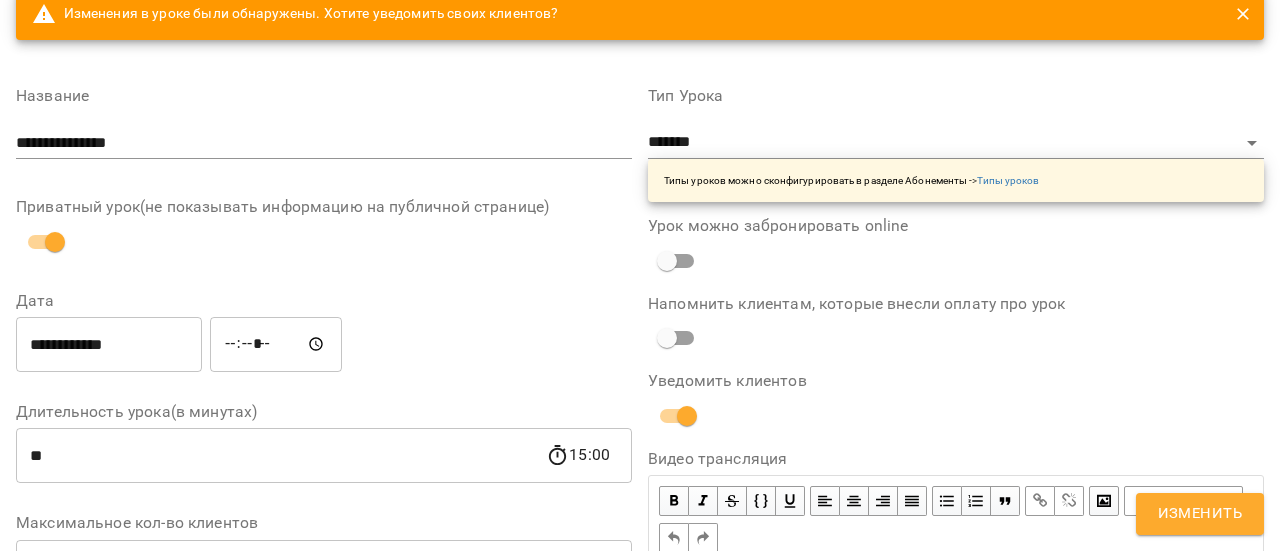 scroll, scrollTop: 61, scrollLeft: 0, axis: vertical 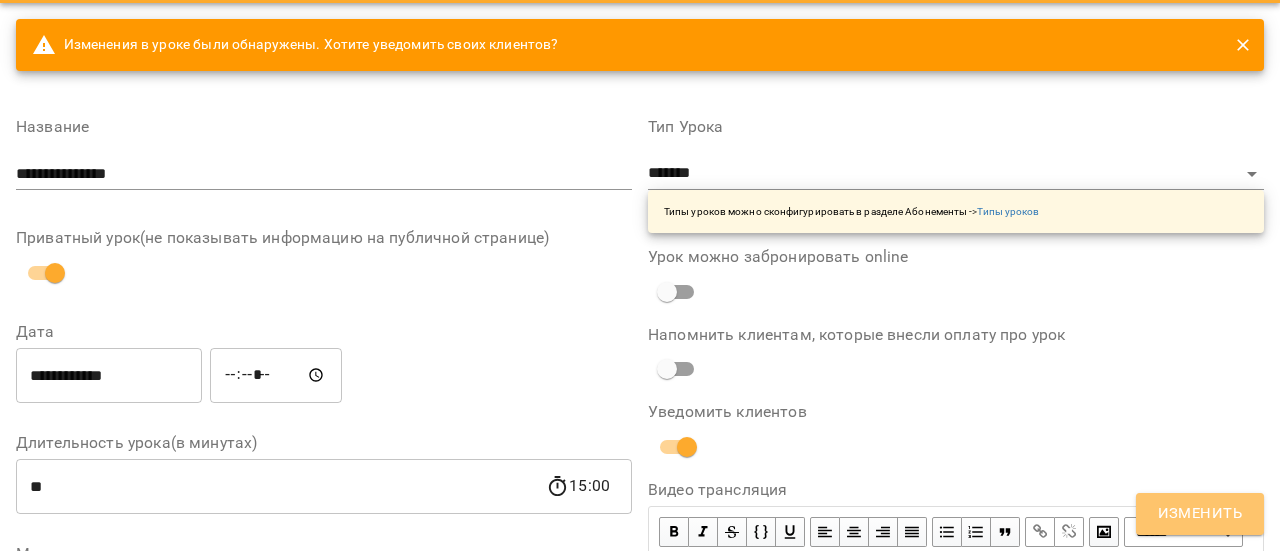 click on "Изменить" at bounding box center (1200, 514) 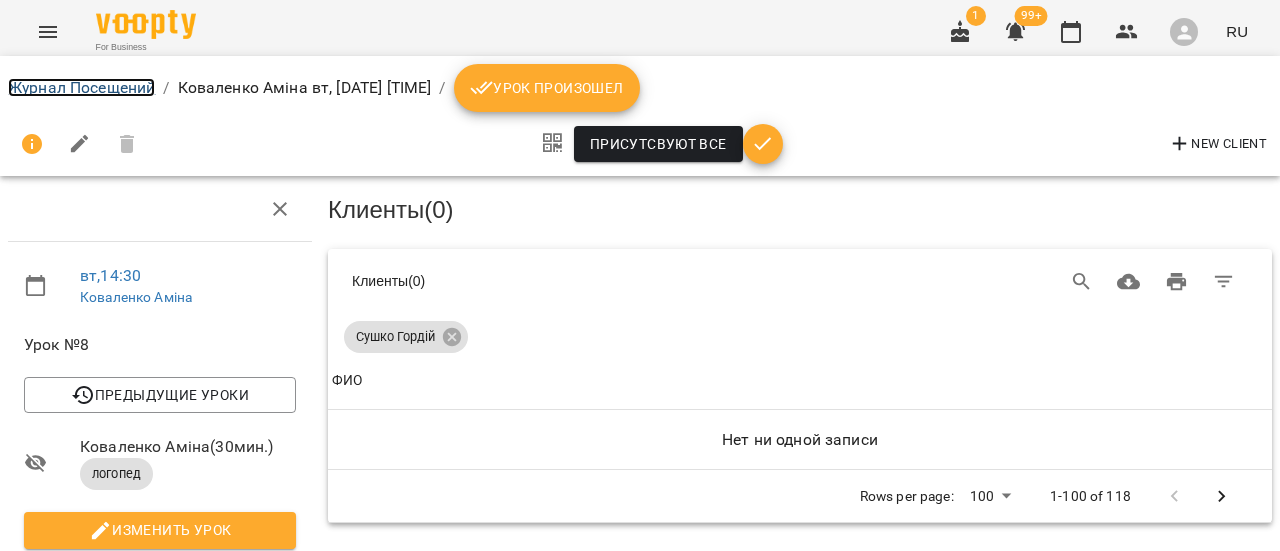 click on "Журнал Посещений" at bounding box center (81, 87) 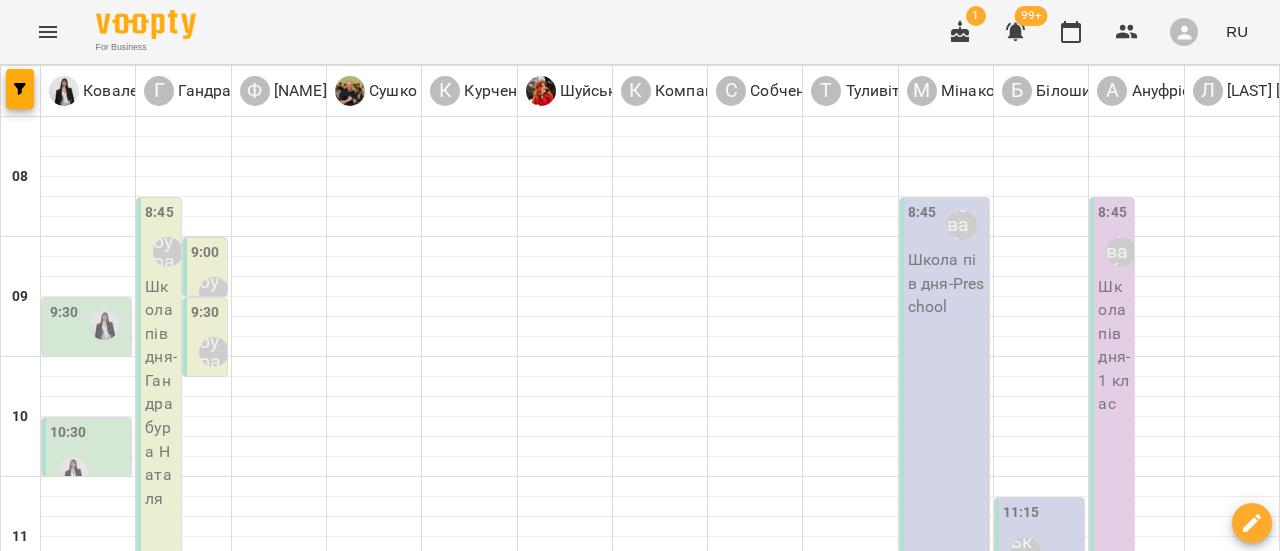 scroll, scrollTop: 800, scrollLeft: 0, axis: vertical 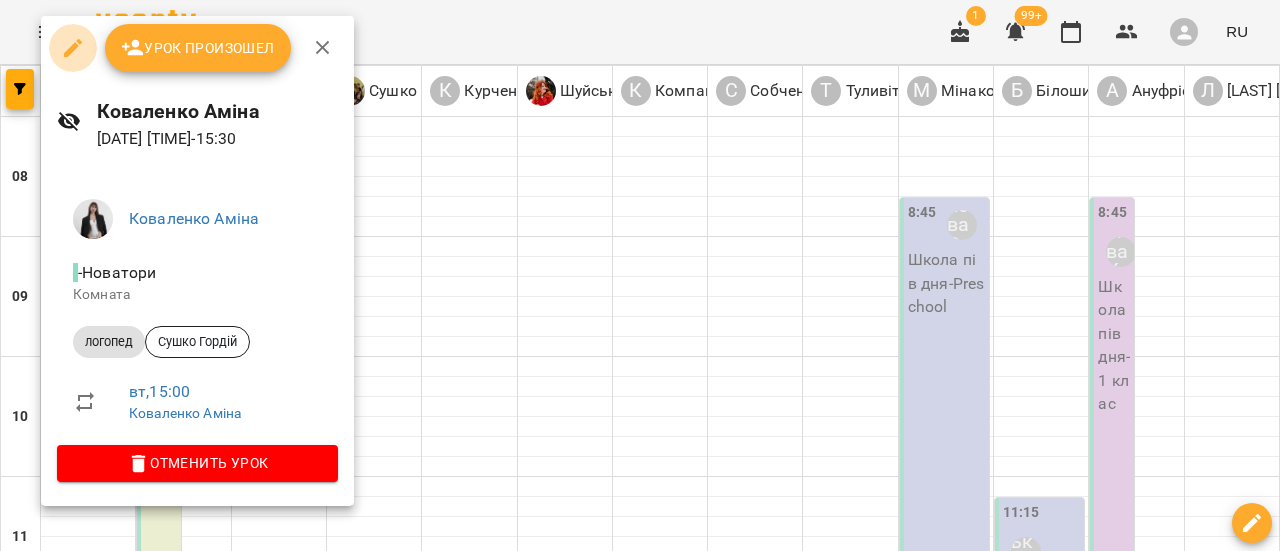 click 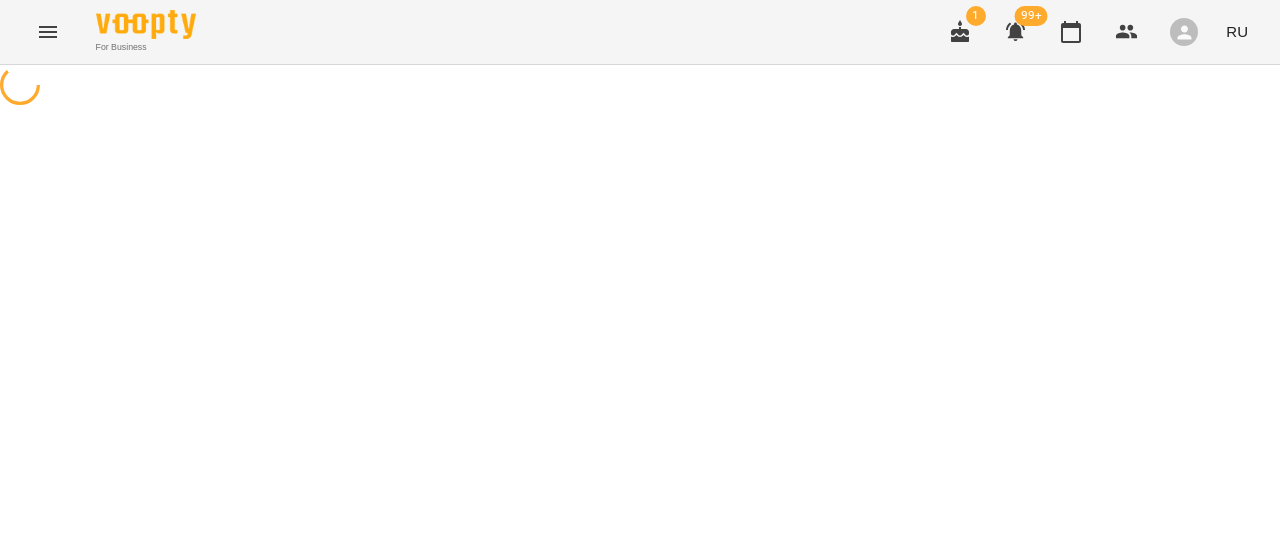 select on "*******" 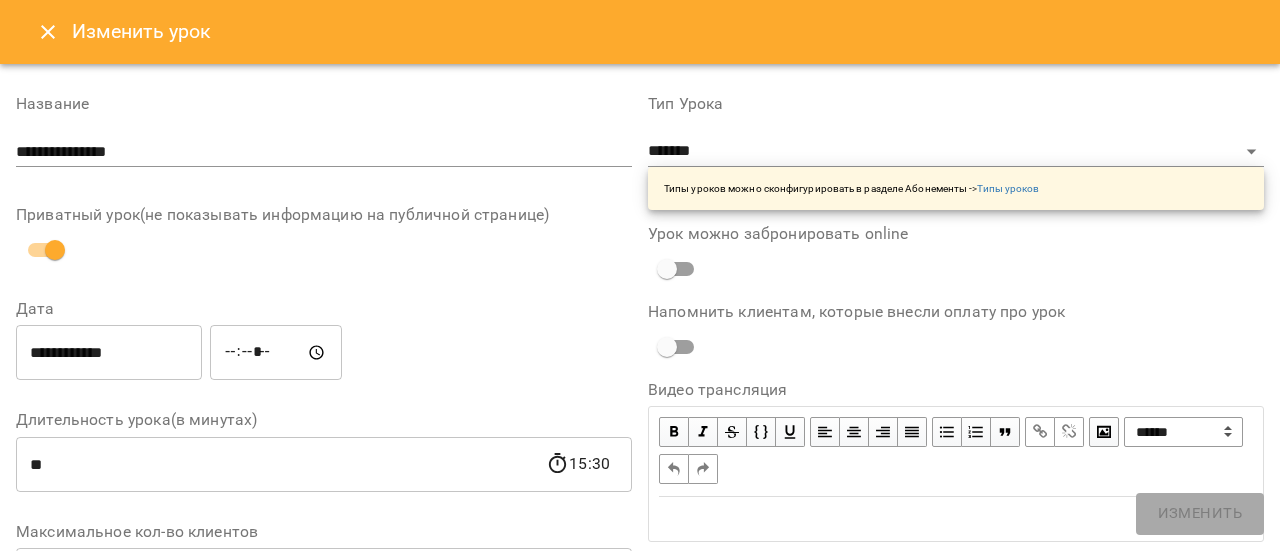 scroll, scrollTop: 500, scrollLeft: 0, axis: vertical 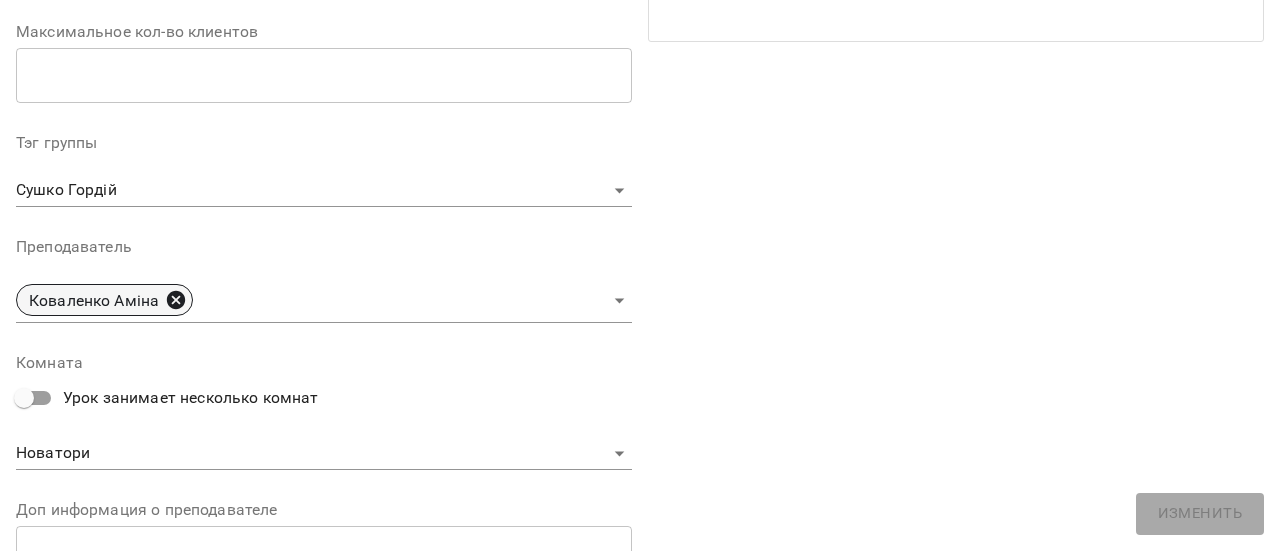 click 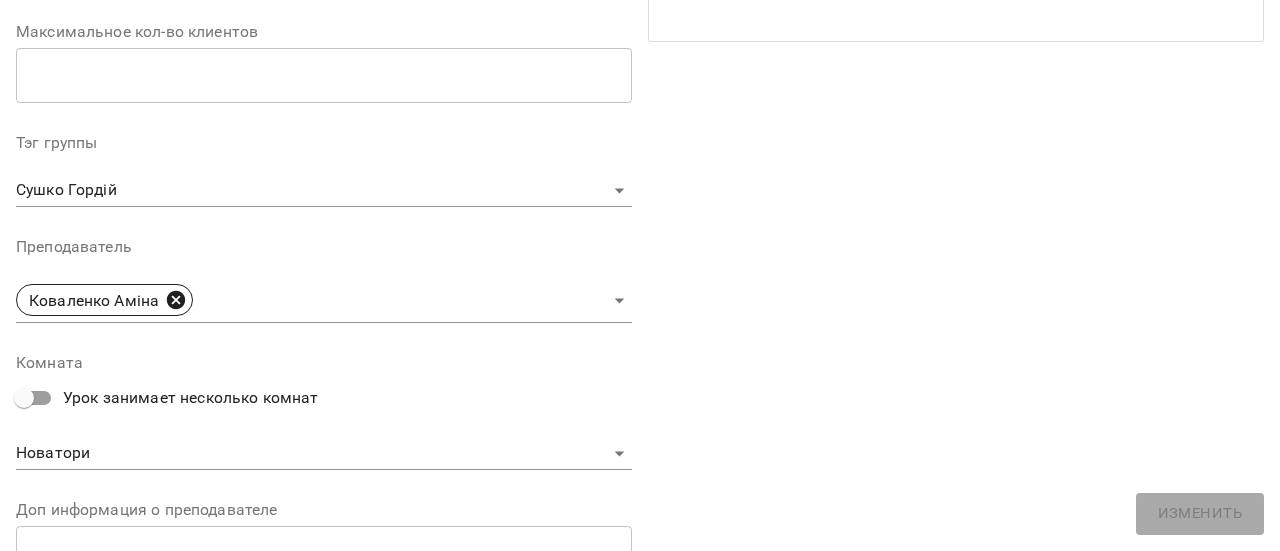 type 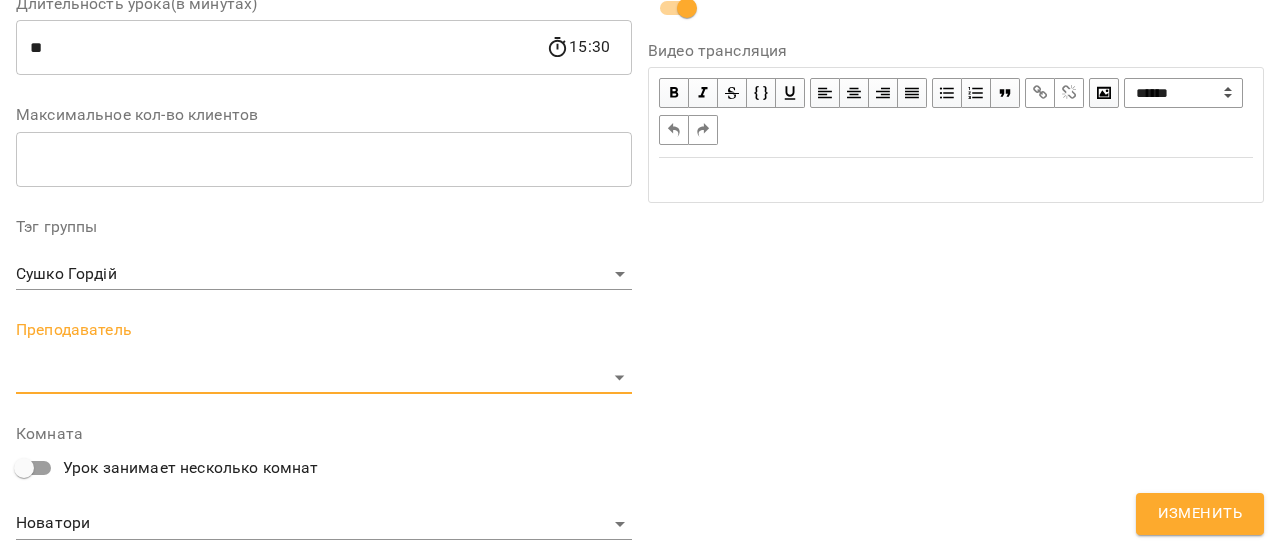 scroll, scrollTop: 583, scrollLeft: 0, axis: vertical 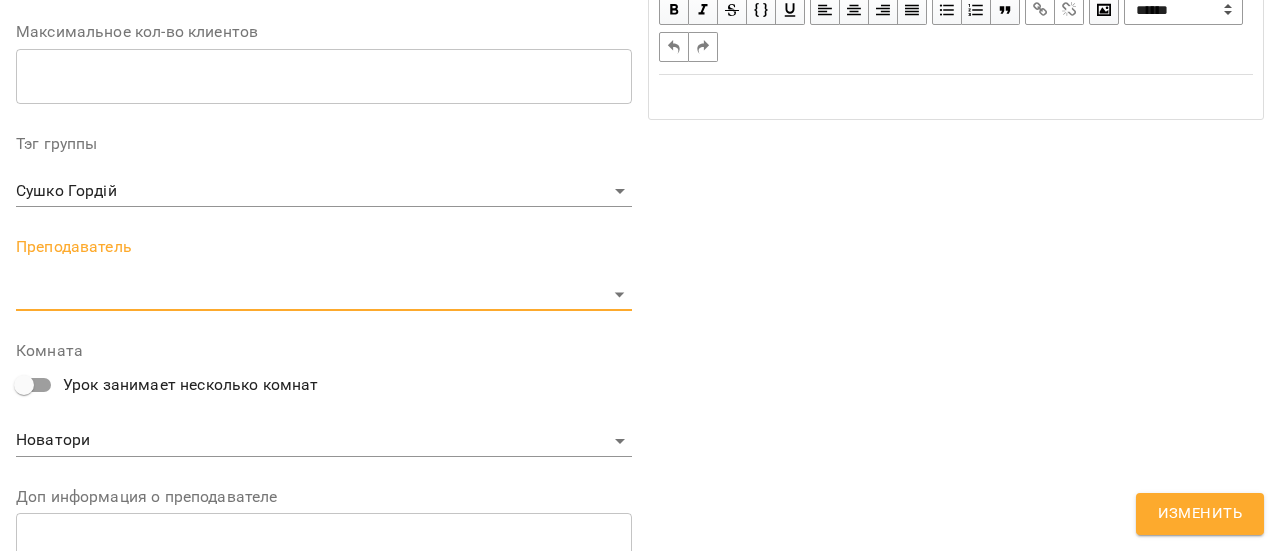 click on "Изменить" at bounding box center [1200, 514] 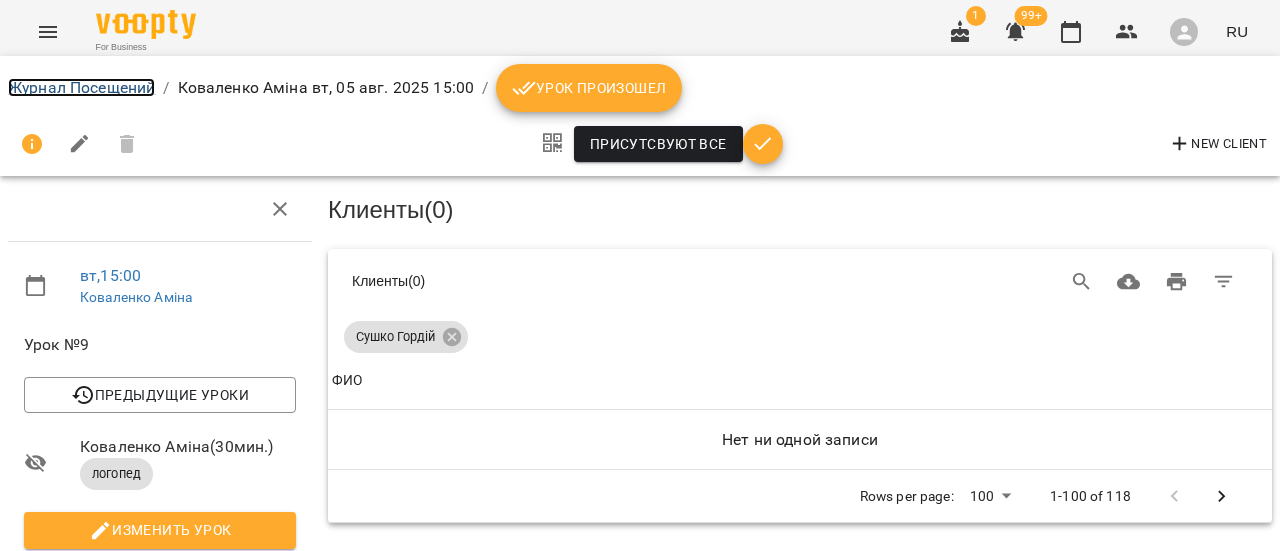 click on "Журнал Посещений" at bounding box center (81, 87) 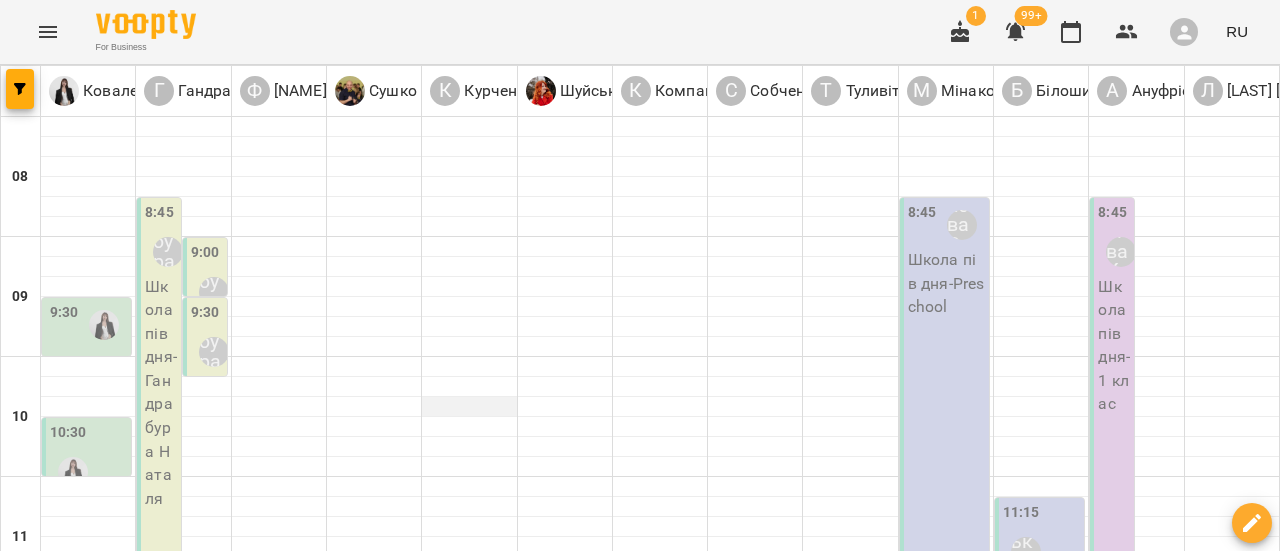 scroll, scrollTop: 138, scrollLeft: 0, axis: vertical 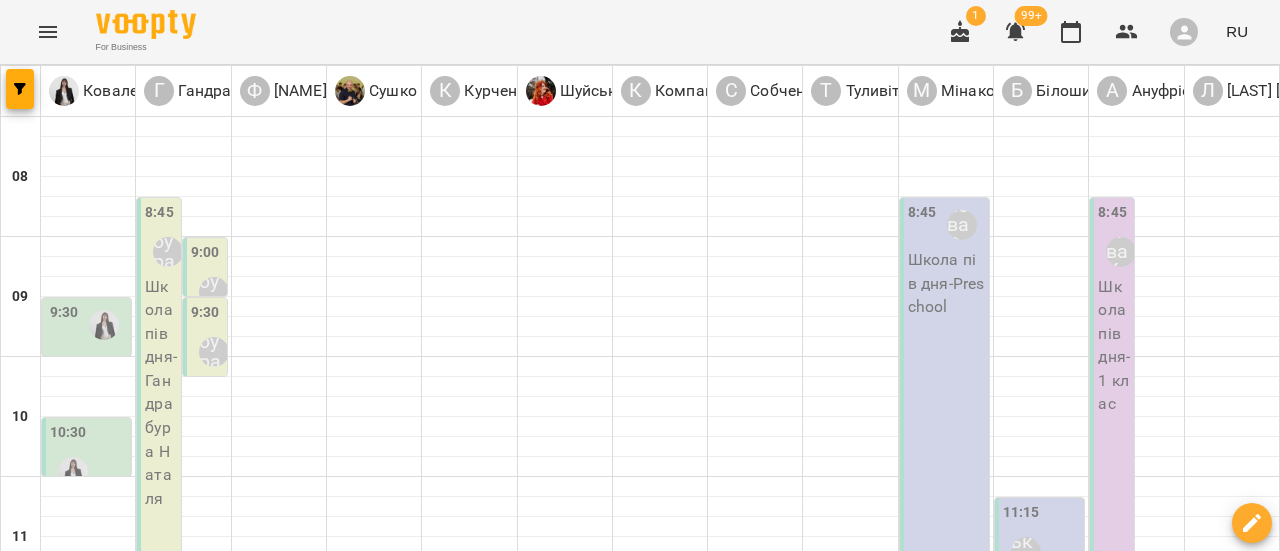 click at bounding box center (73, 472) 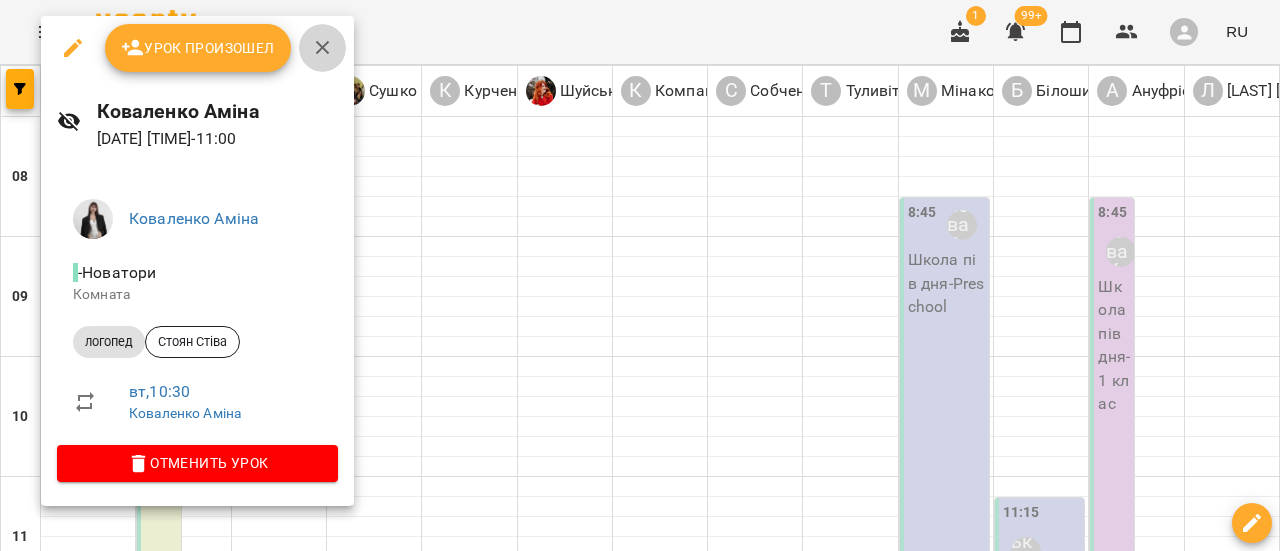 click 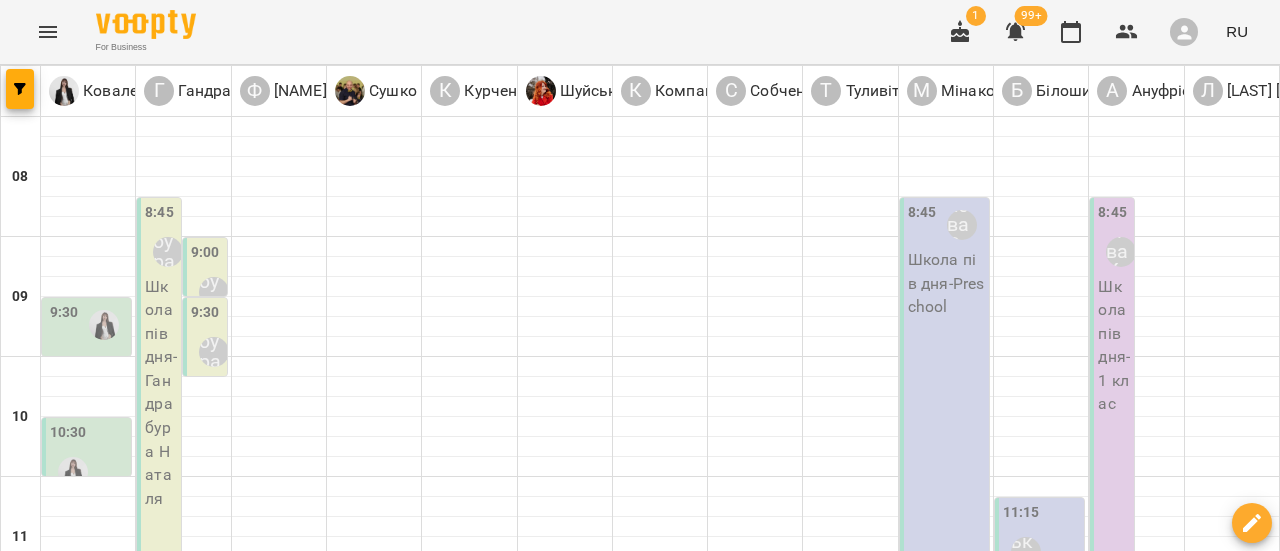 scroll, scrollTop: 638, scrollLeft: 0, axis: vertical 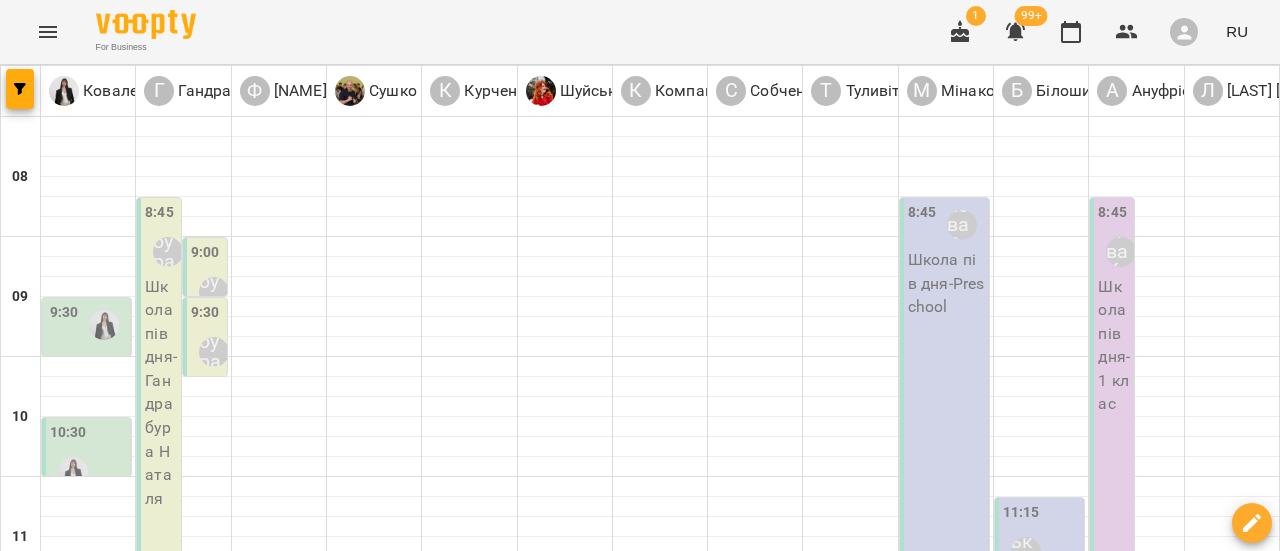 click on "[TIME] [LAST] [FIRST]" at bounding box center [279, 898] 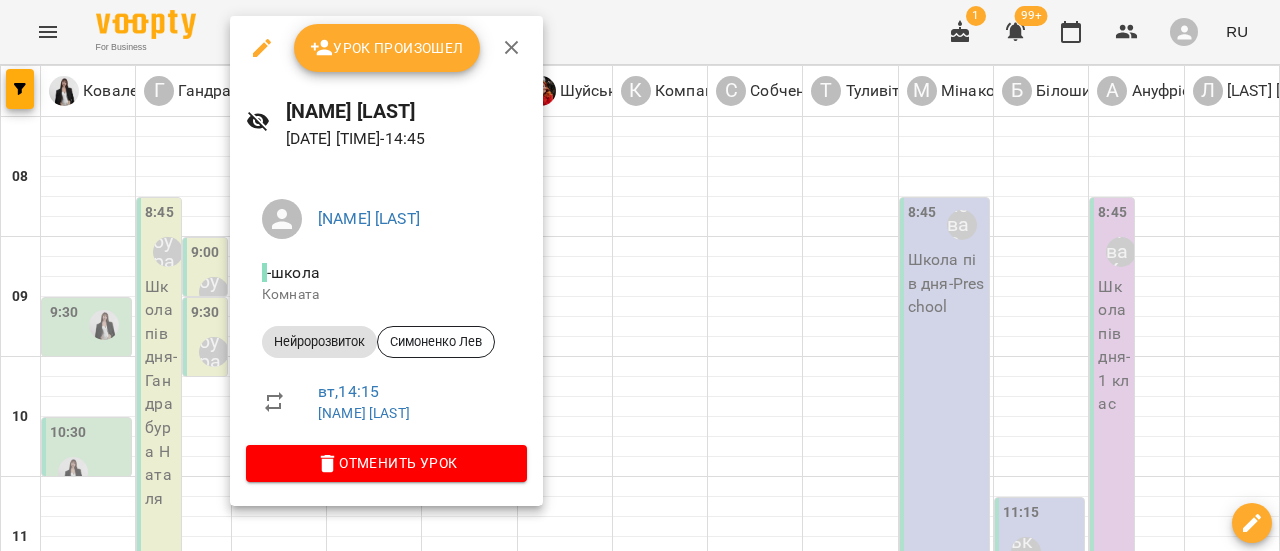 click 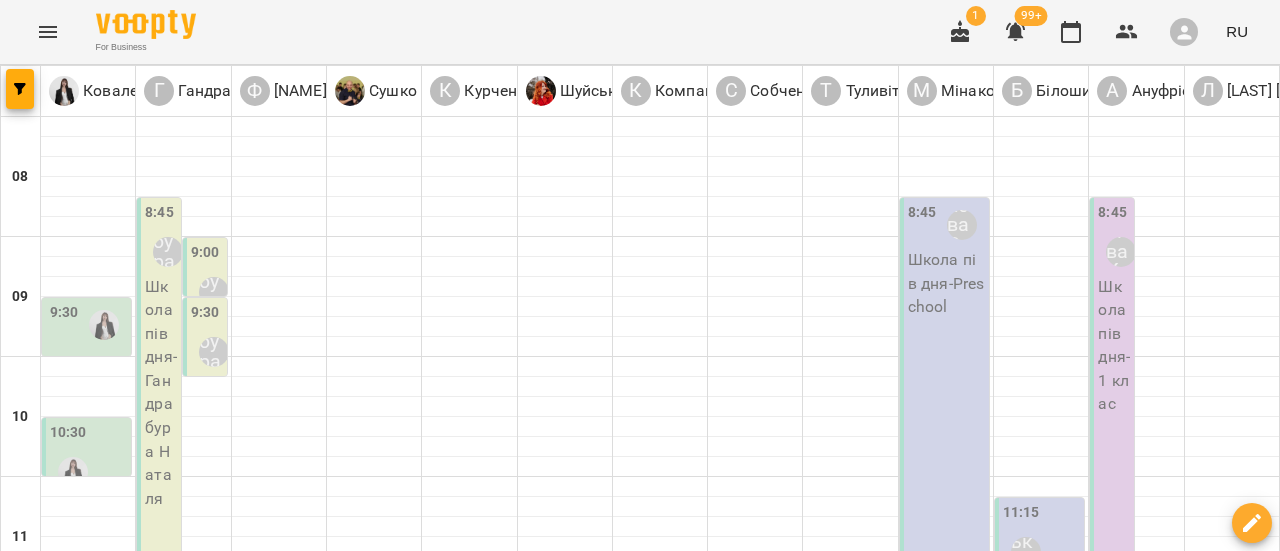 scroll, scrollTop: 538, scrollLeft: 0, axis: vertical 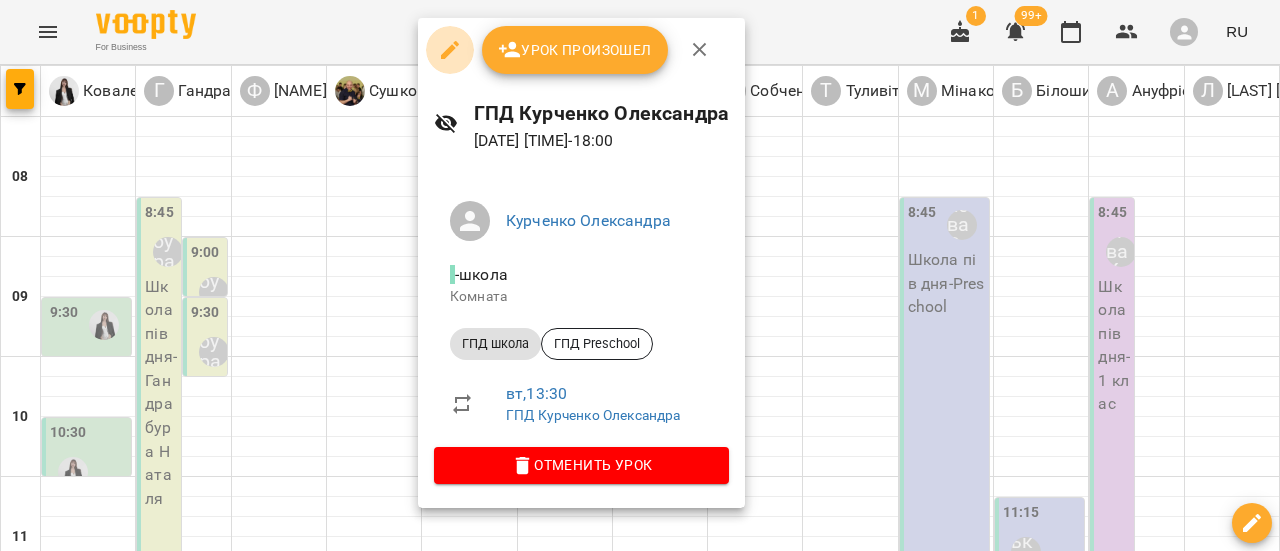 click 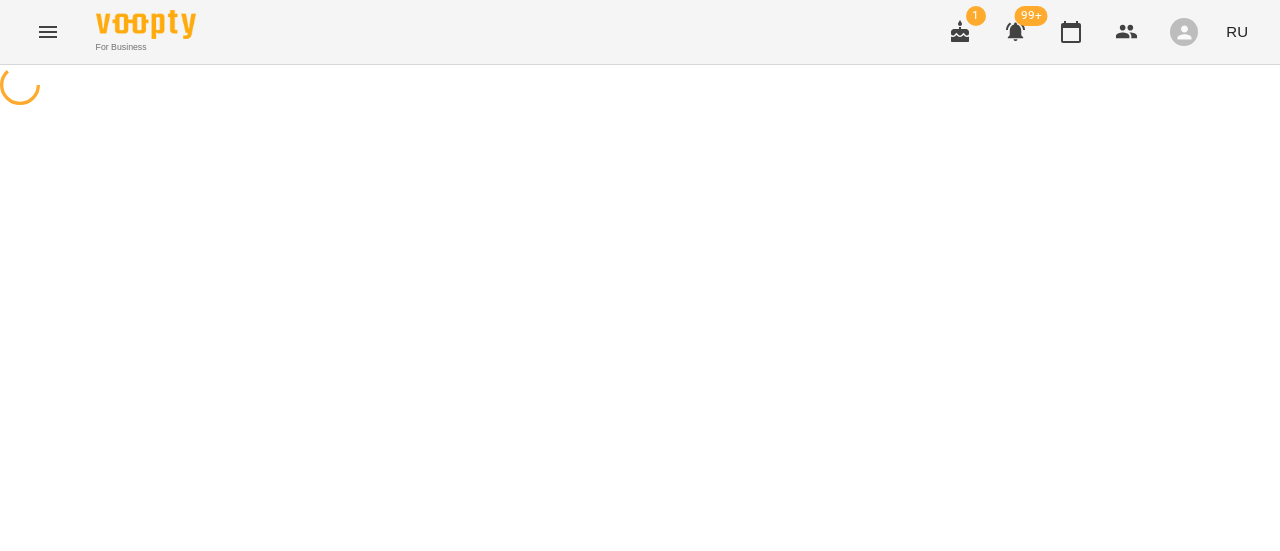 select on "*********" 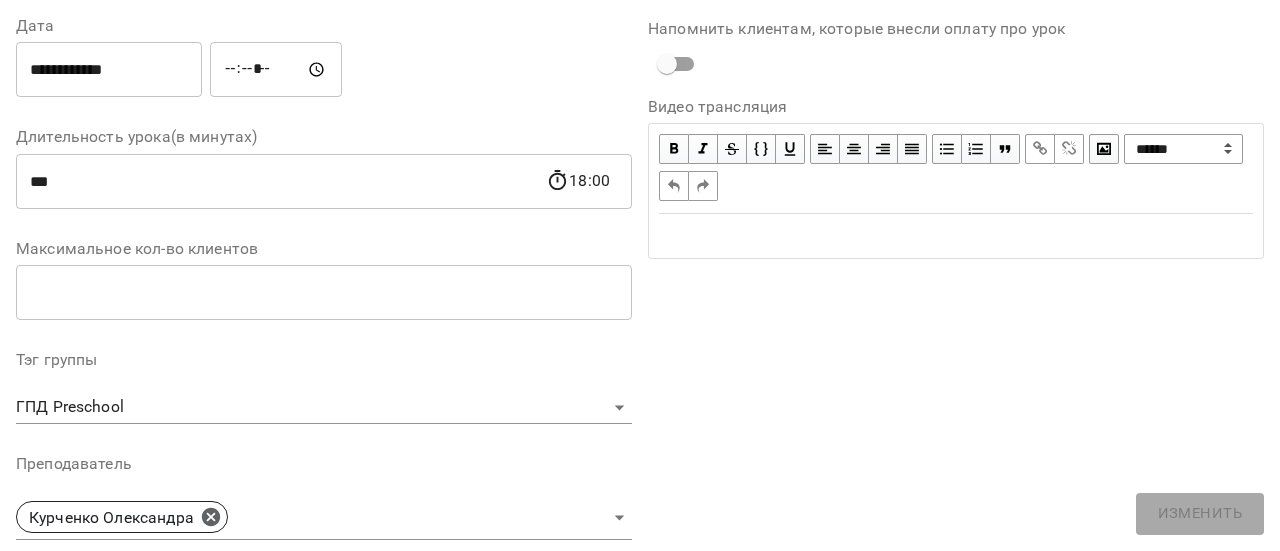 scroll, scrollTop: 400, scrollLeft: 0, axis: vertical 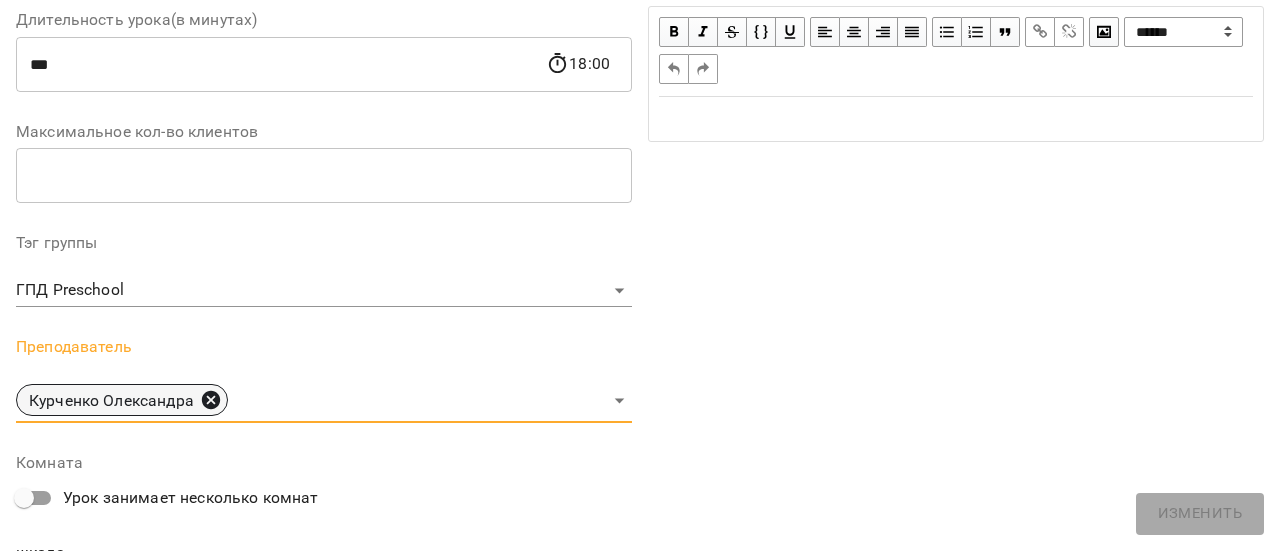 click 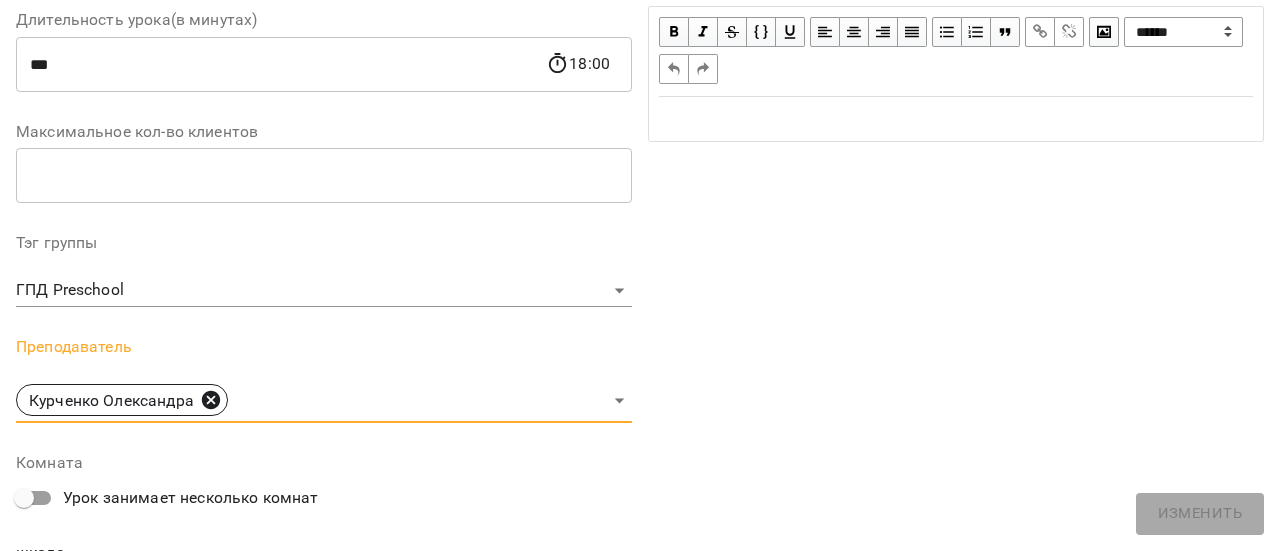 type 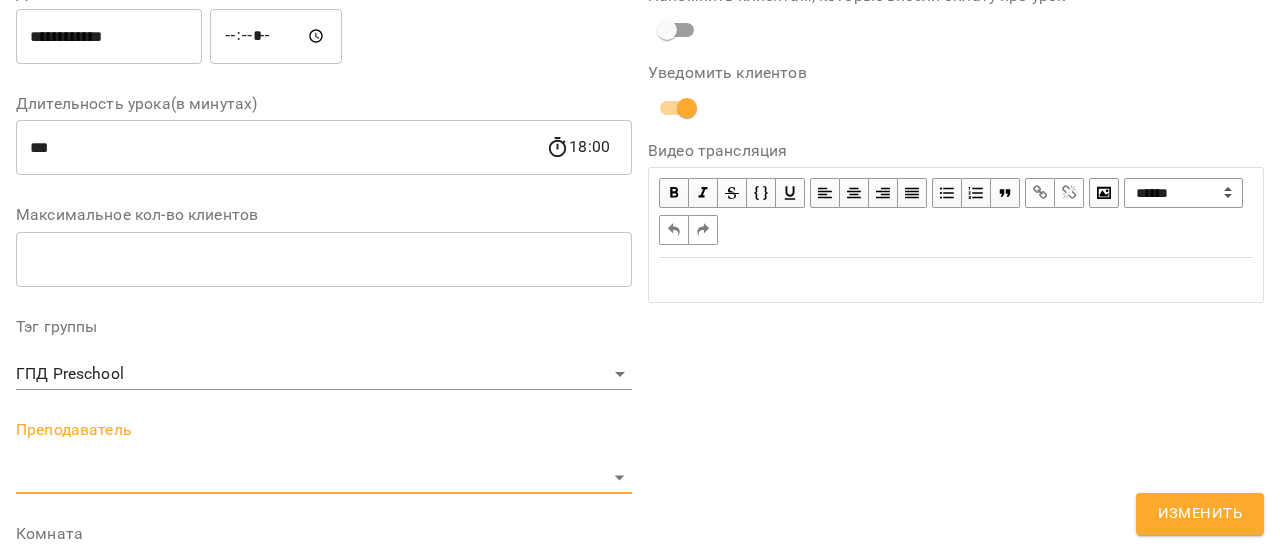 scroll, scrollTop: 483, scrollLeft: 0, axis: vertical 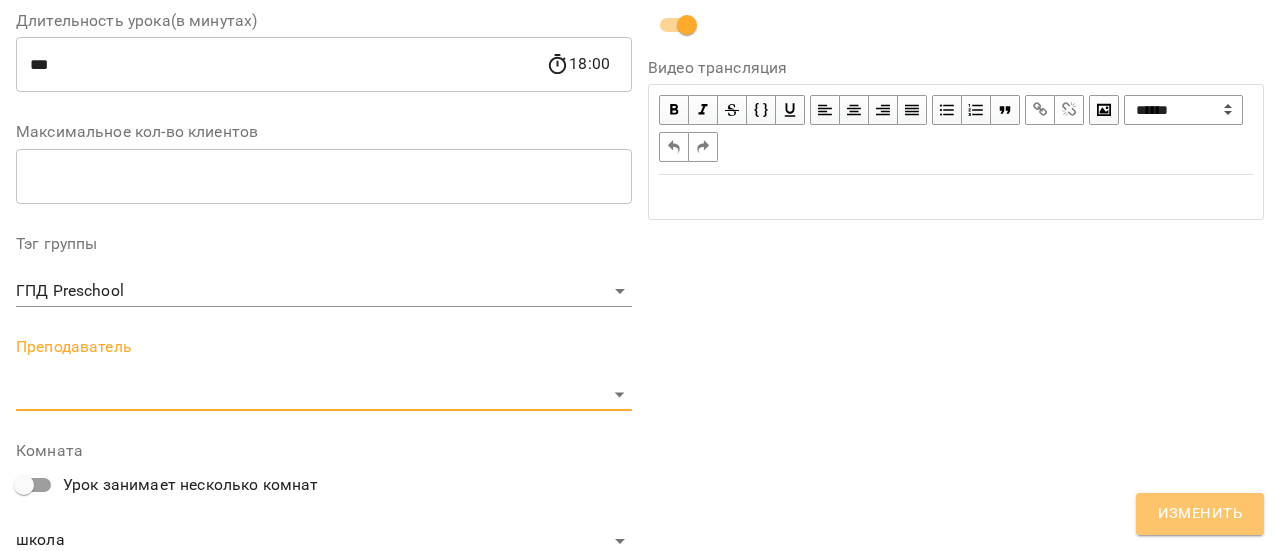 click on "Изменить" at bounding box center (1200, 514) 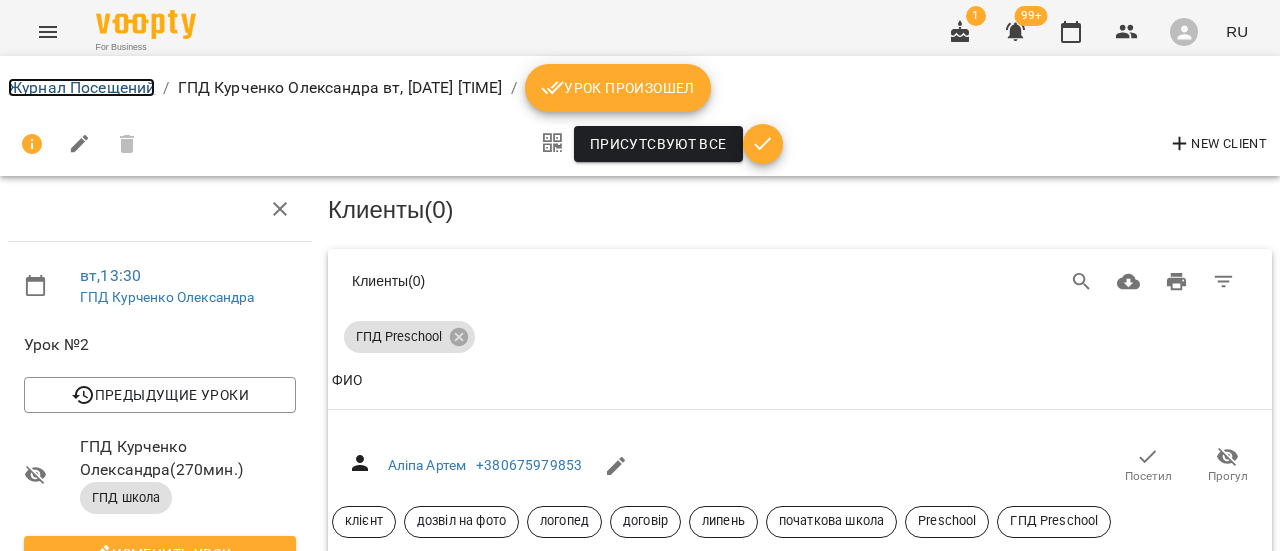 click on "Журнал Посещений" at bounding box center (81, 87) 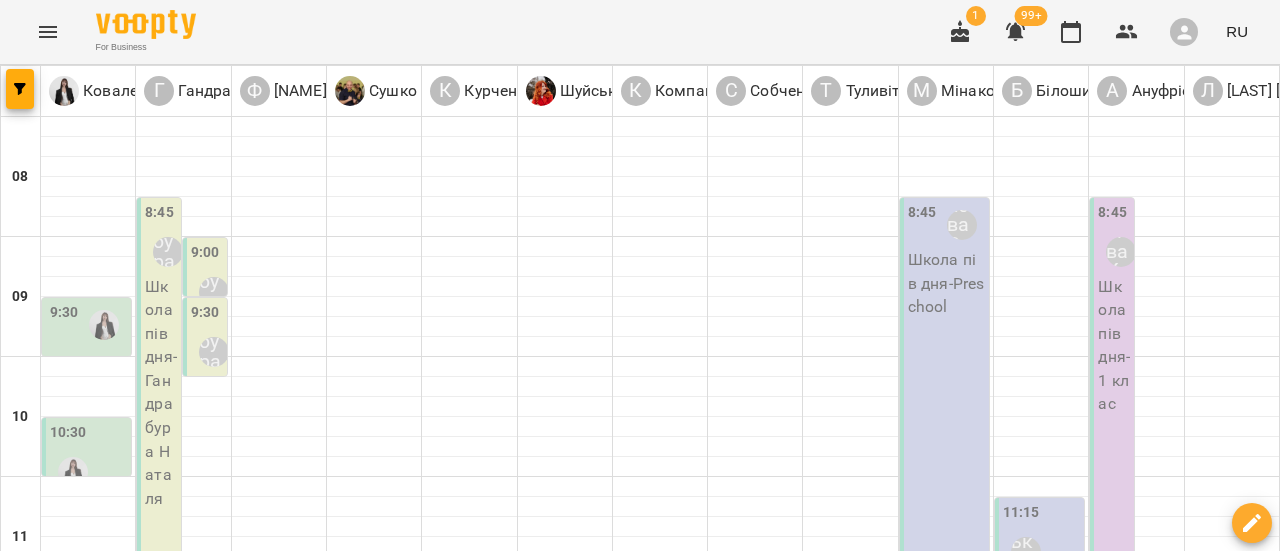 scroll, scrollTop: 400, scrollLeft: 0, axis: vertical 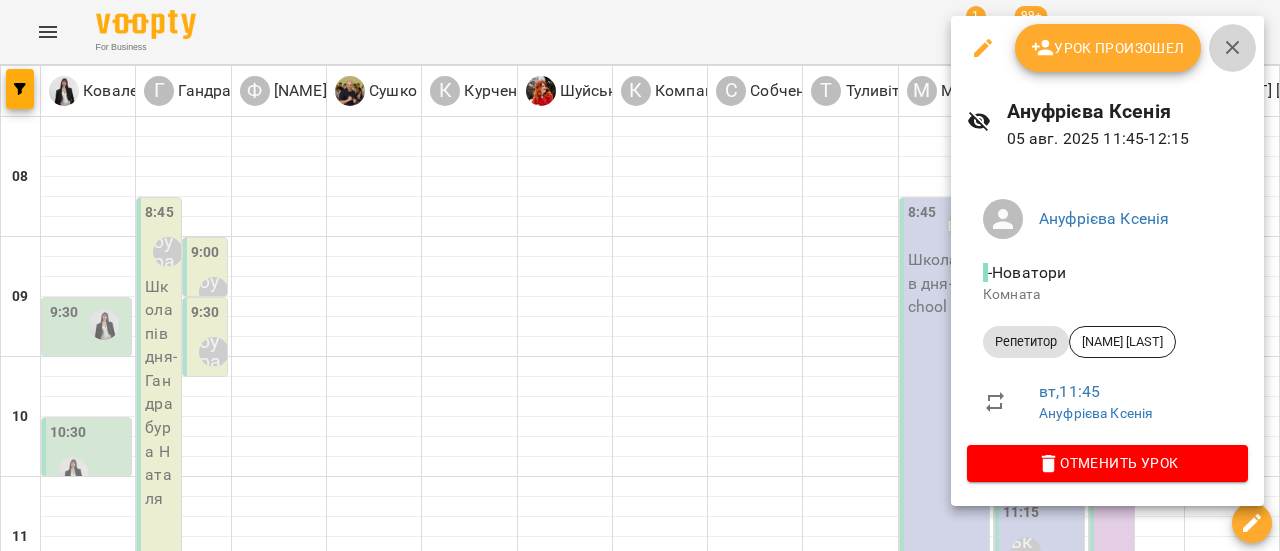 click 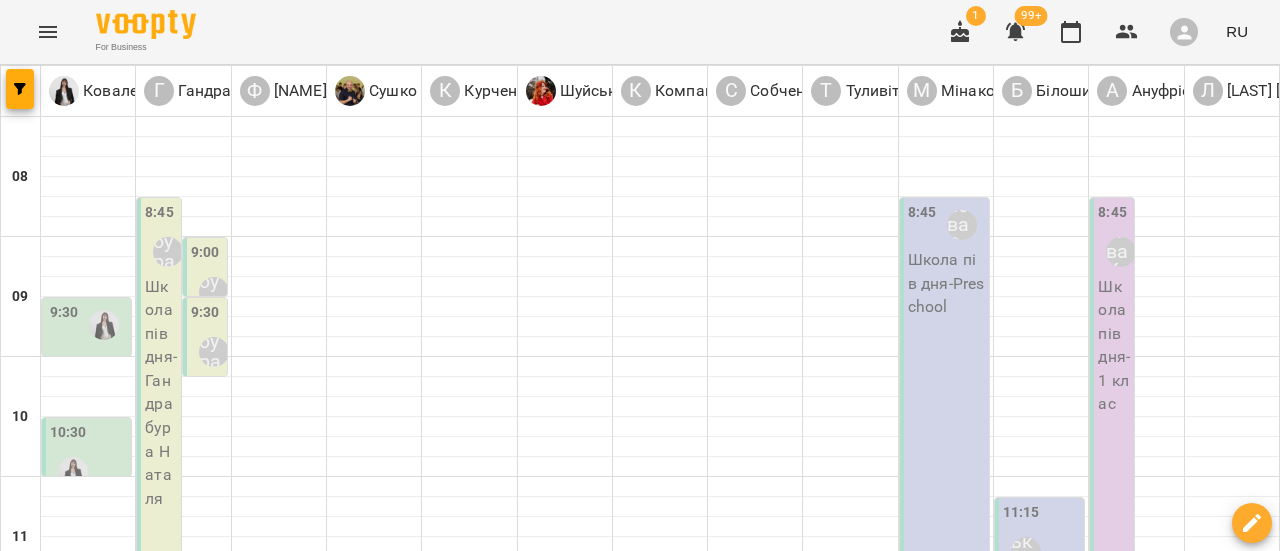 click 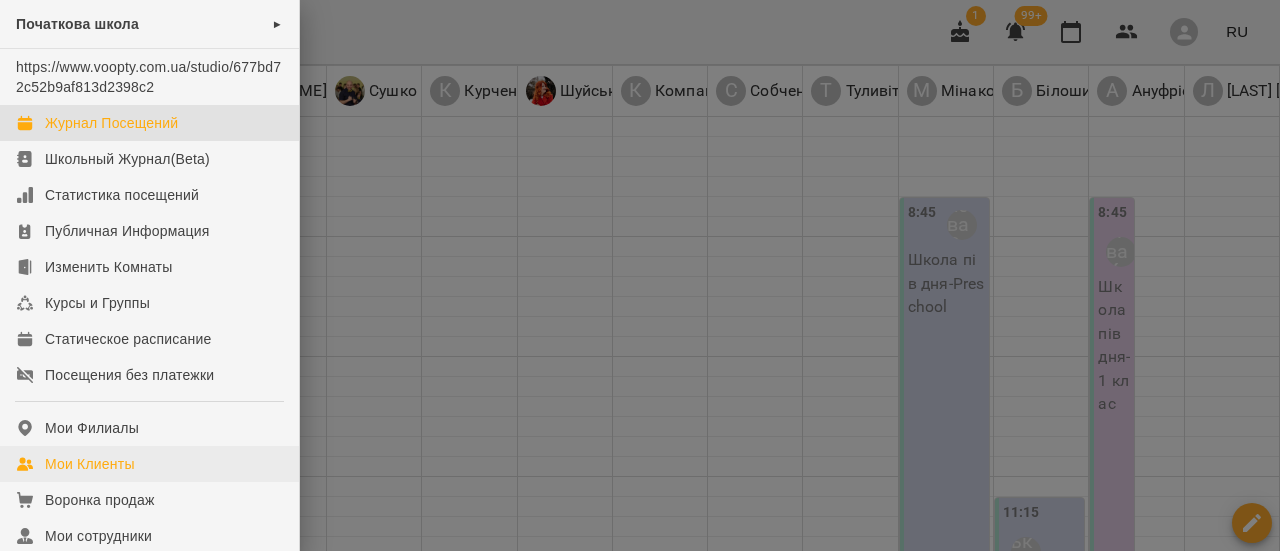 scroll, scrollTop: 200, scrollLeft: 0, axis: vertical 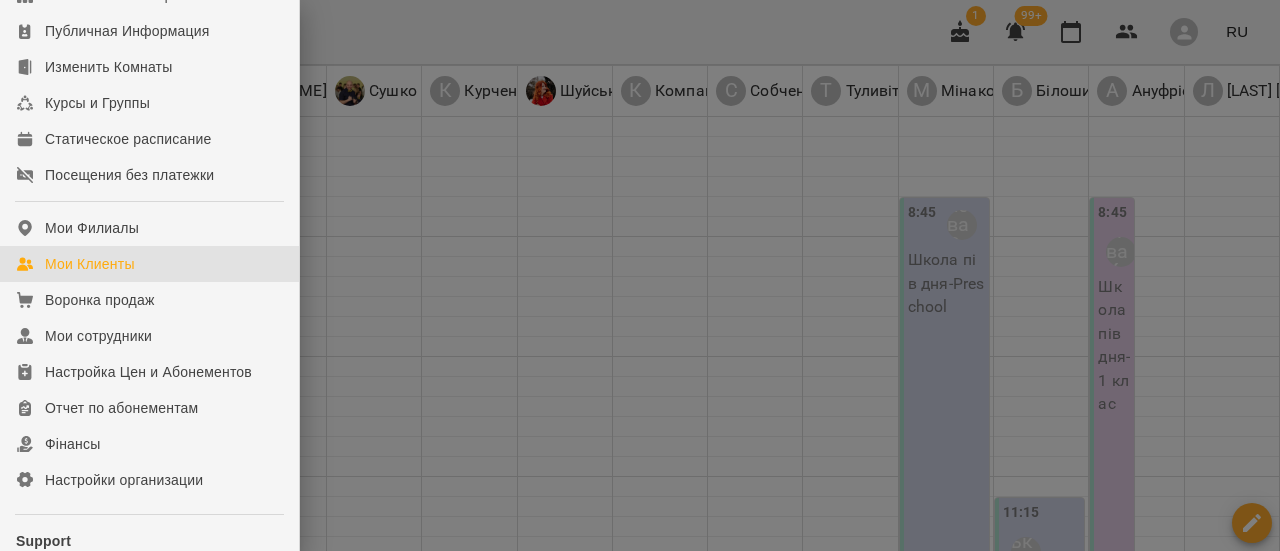 click on "Мои Клиенты" at bounding box center (90, 264) 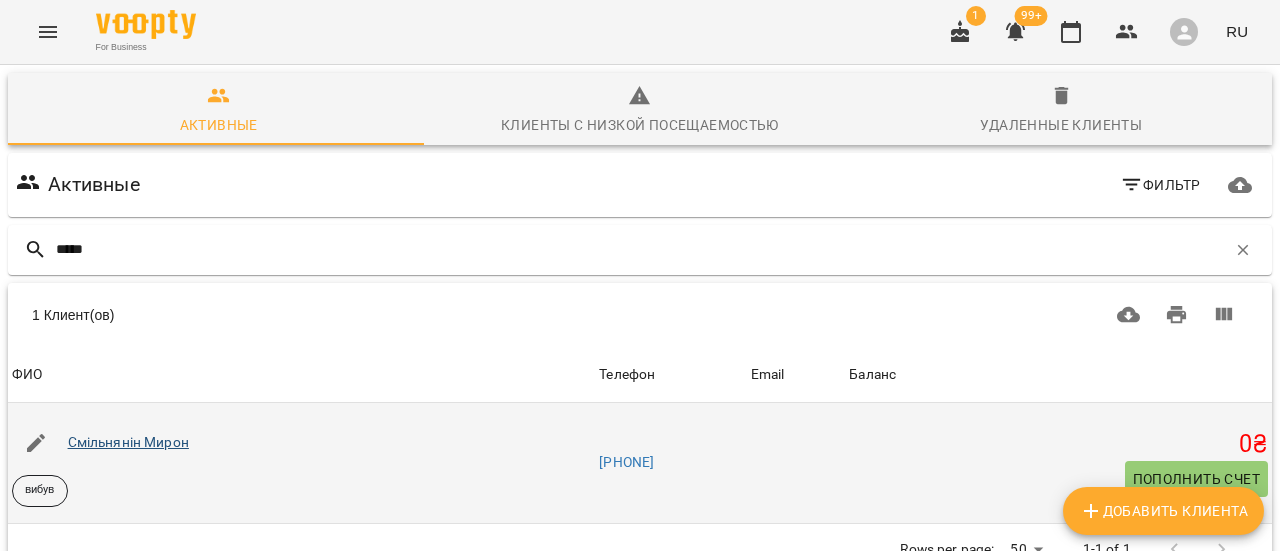 type on "*****" 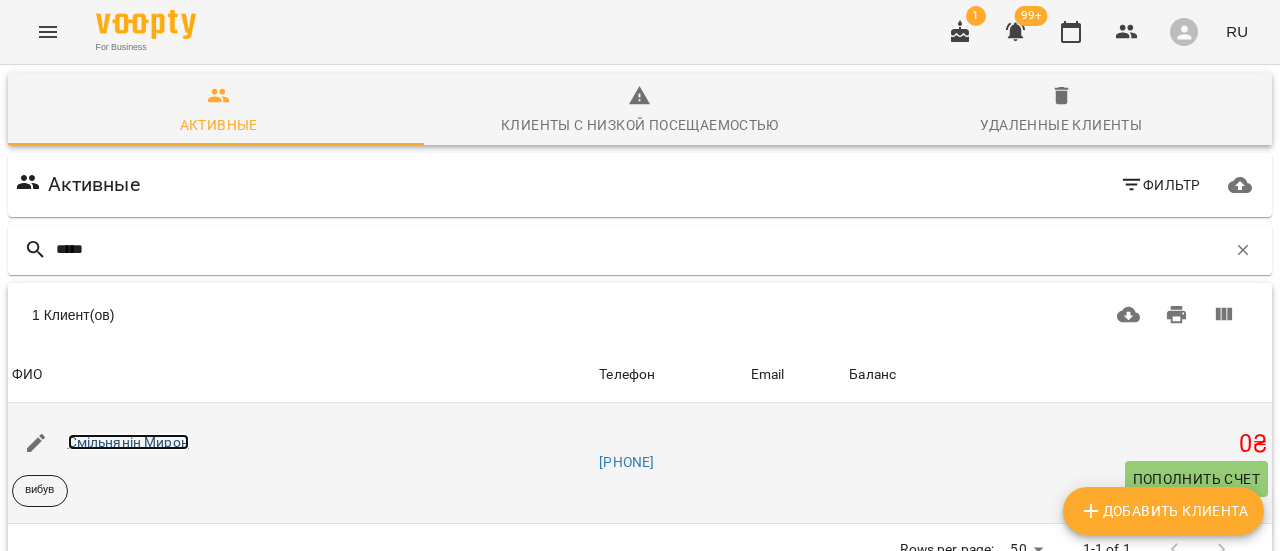 click on "Смільнянін Мирон" at bounding box center (128, 442) 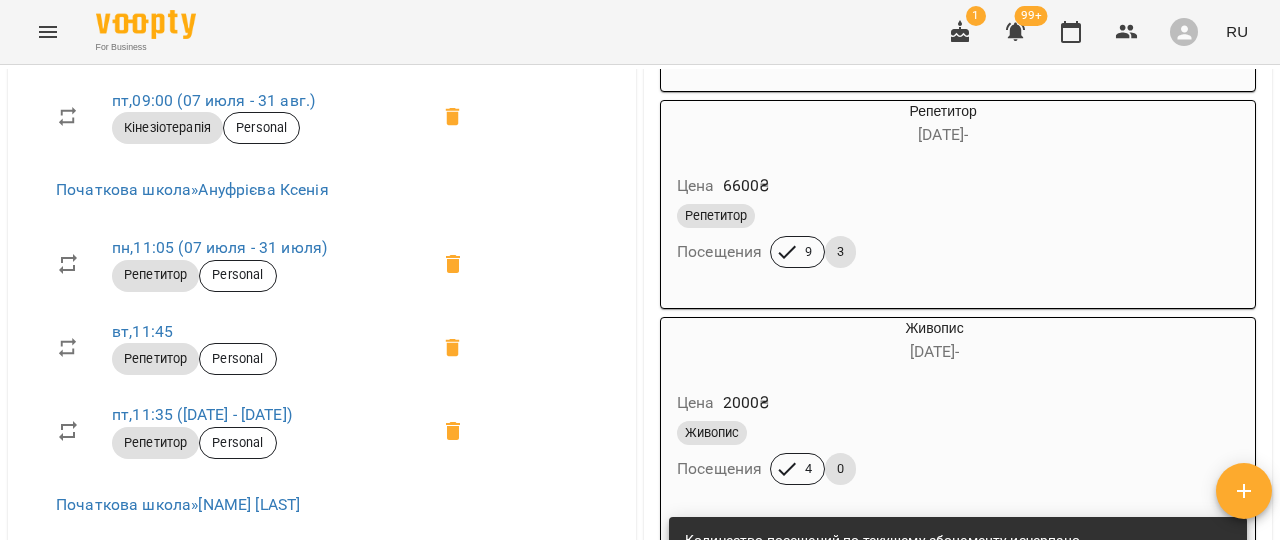 scroll, scrollTop: 1300, scrollLeft: 0, axis: vertical 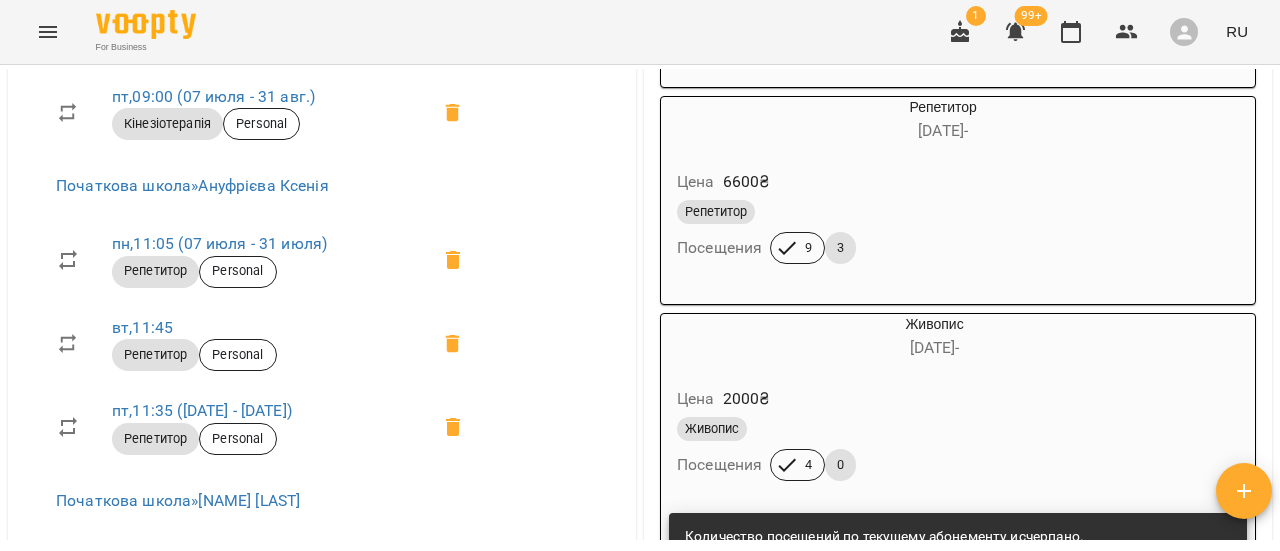 click 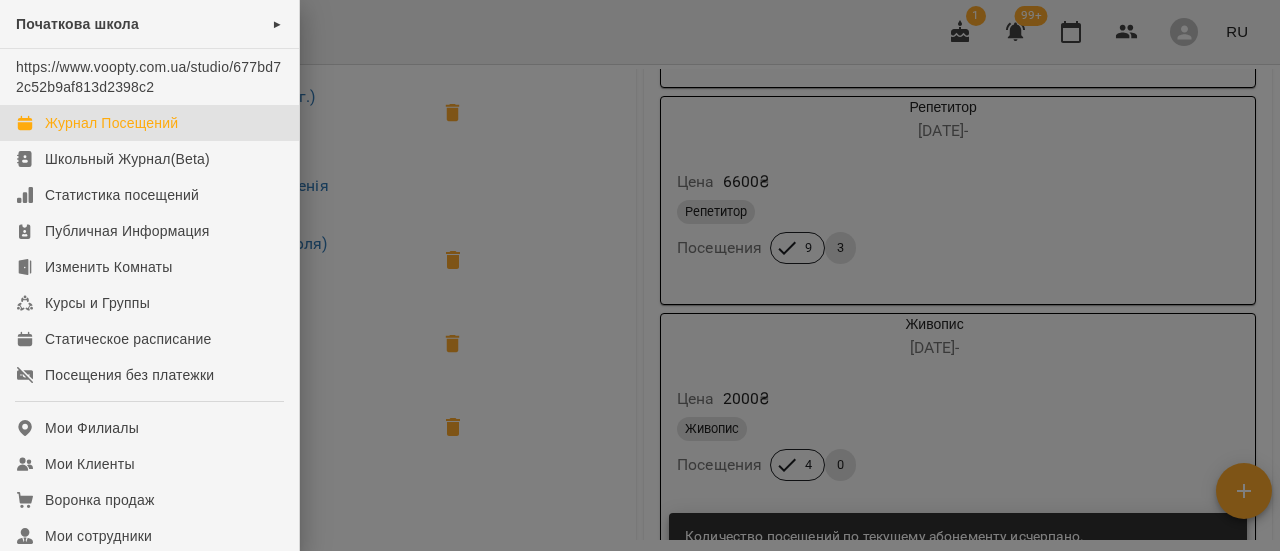click on "Журнал Посещений" at bounding box center [111, 123] 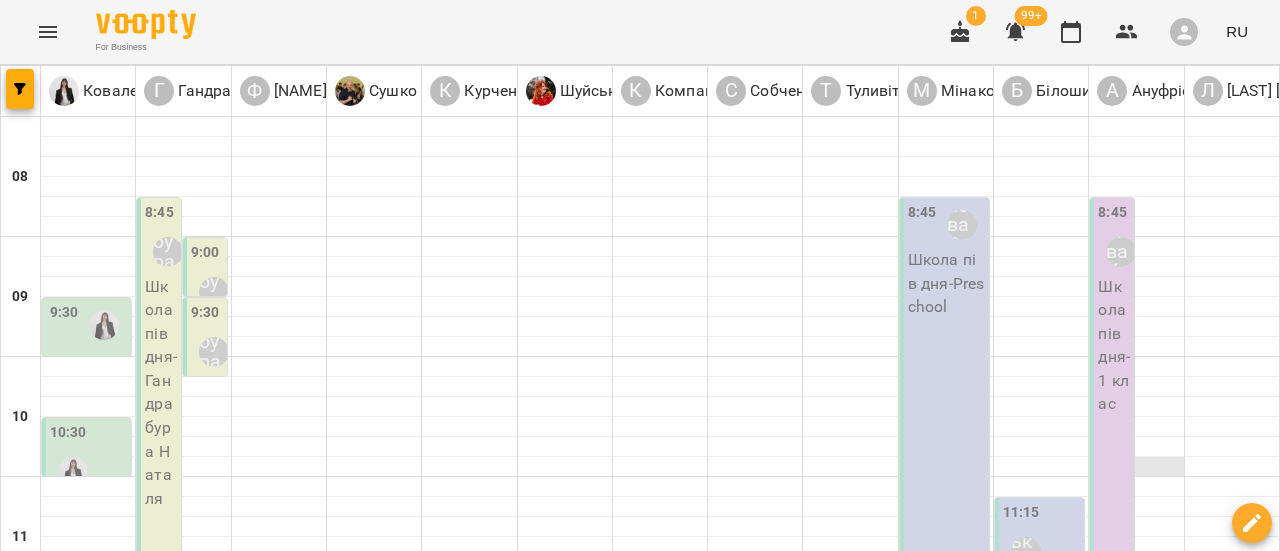 scroll, scrollTop: 400, scrollLeft: 0, axis: vertical 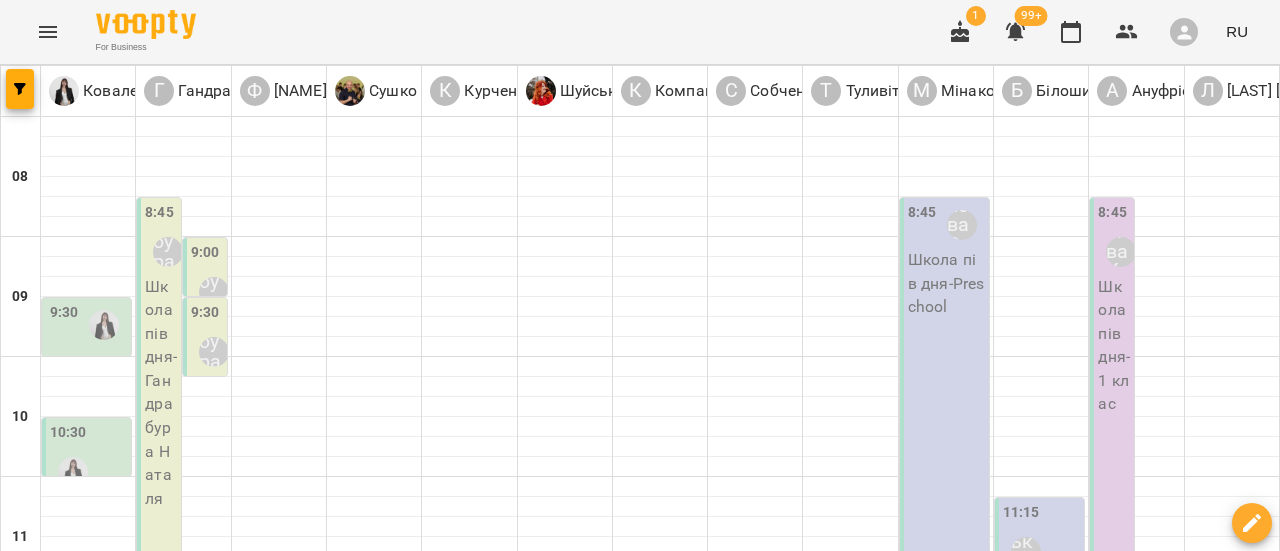 click on "11:45" at bounding box center (1160, 583) 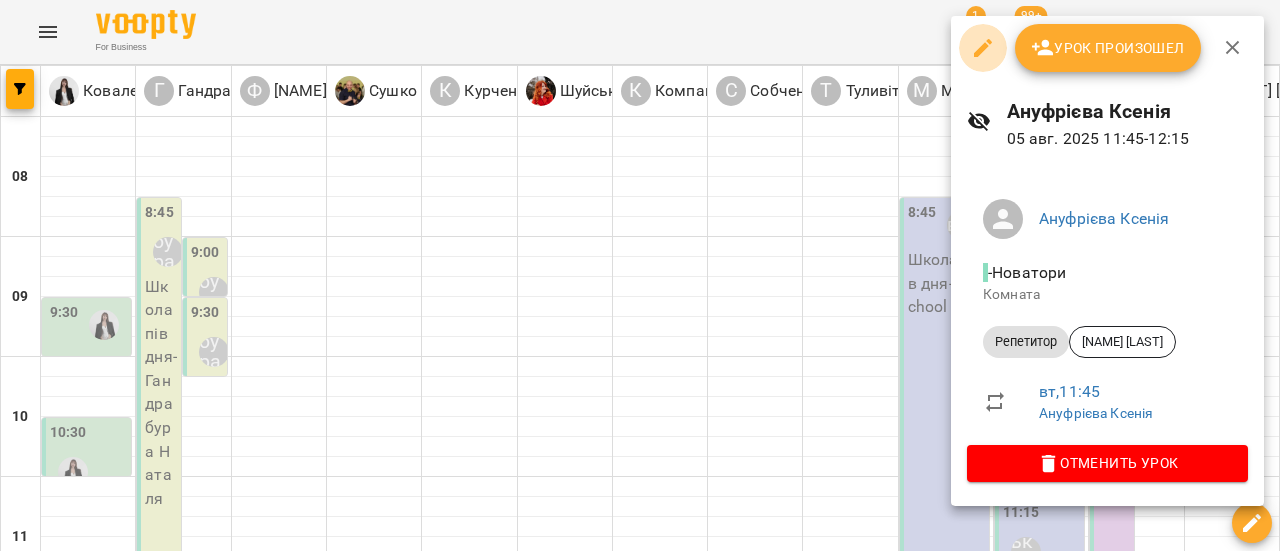 click 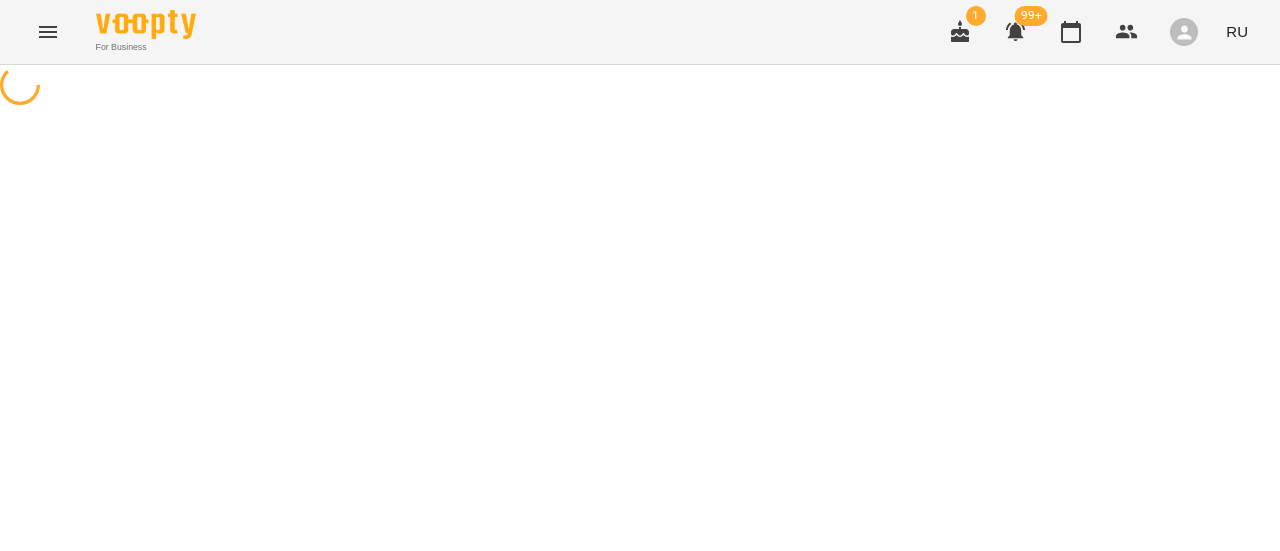 select on "*********" 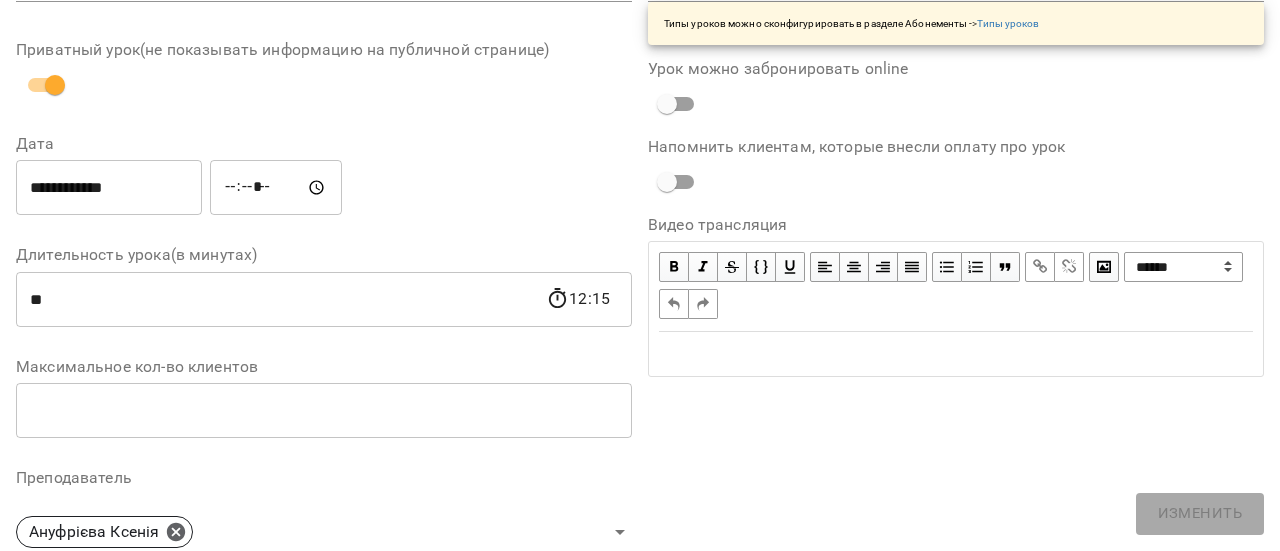 scroll, scrollTop: 300, scrollLeft: 0, axis: vertical 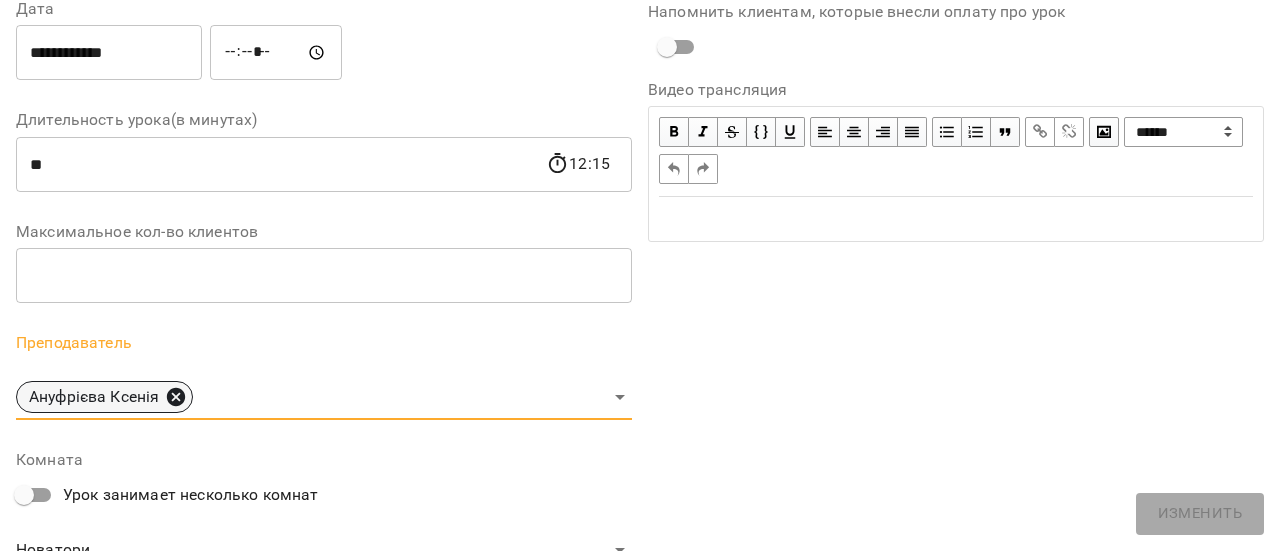 click 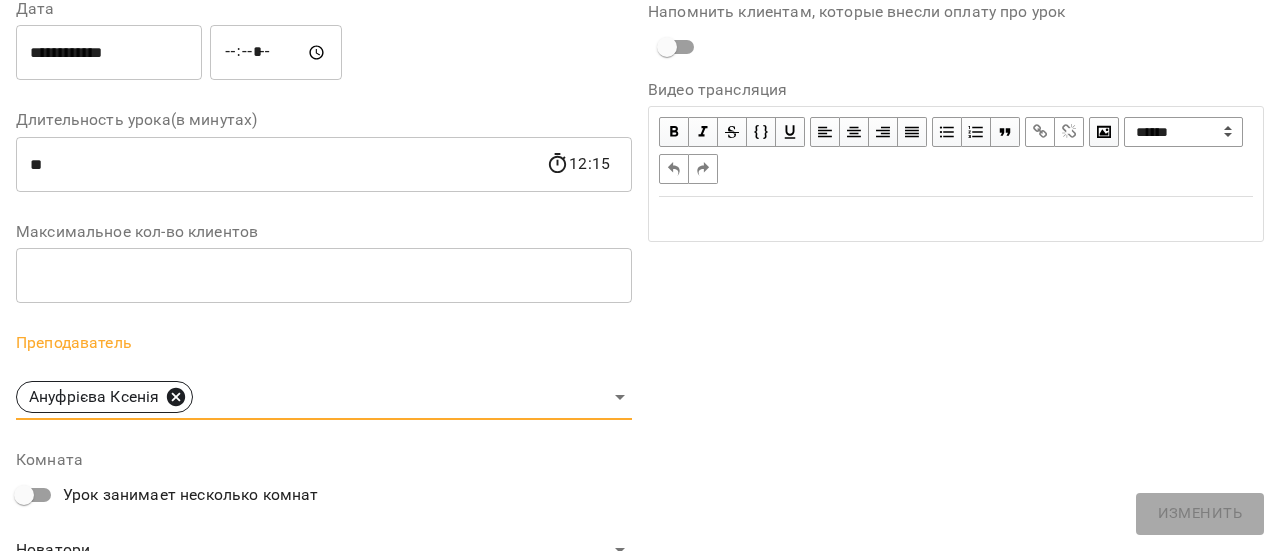 type 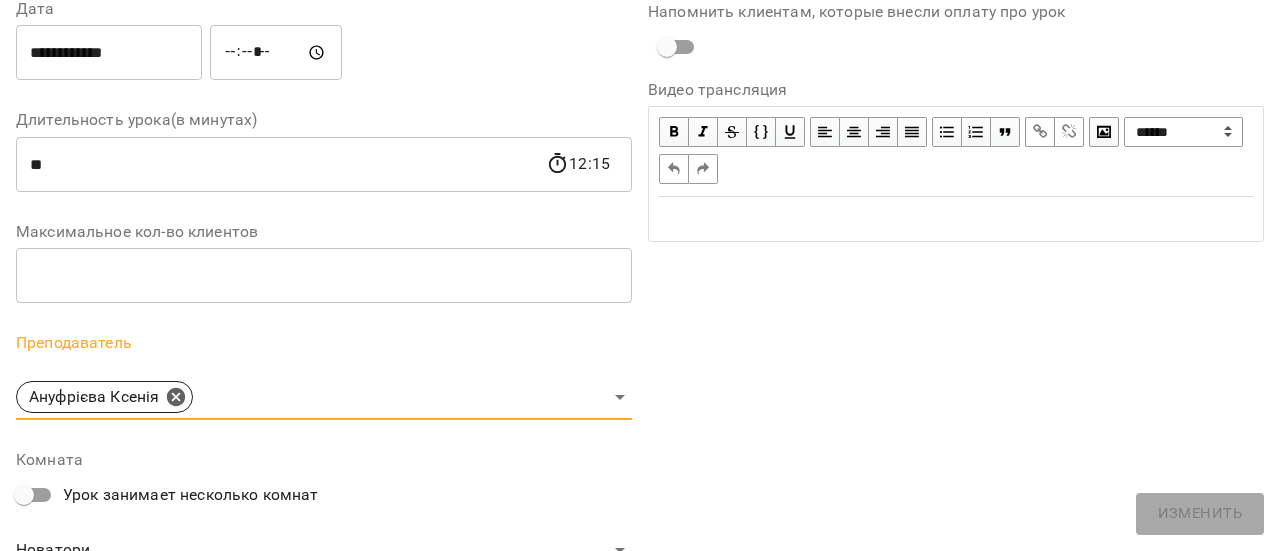 scroll, scrollTop: 383, scrollLeft: 0, axis: vertical 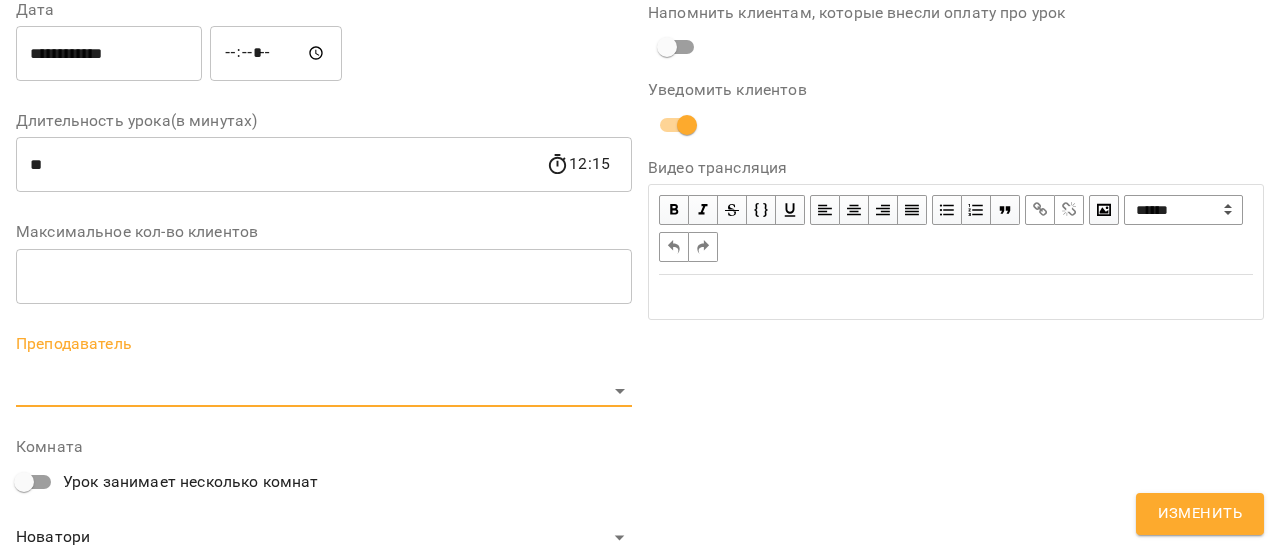 click on "Изменить" at bounding box center [1200, 514] 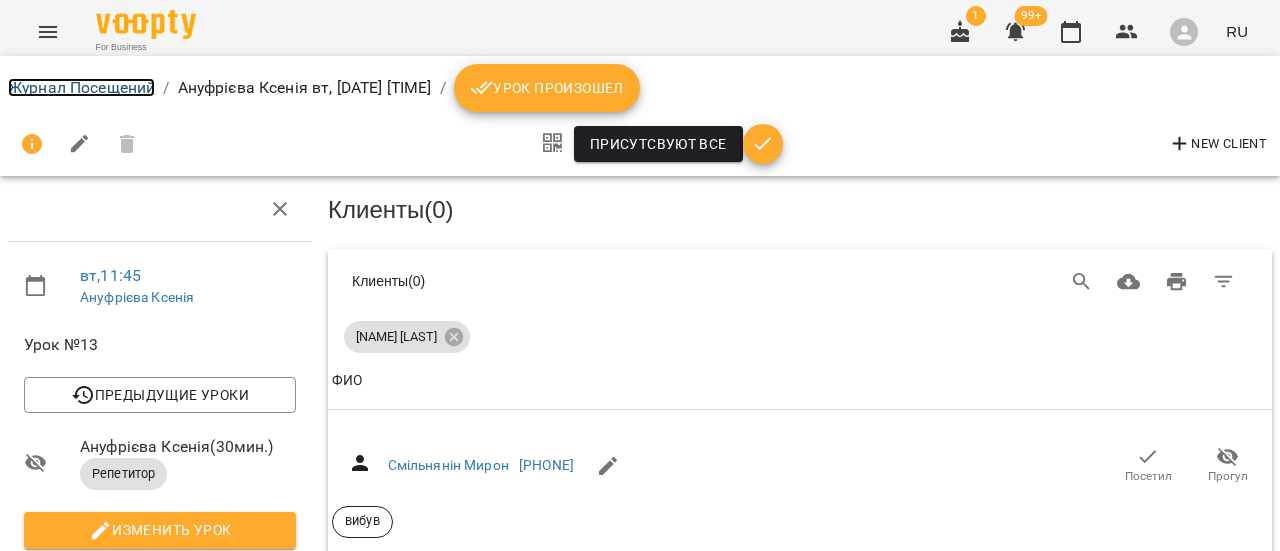 click on "Журнал Посещений" at bounding box center [81, 87] 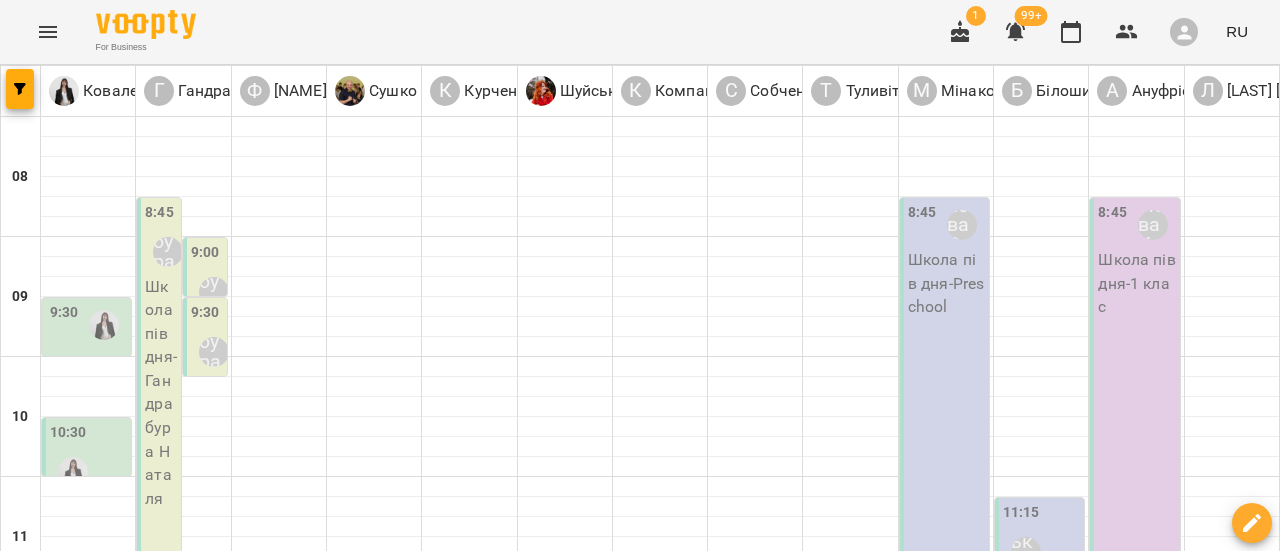 scroll, scrollTop: 700, scrollLeft: 0, axis: vertical 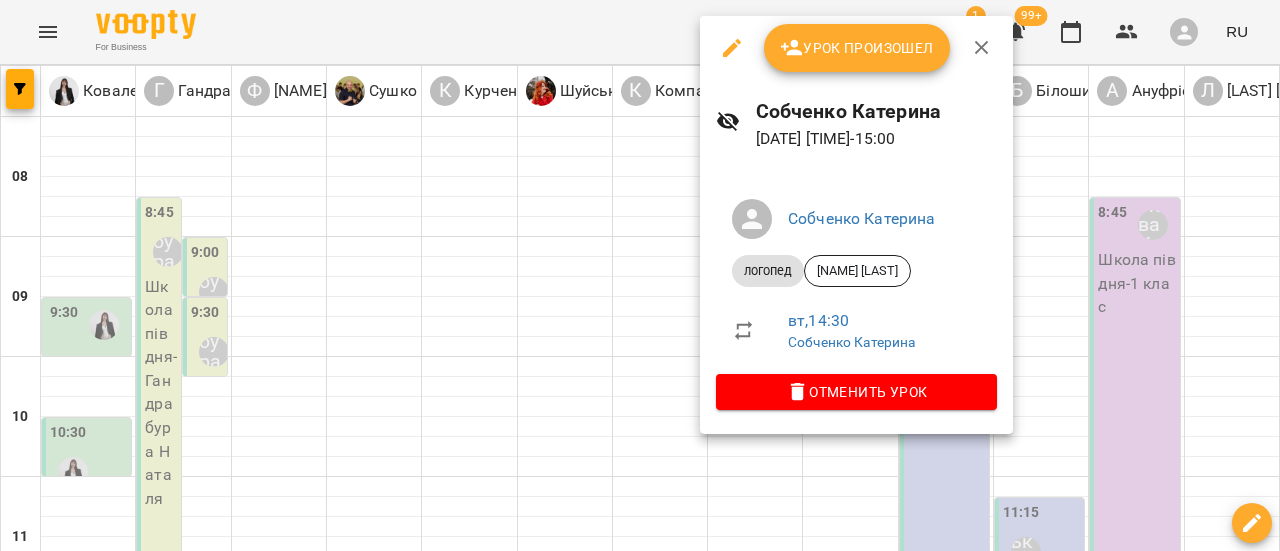 click 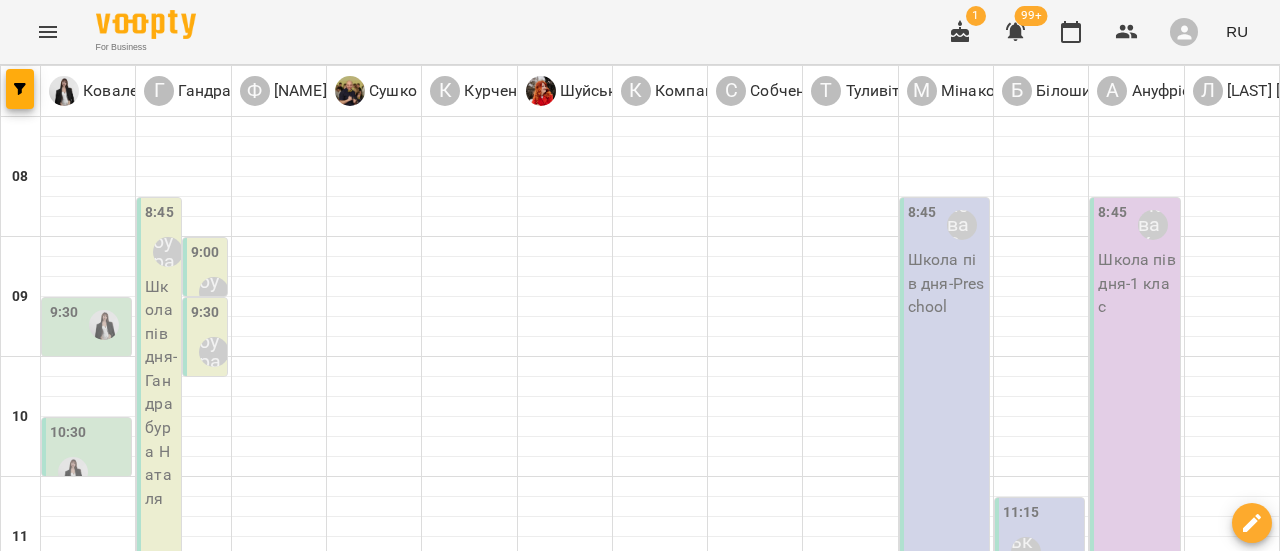 click on "[TIME] [LAST] [FIRST]" at bounding box center (755, 998) 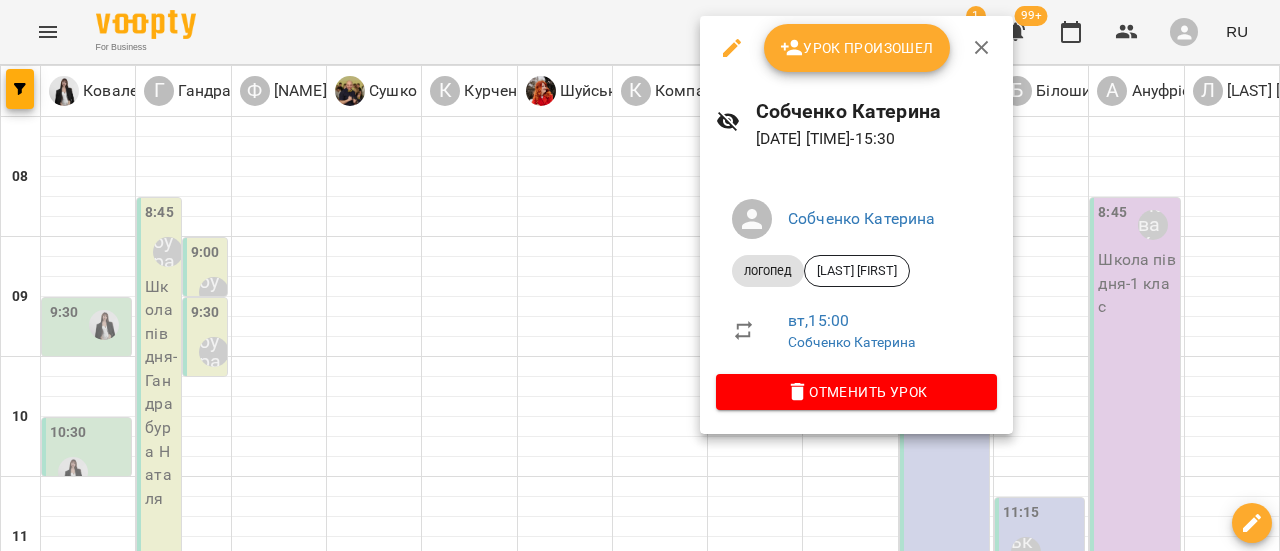 click 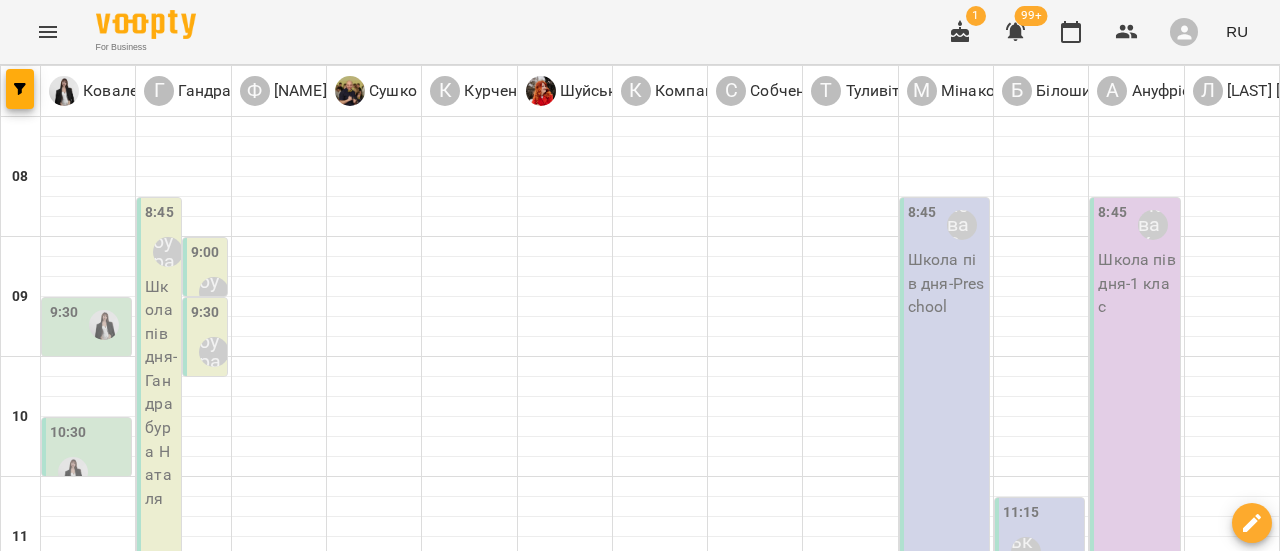 scroll, scrollTop: 700, scrollLeft: 0, axis: vertical 